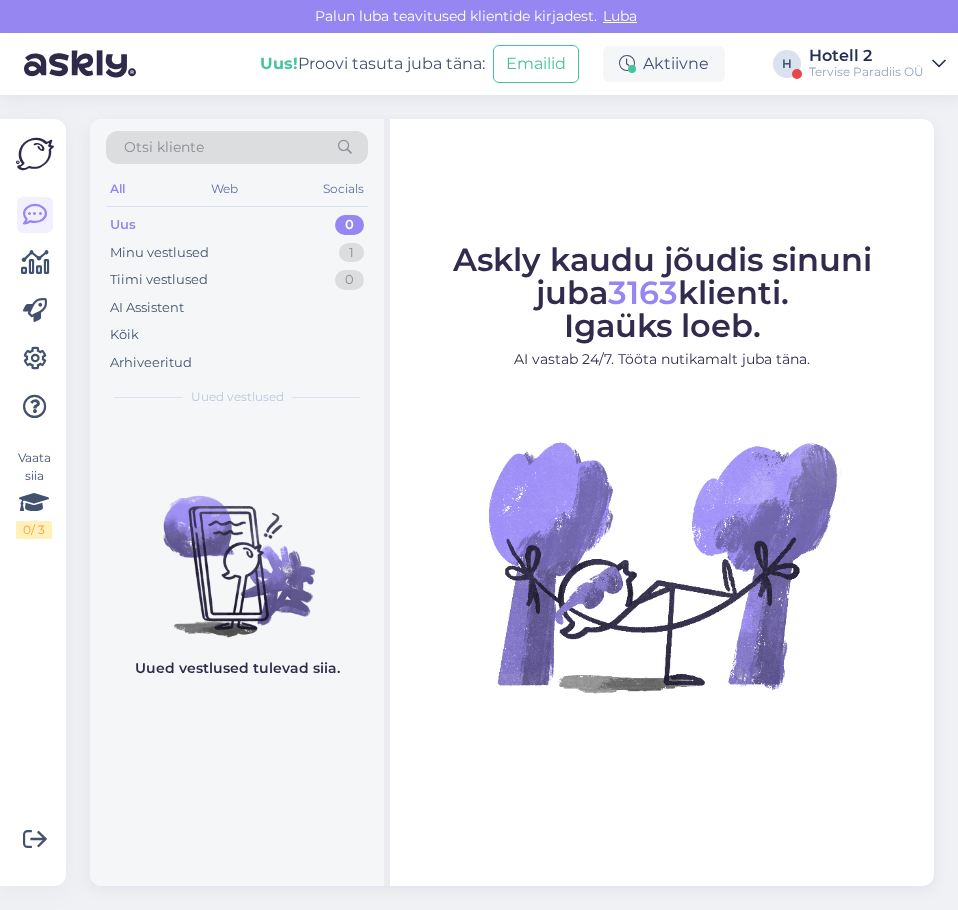 scroll, scrollTop: 0, scrollLeft: 0, axis: both 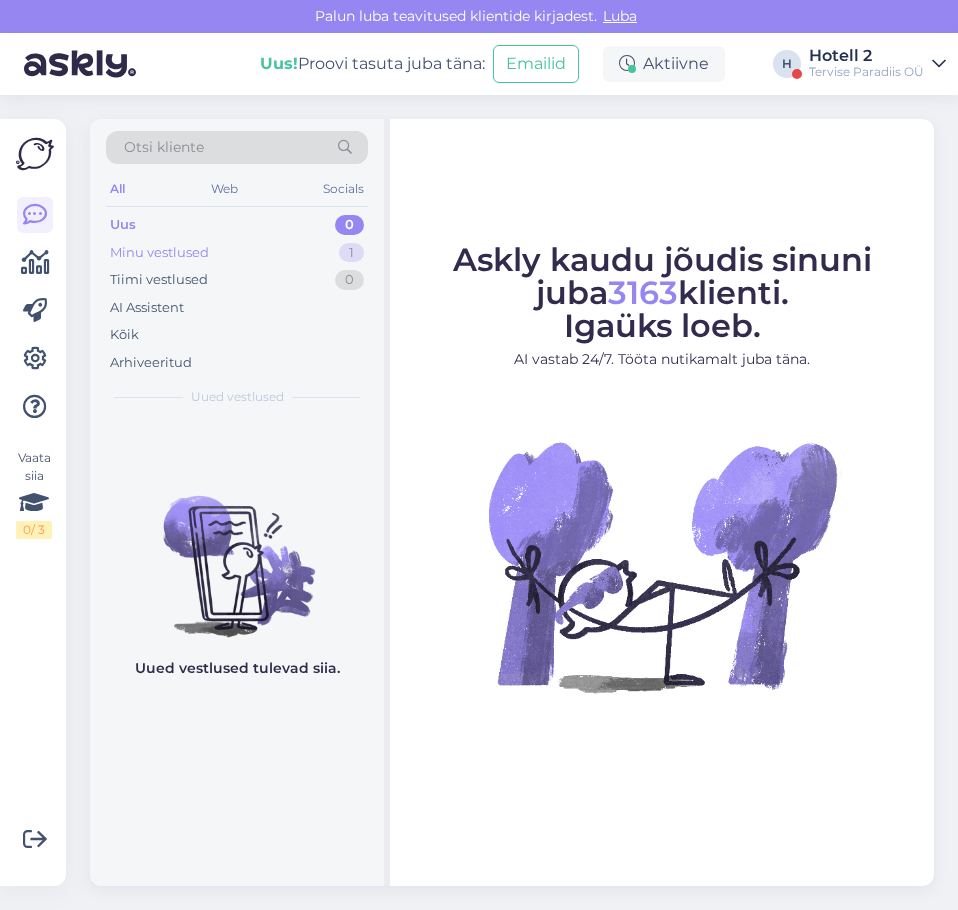 click on "Minu vestlused 1" at bounding box center [237, 253] 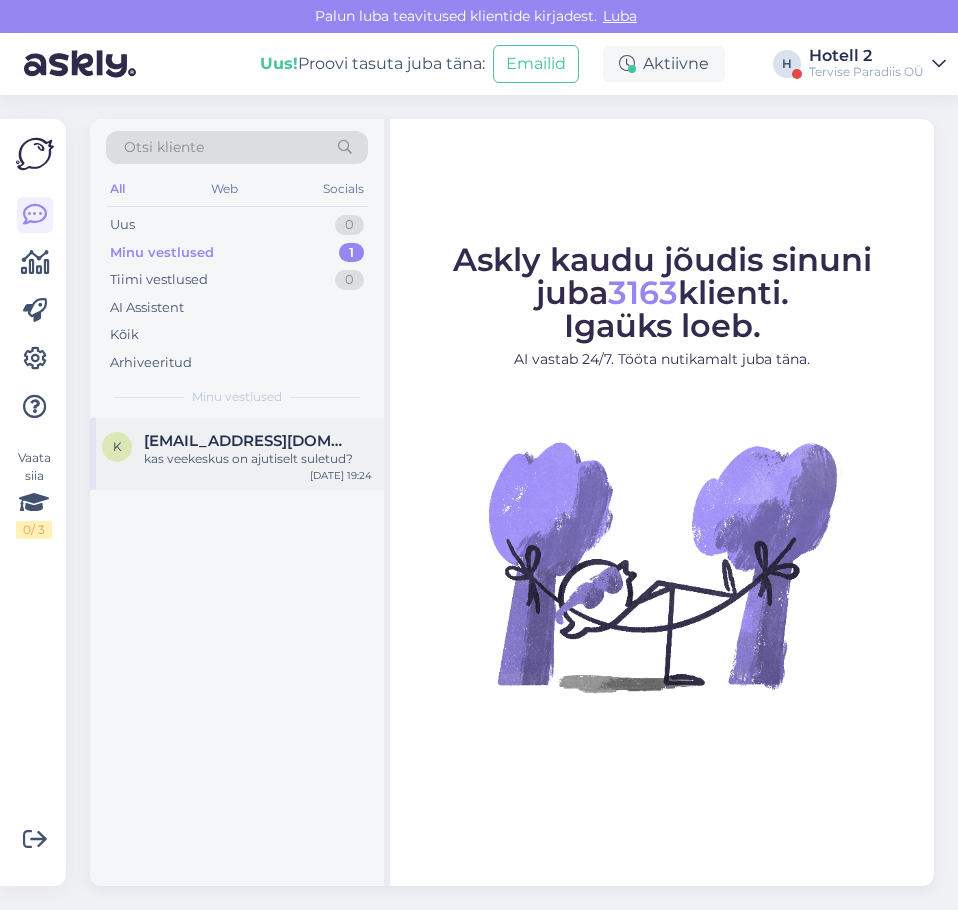 click on "kas veekeskus on ajutiselt suletud?" at bounding box center [258, 459] 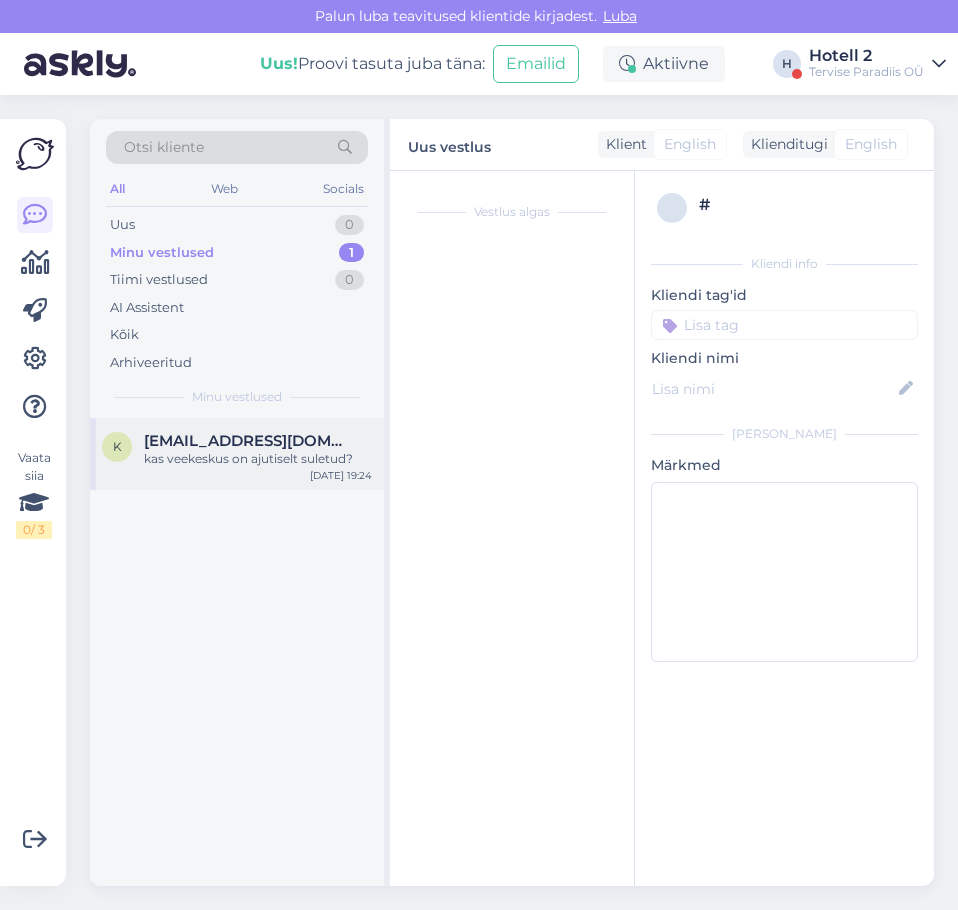 scroll, scrollTop: 6, scrollLeft: 0, axis: vertical 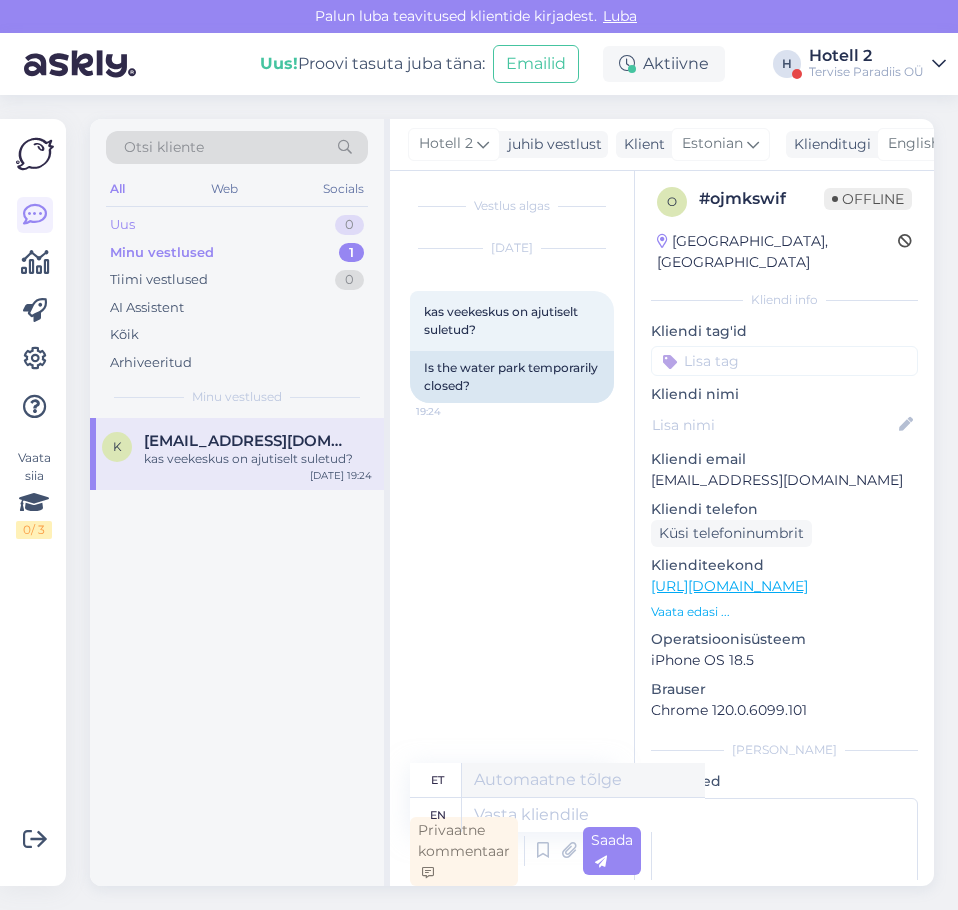 click on "Uus 0" at bounding box center (237, 225) 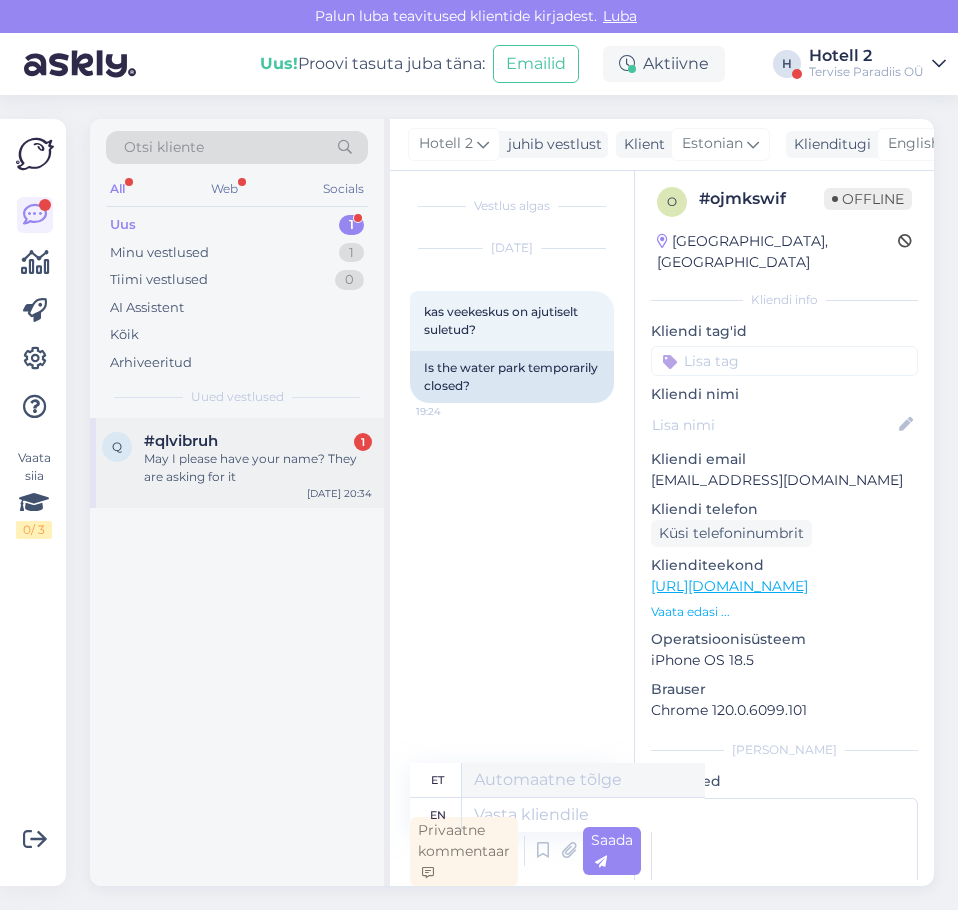 click on "May I please have your name? They are asking for it" at bounding box center (258, 468) 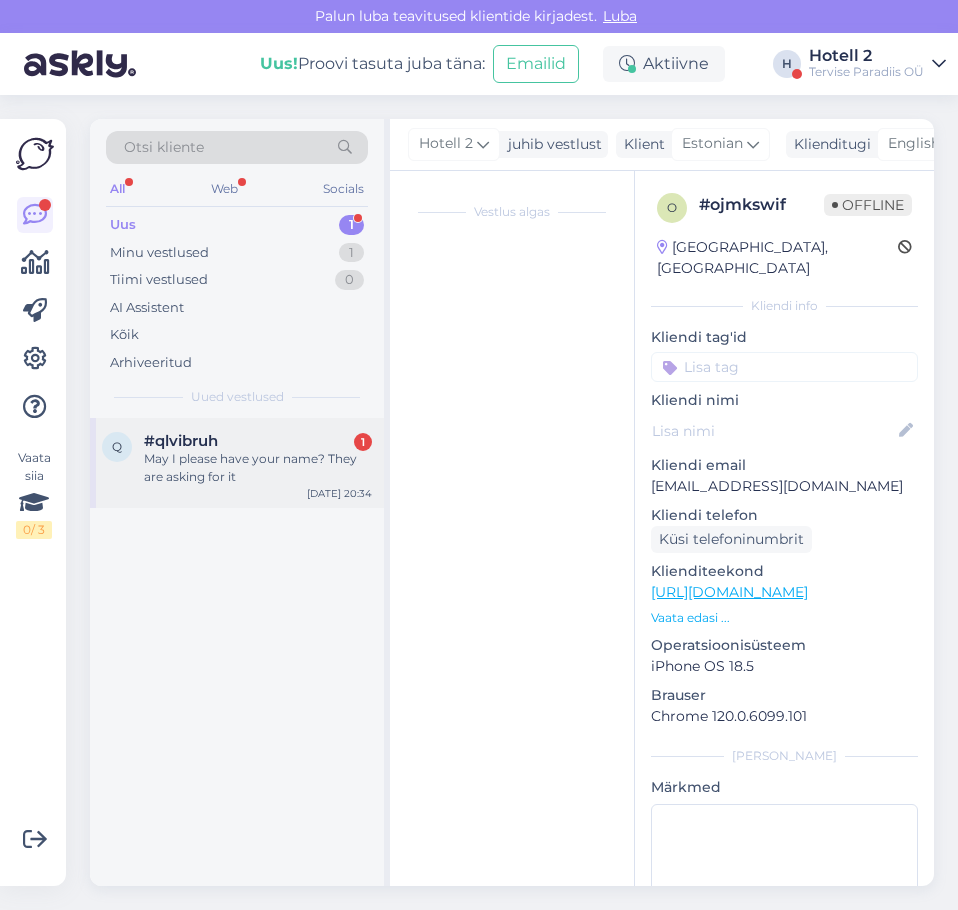 scroll, scrollTop: 0, scrollLeft: 0, axis: both 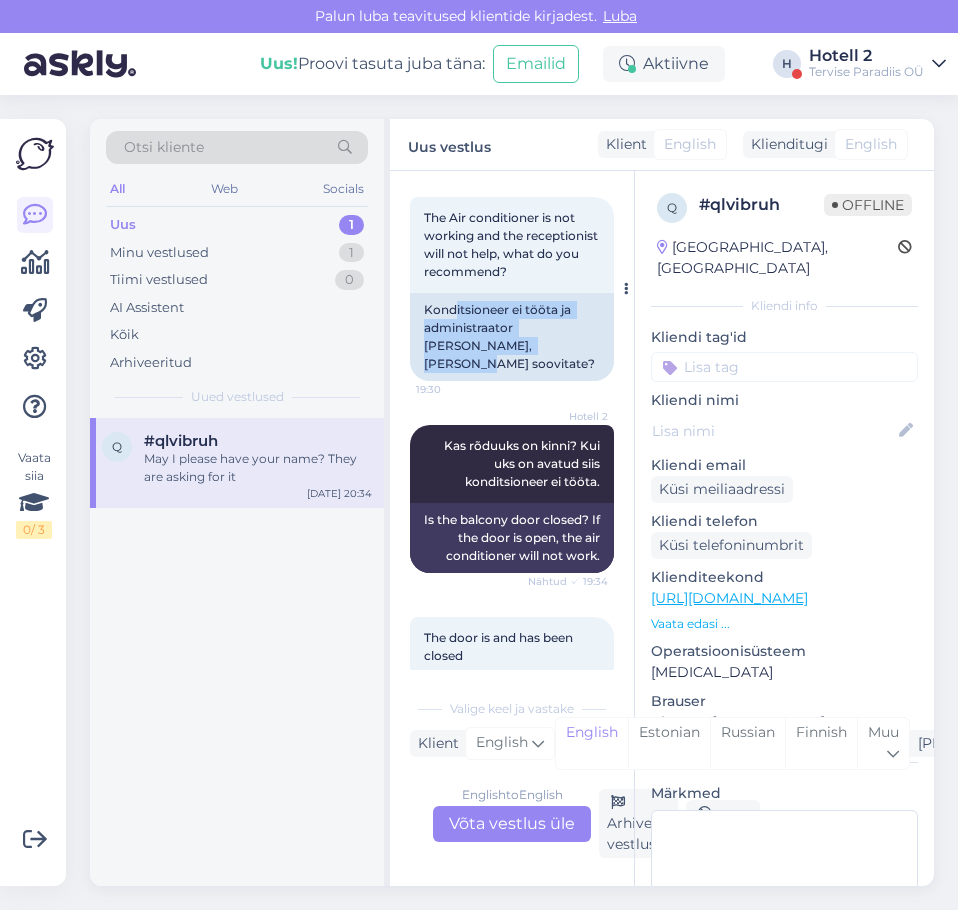 drag, startPoint x: 453, startPoint y: 327, endPoint x: 515, endPoint y: 368, distance: 74.330345 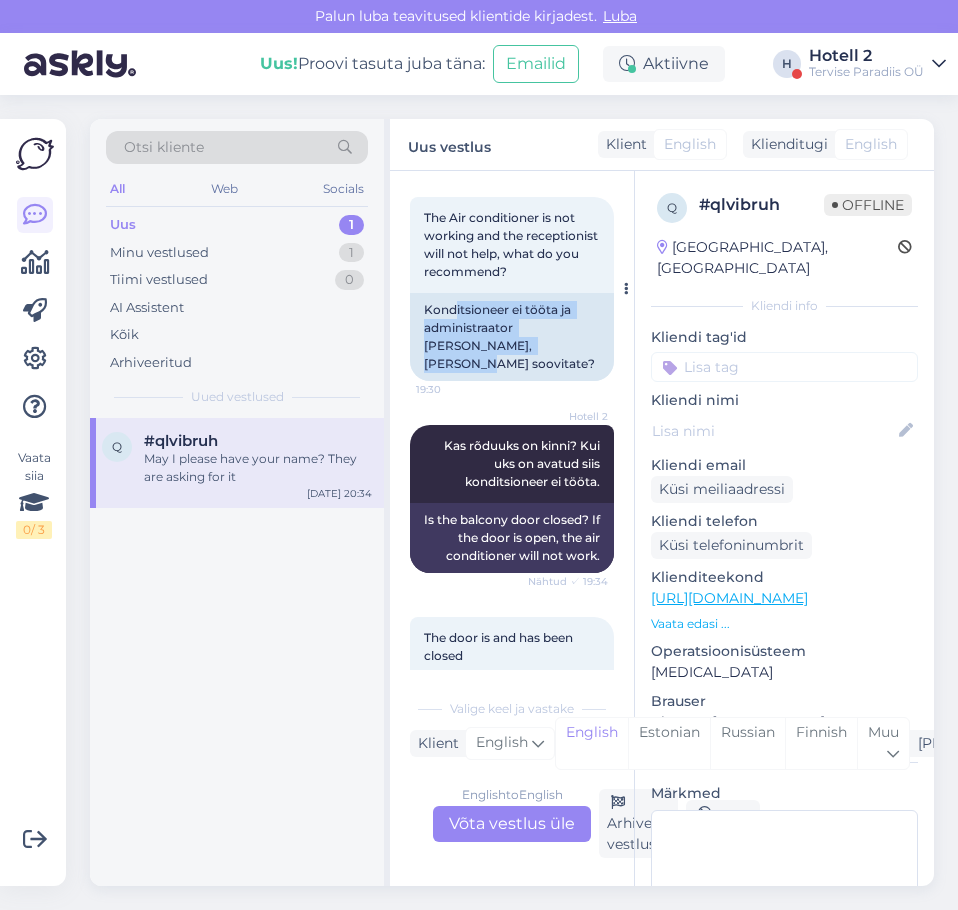 click on "Konditsioneer ei tööta ja administraator [PERSON_NAME], [PERSON_NAME] soovitate?" at bounding box center (512, 337) 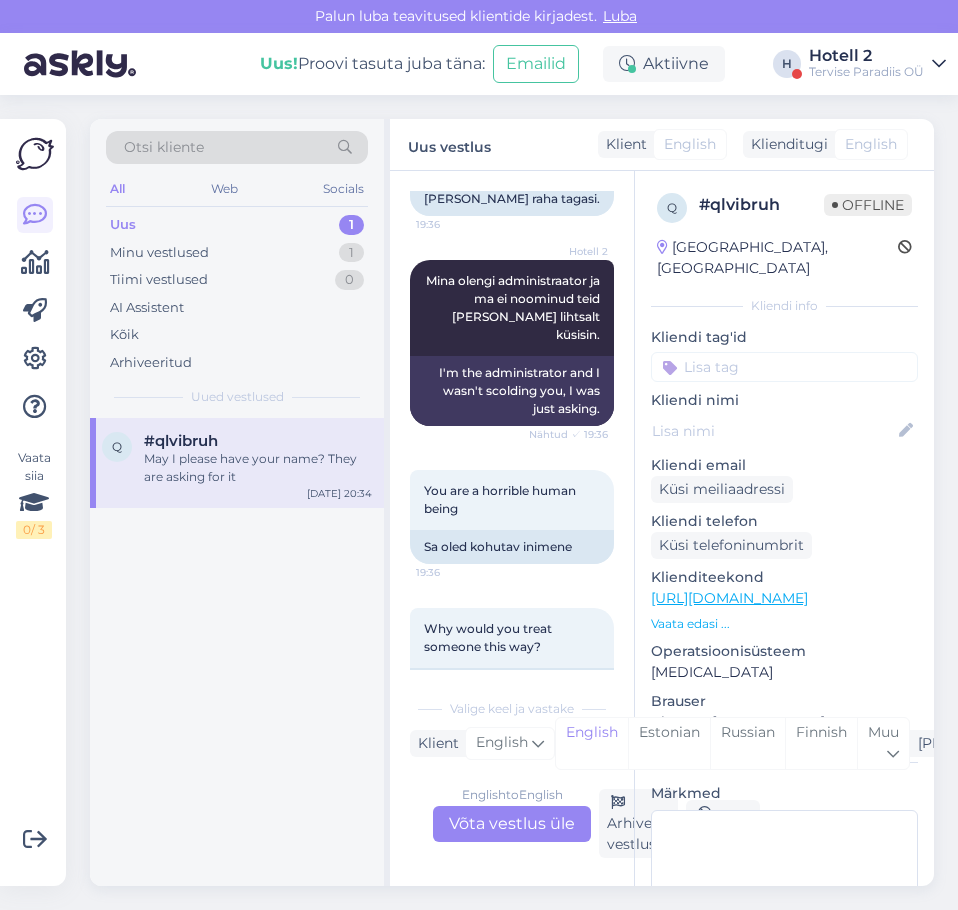 scroll, scrollTop: 1100, scrollLeft: 0, axis: vertical 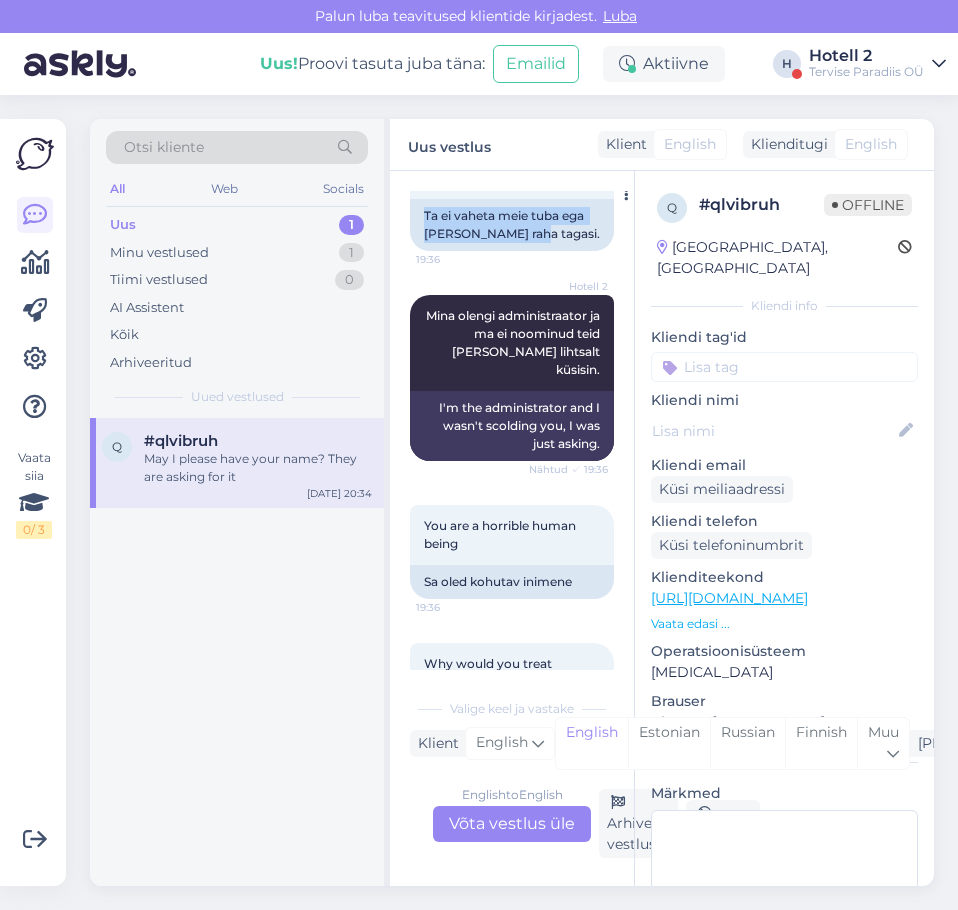 drag, startPoint x: 425, startPoint y: 303, endPoint x: 576, endPoint y: 331, distance: 153.57408 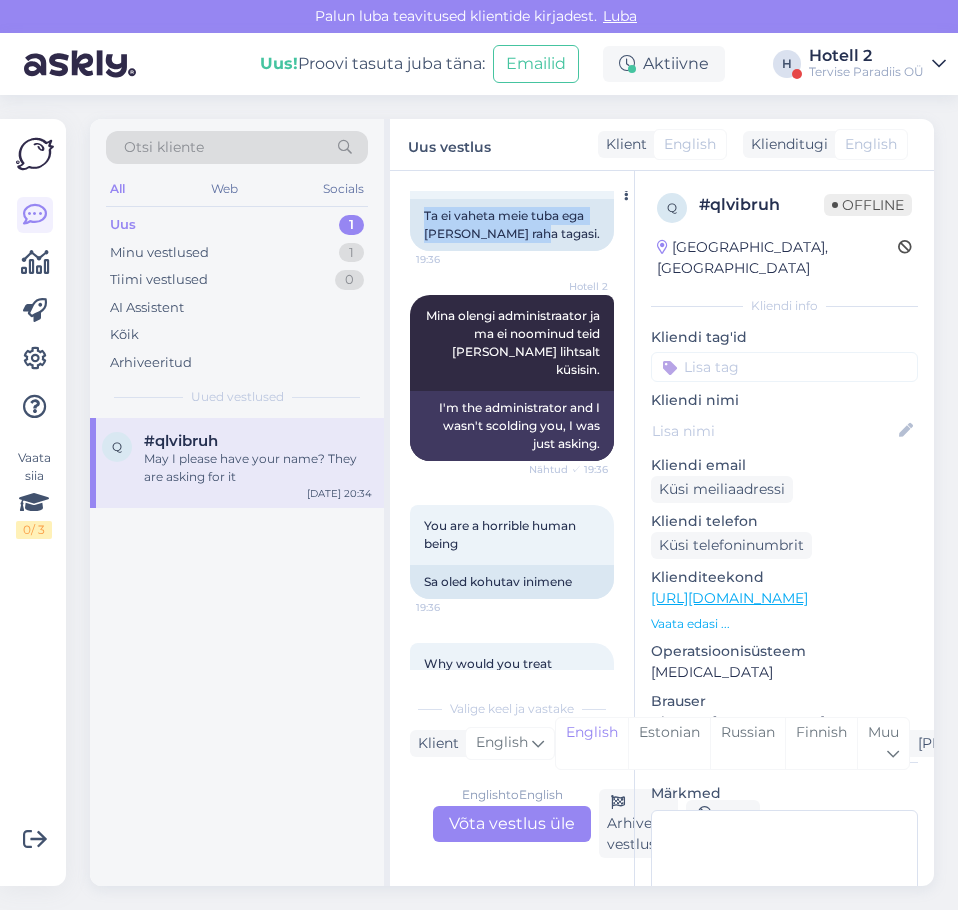 click on "Ta ei vaheta meie tuba ega [PERSON_NAME] raha tagasi." at bounding box center [512, 225] 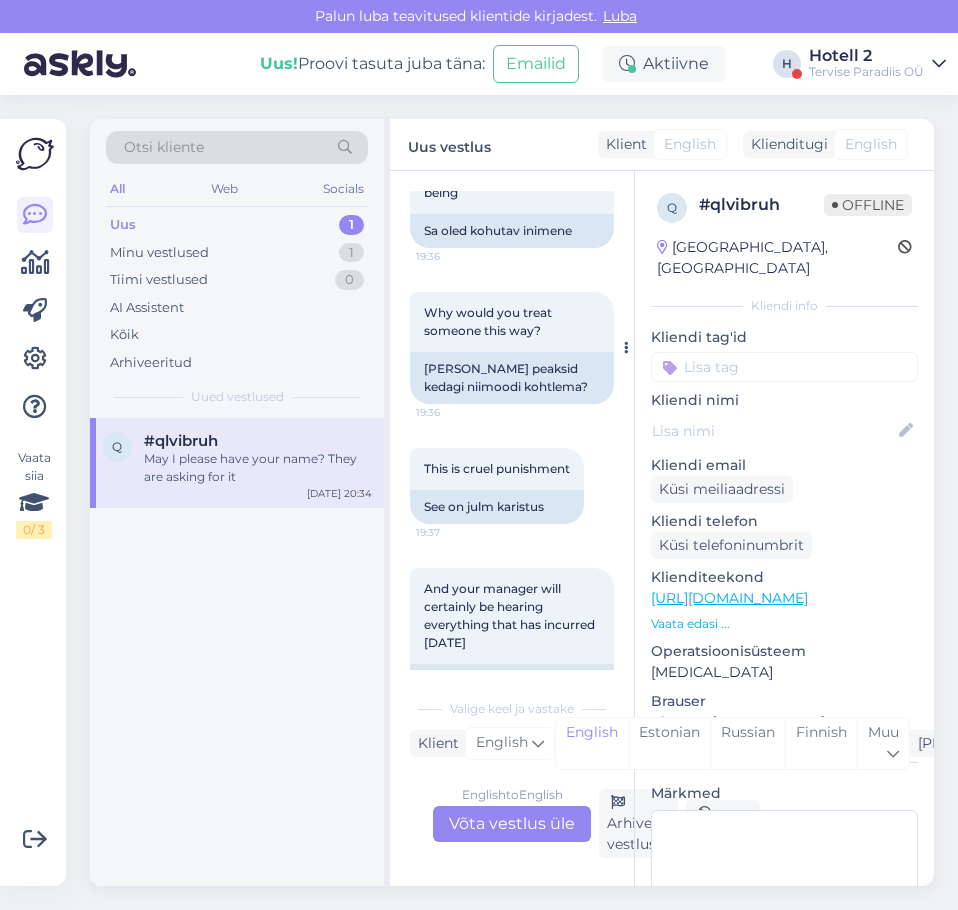 scroll, scrollTop: 1749, scrollLeft: 0, axis: vertical 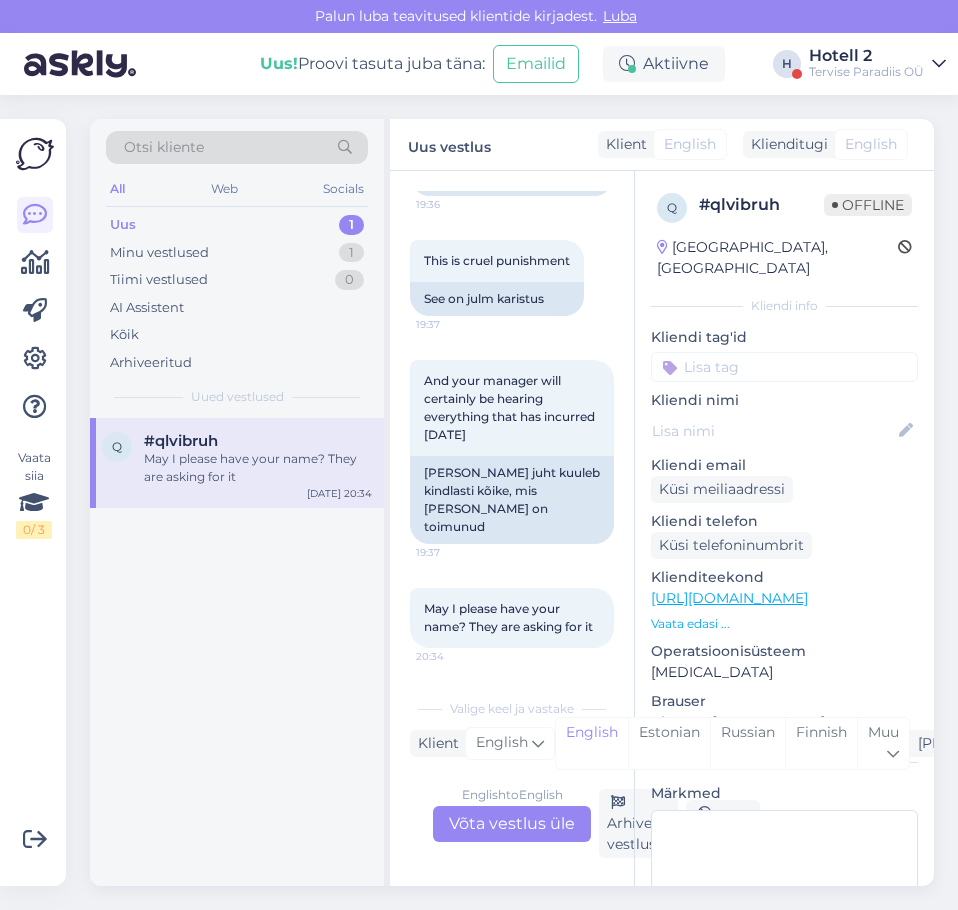 click on "May I please have your name? They are asking for it" at bounding box center (258, 468) 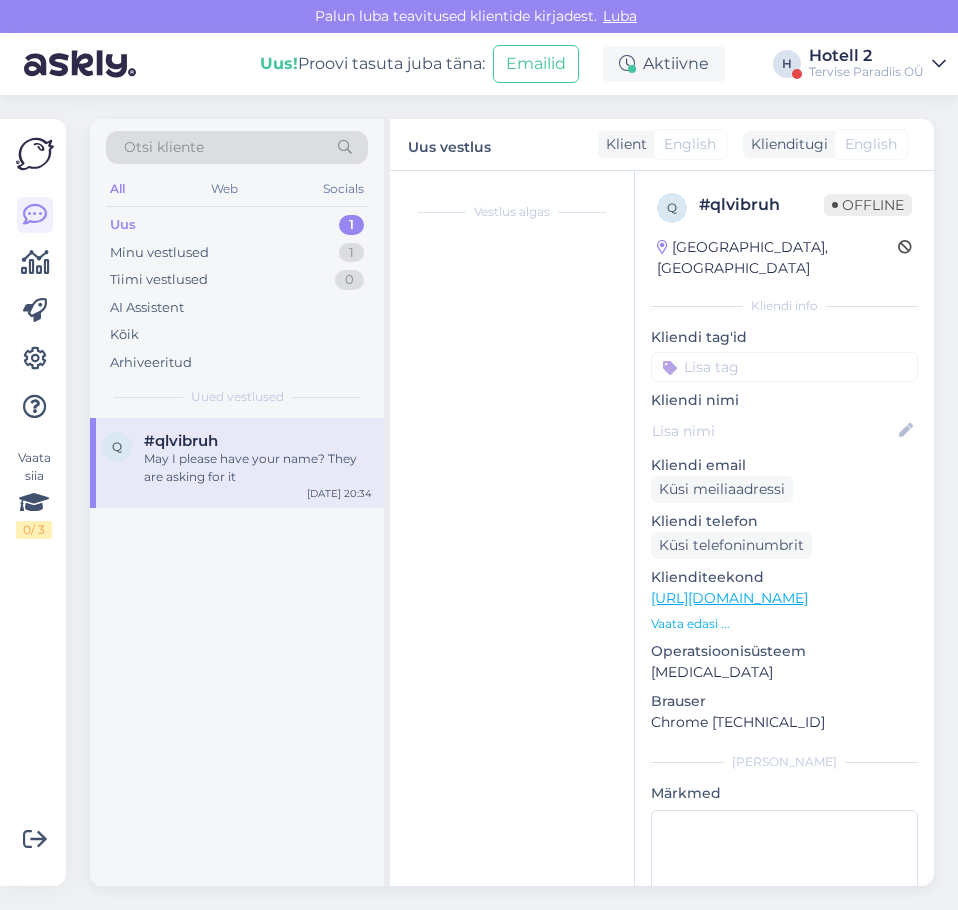 scroll, scrollTop: 0, scrollLeft: 0, axis: both 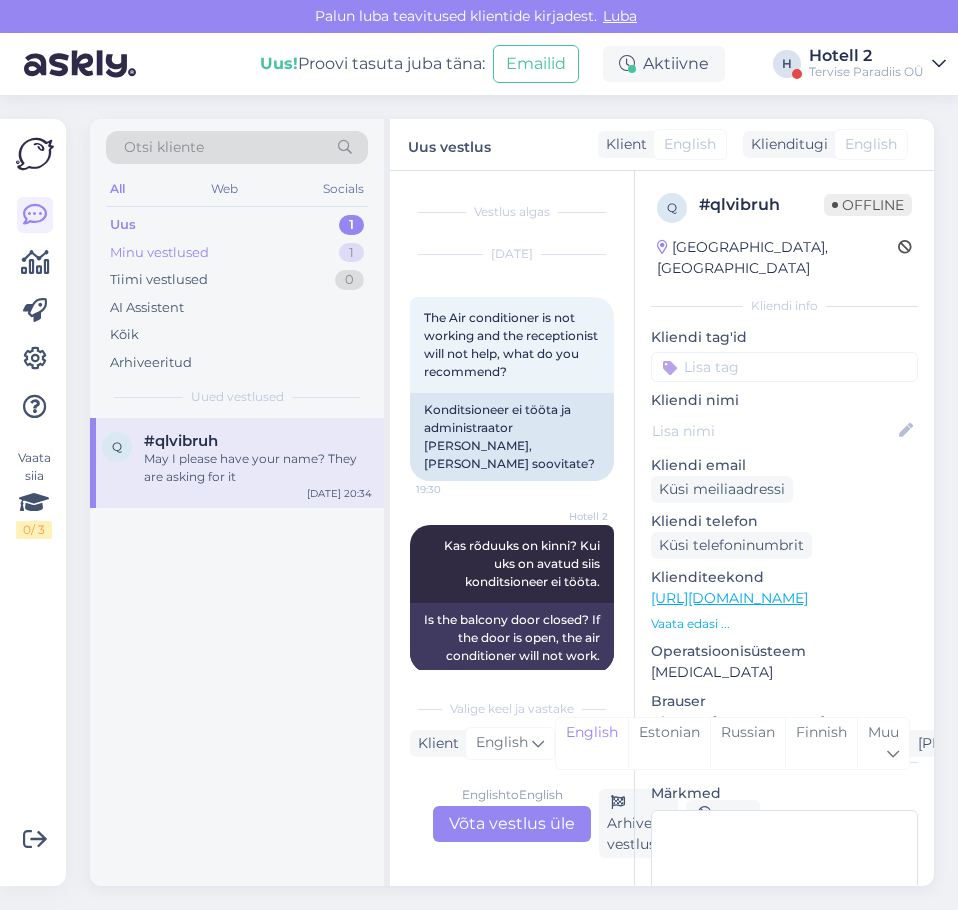 click on "Minu vestlused 1" at bounding box center (237, 253) 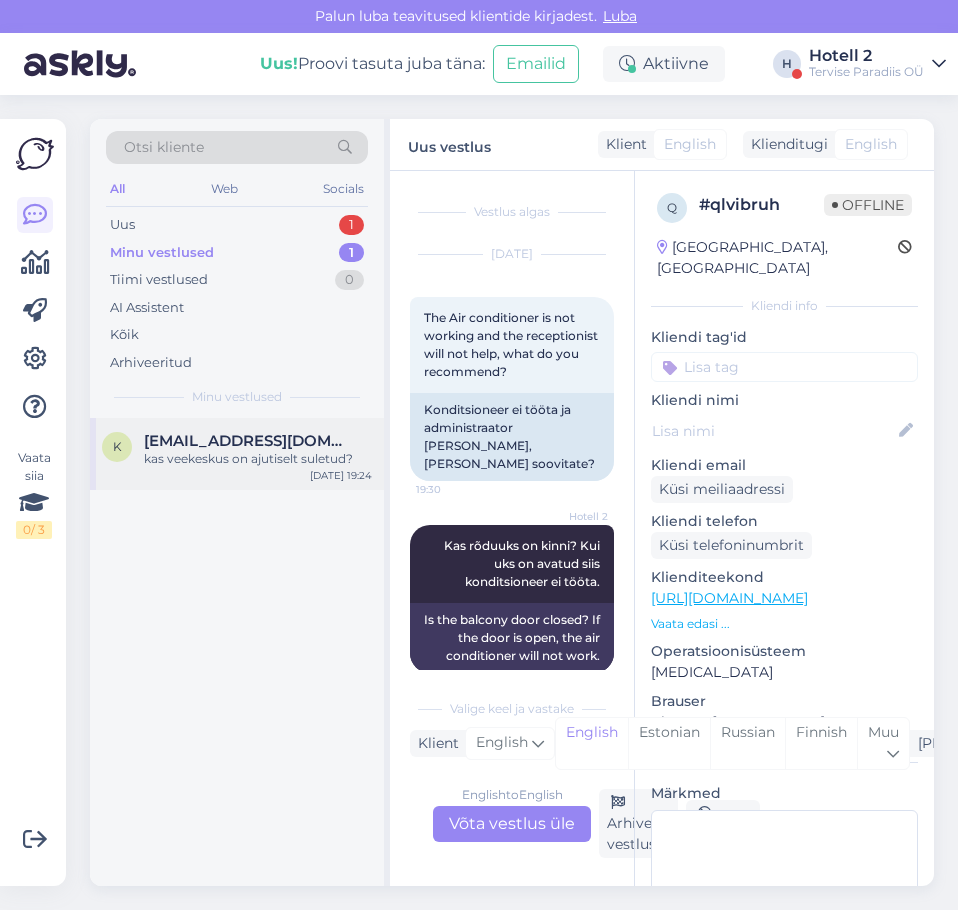 click on "[EMAIL_ADDRESS][DOMAIN_NAME]" at bounding box center (248, 441) 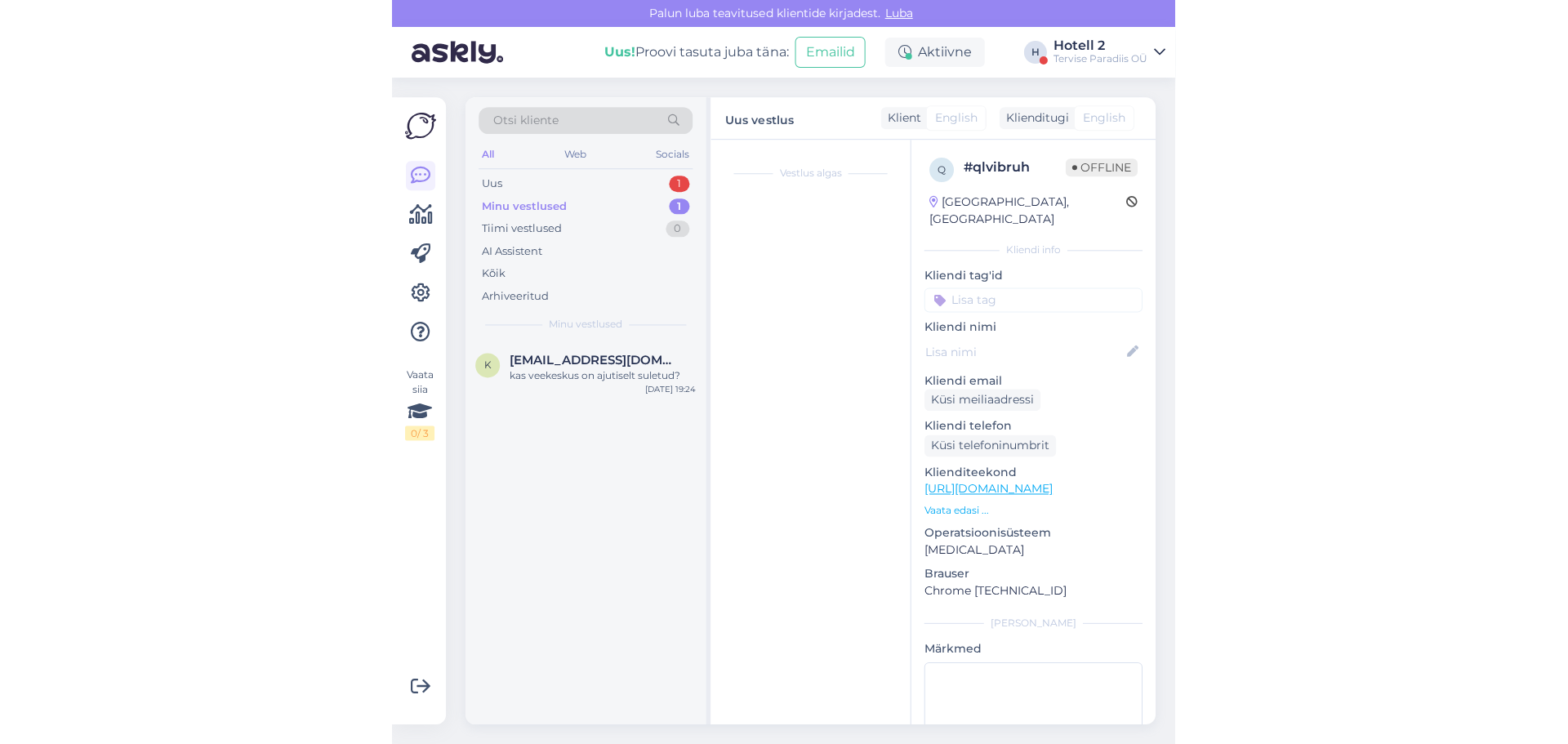 scroll, scrollTop: 5, scrollLeft: 0, axis: vertical 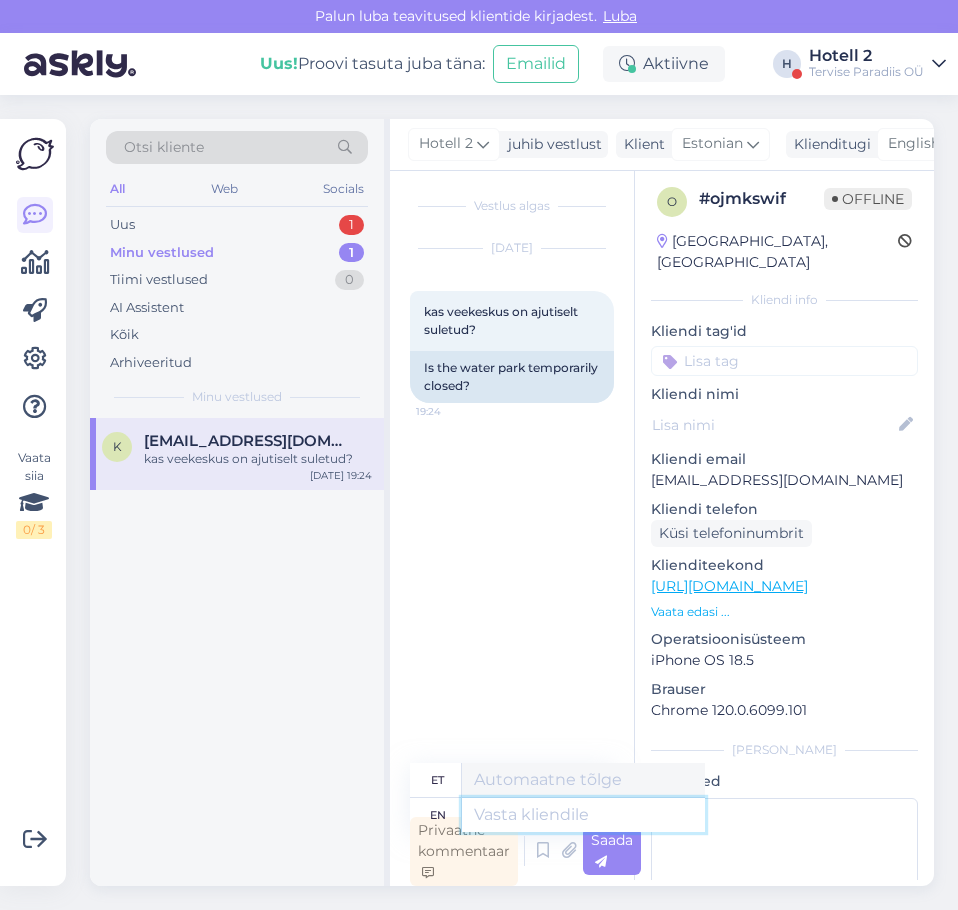 click at bounding box center (583, 815) 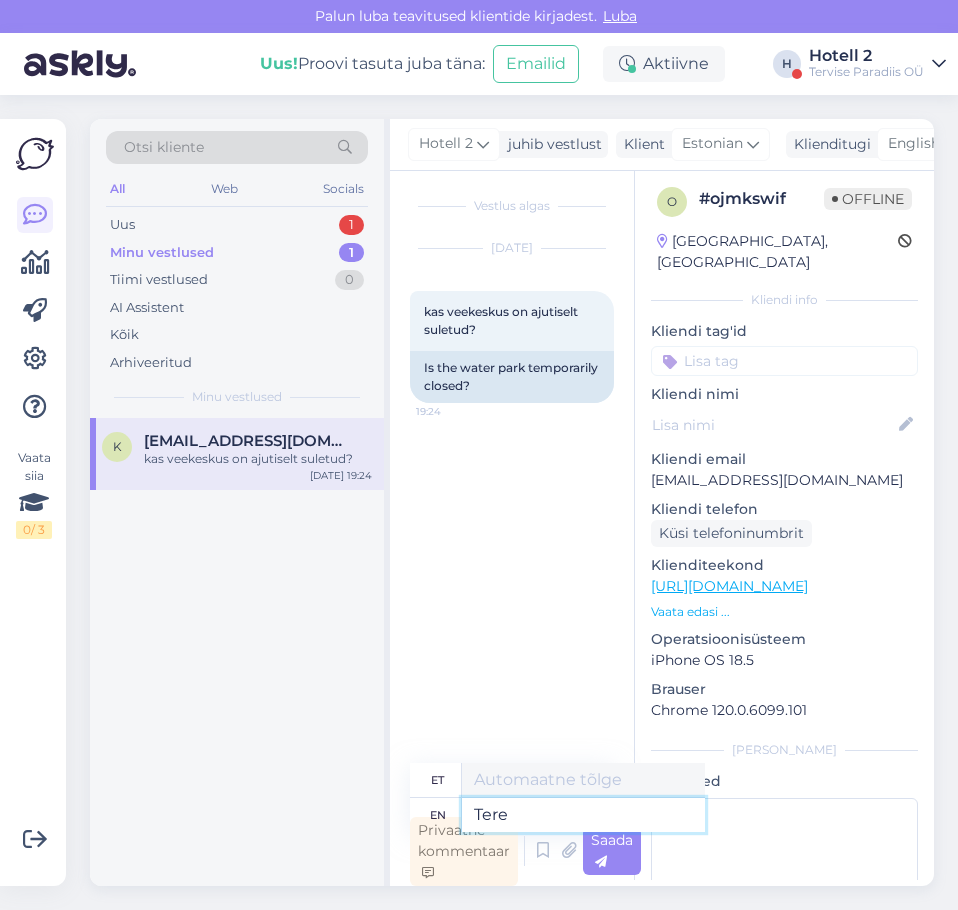type on "Tere!" 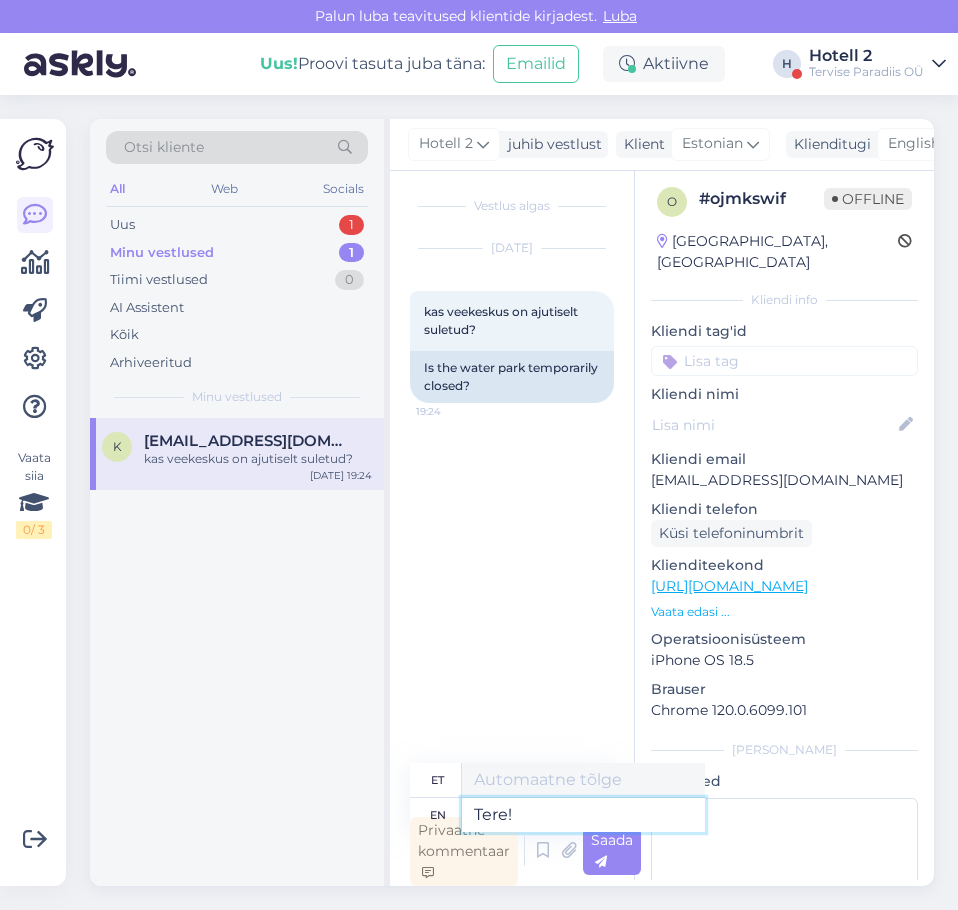 type on "Tere!" 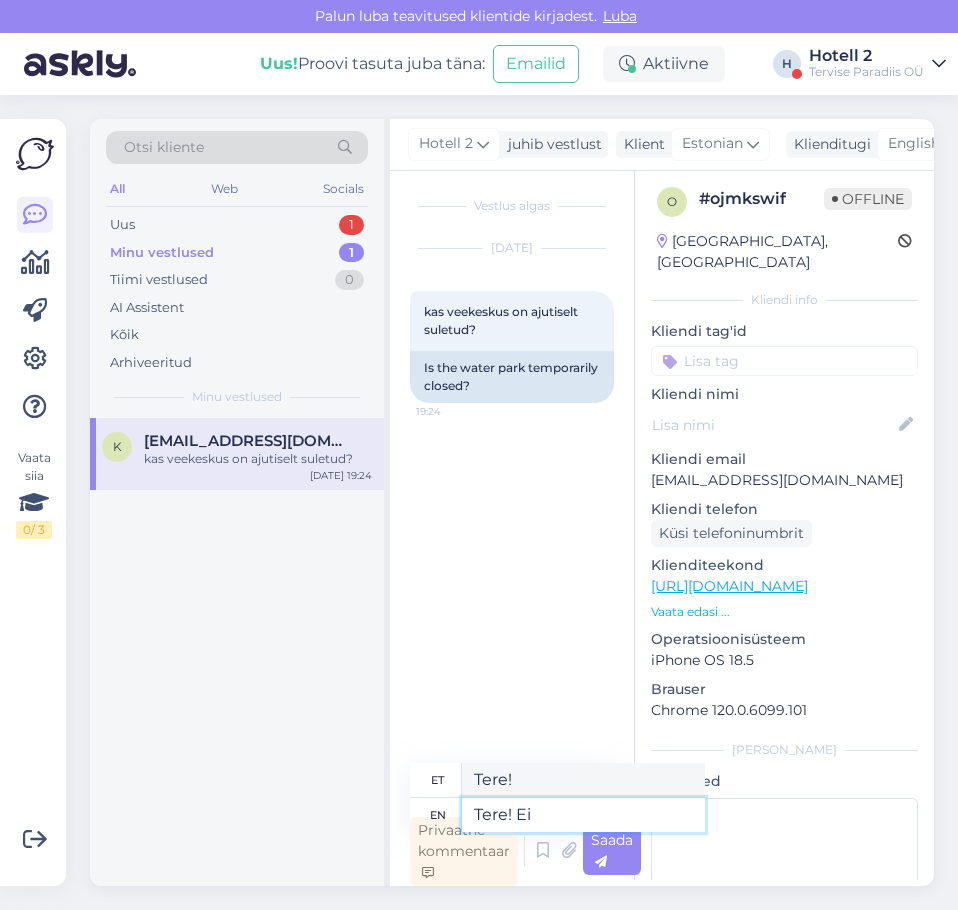 type on "Tere! Ei" 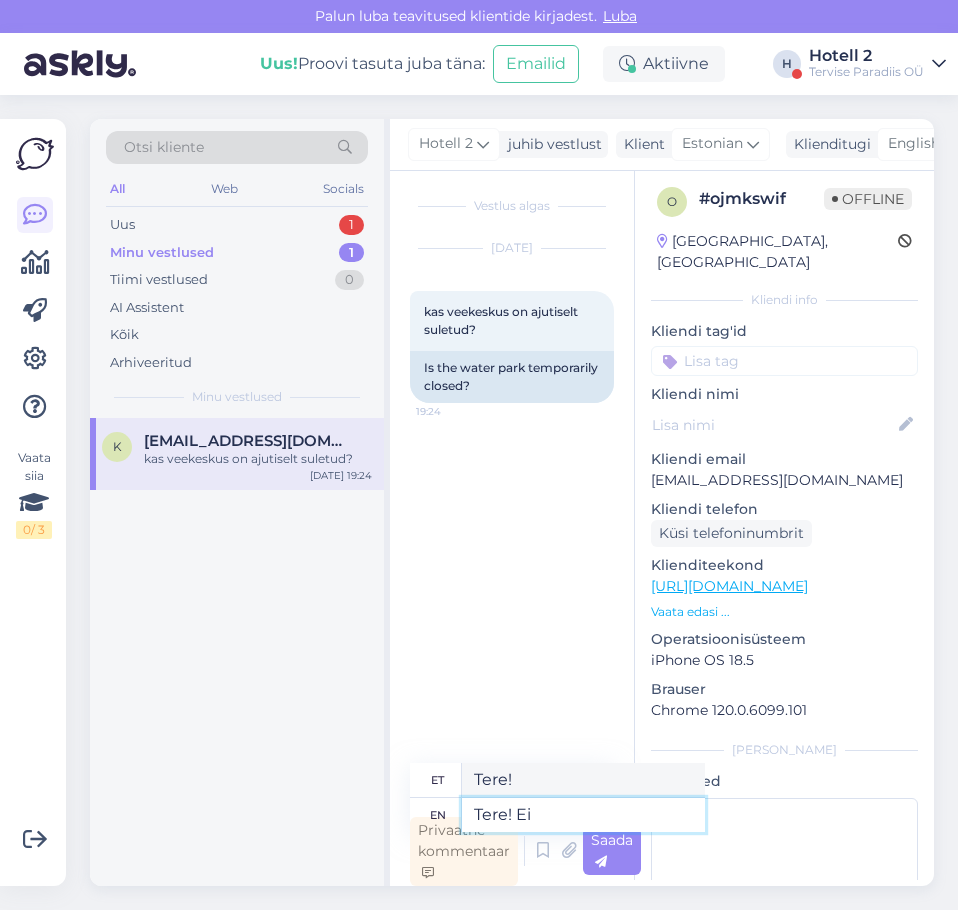 type on "Tere! Ei" 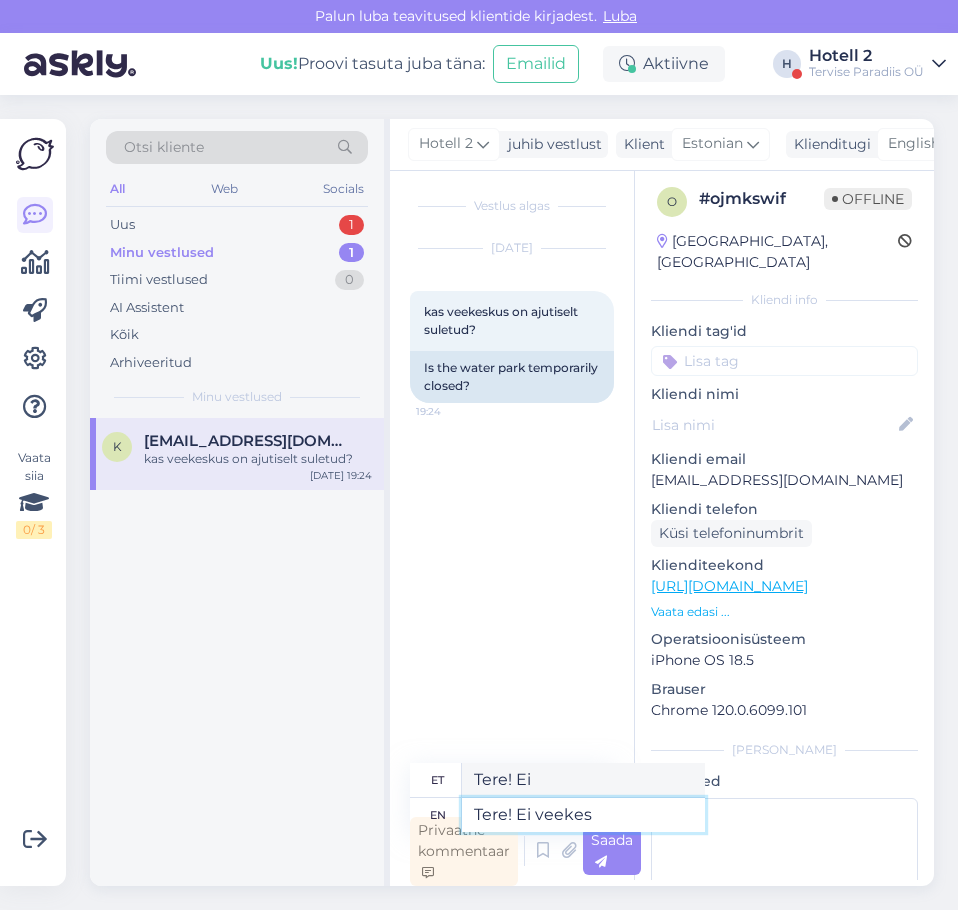 type on "Tere! Ei veekesk" 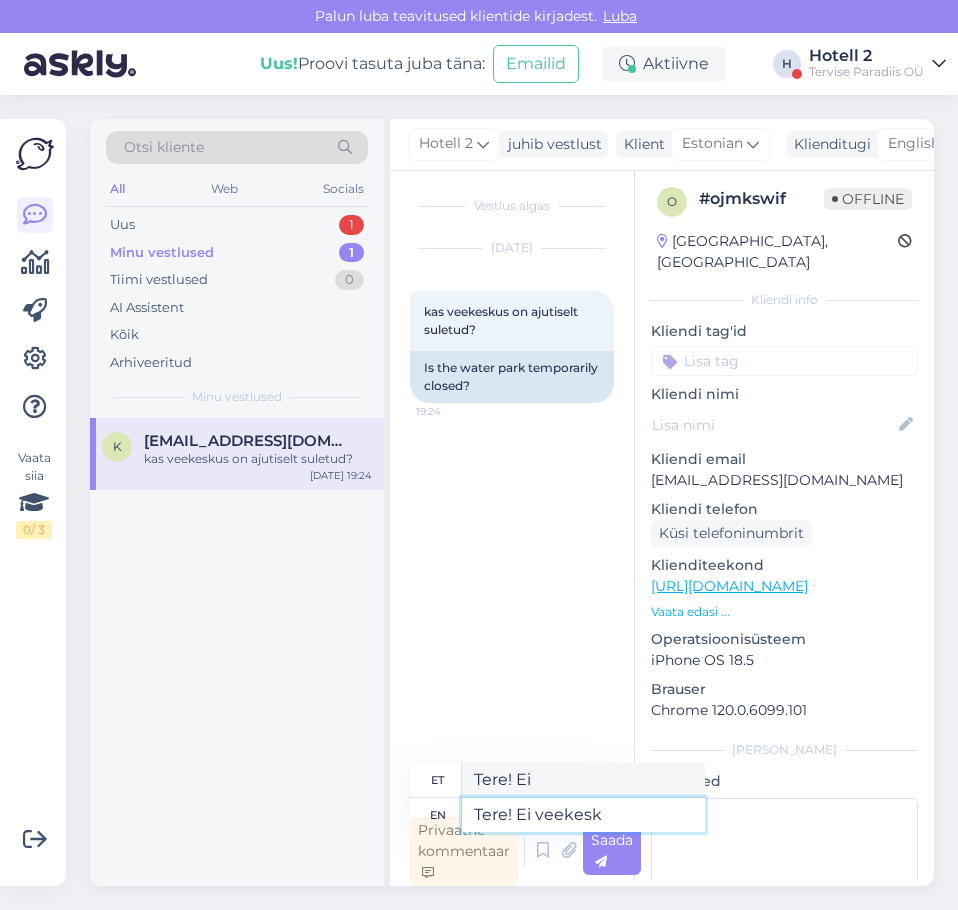 type on "Tere! Ei veekes" 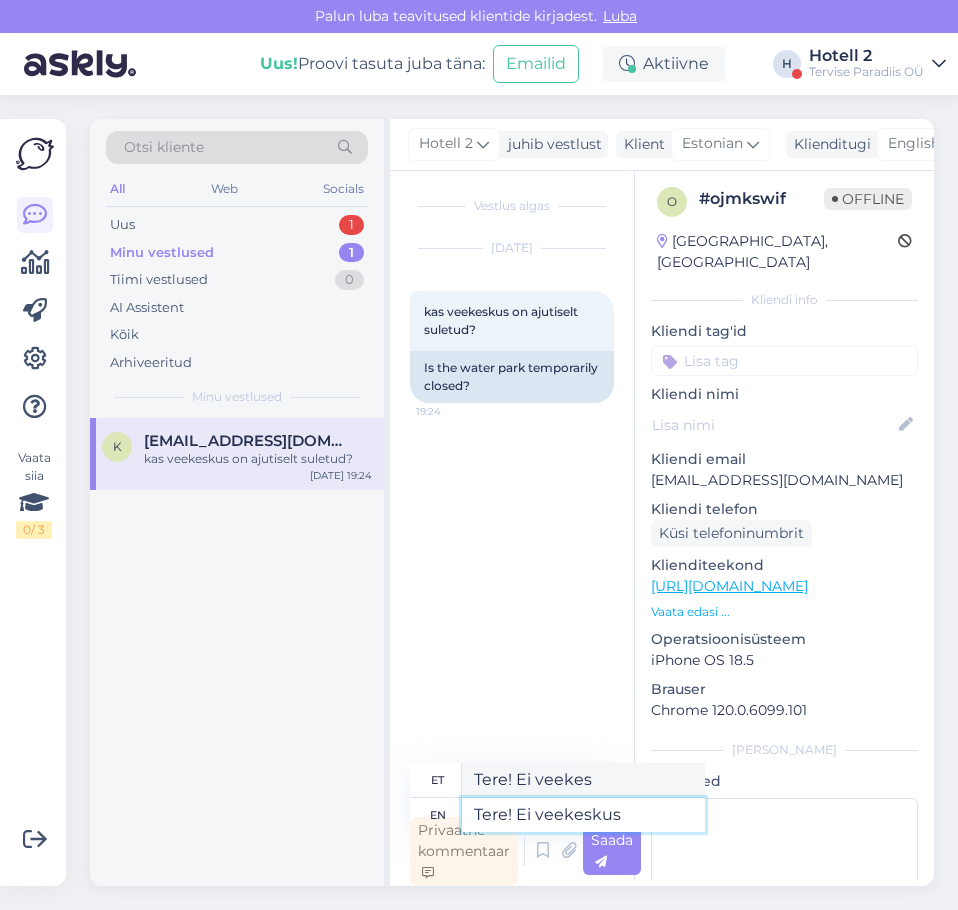 type on "Tere! Ei veekeskus" 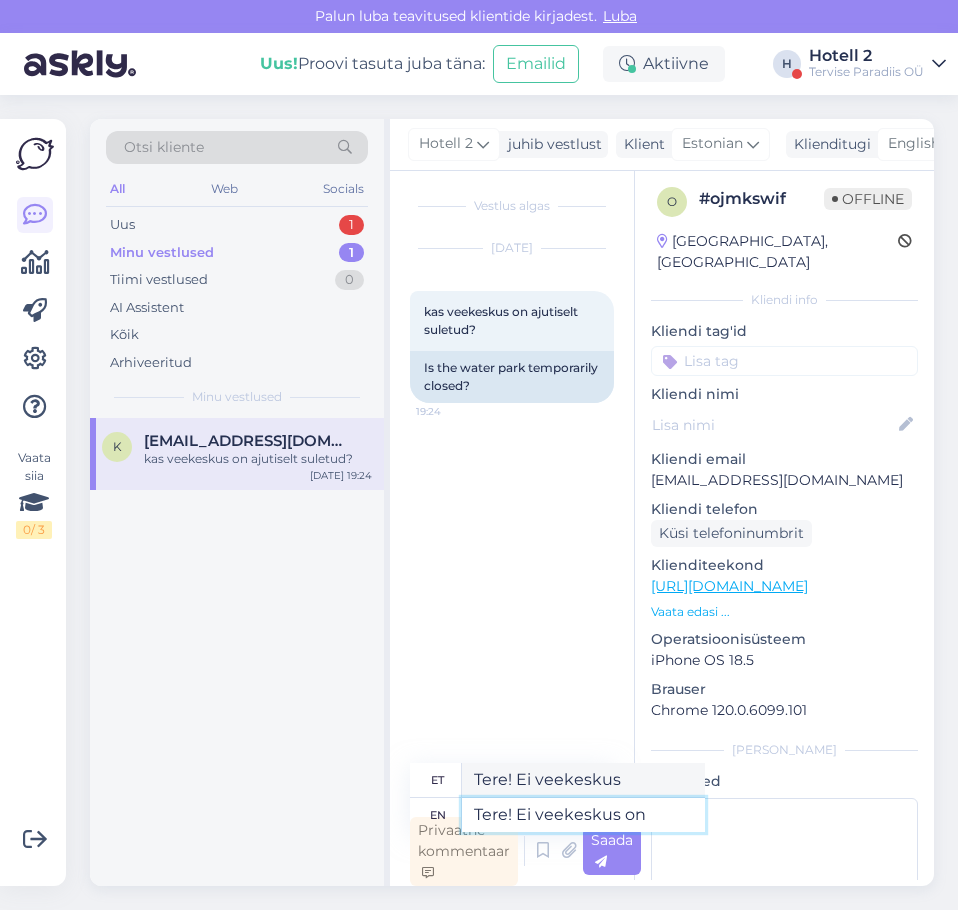 type on "Tere! Ei veekeskus on" 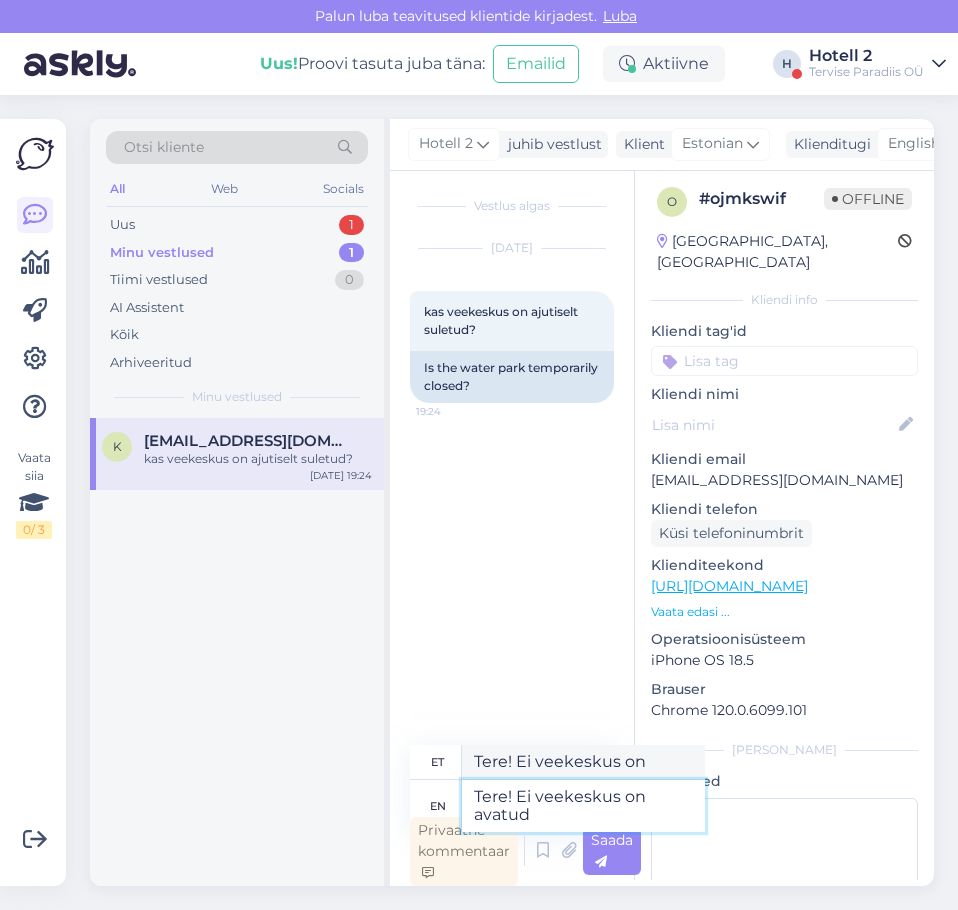 type on "Tere! Ei veekeskus on avatud" 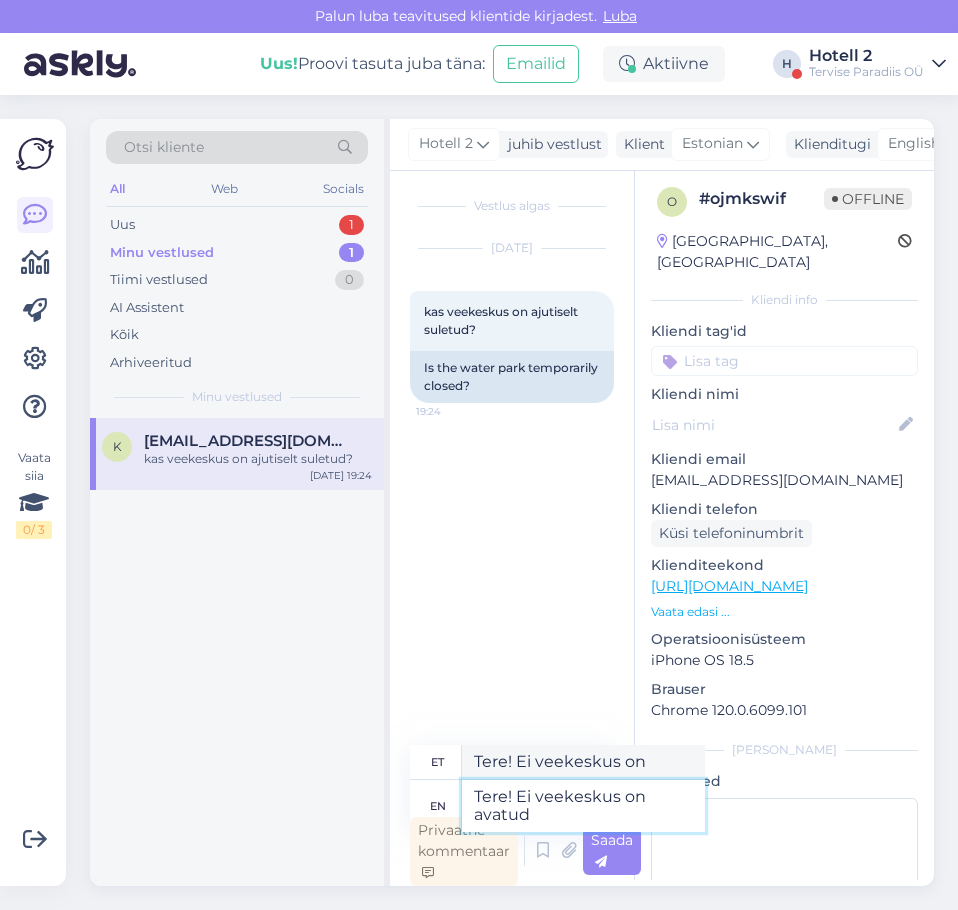type on "Tere! Ei veekeskus on avatud" 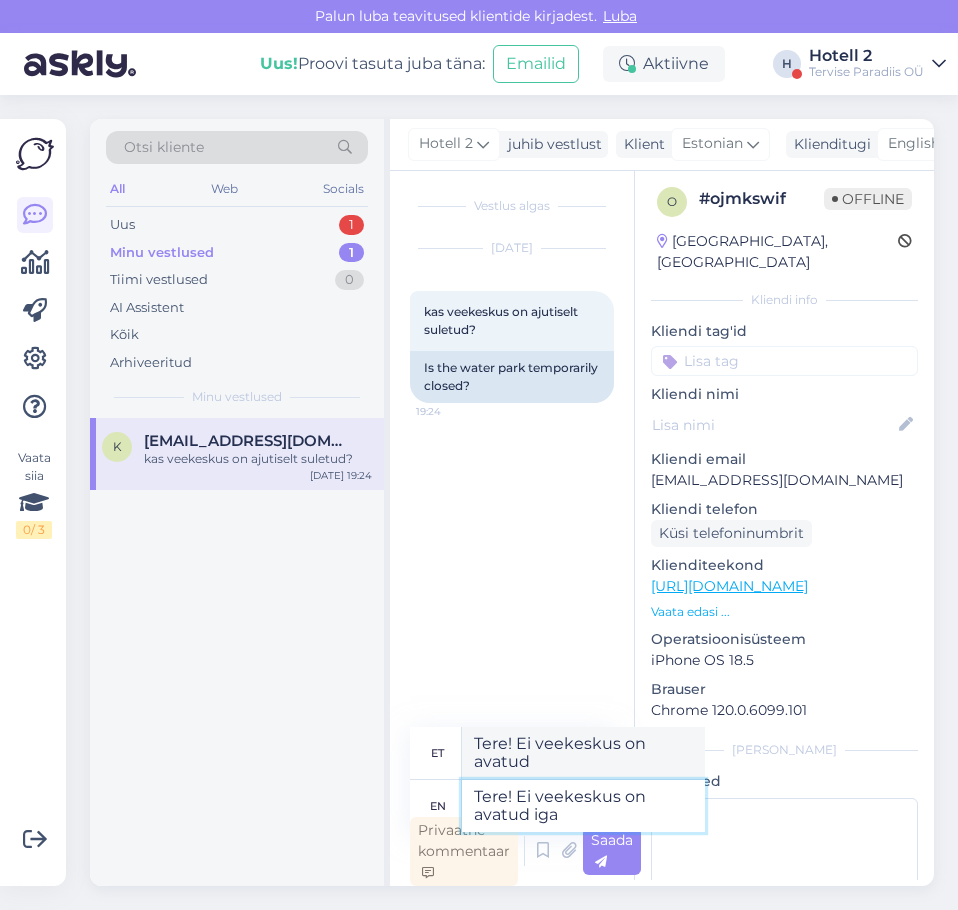 type on "Tere! Ei veekeskus on avatud iga" 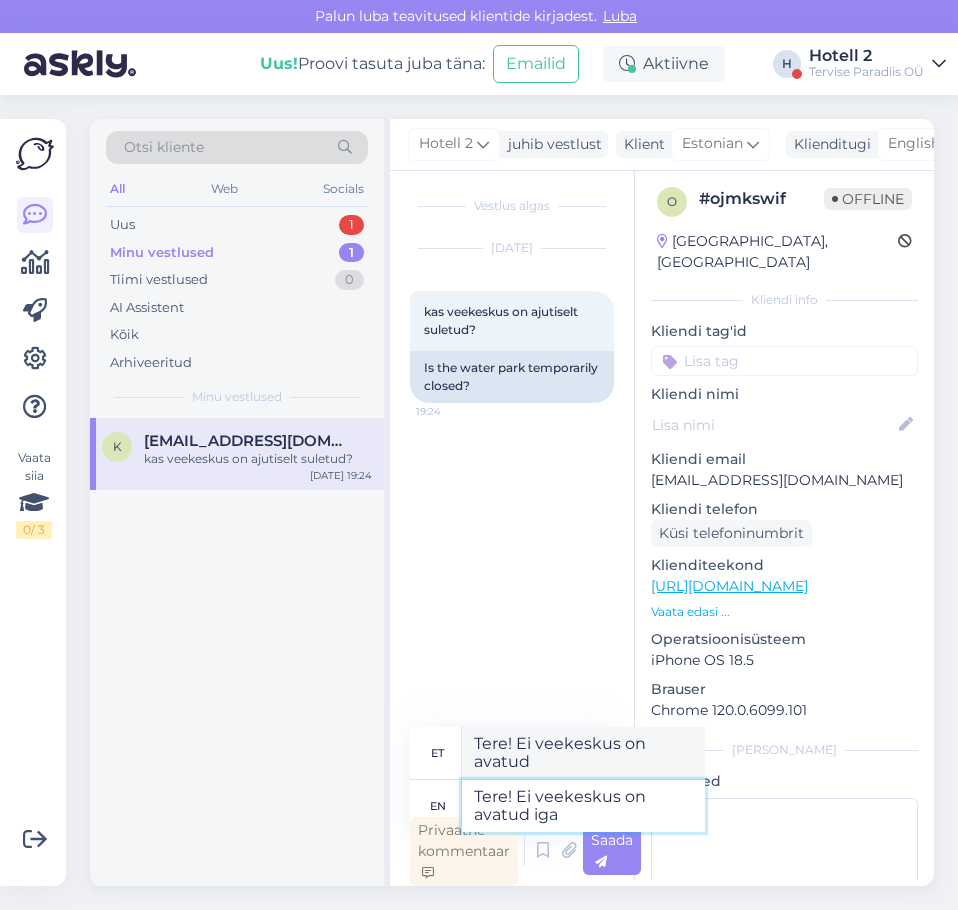 type on "Tere! Ei veekeskus on avatud iga" 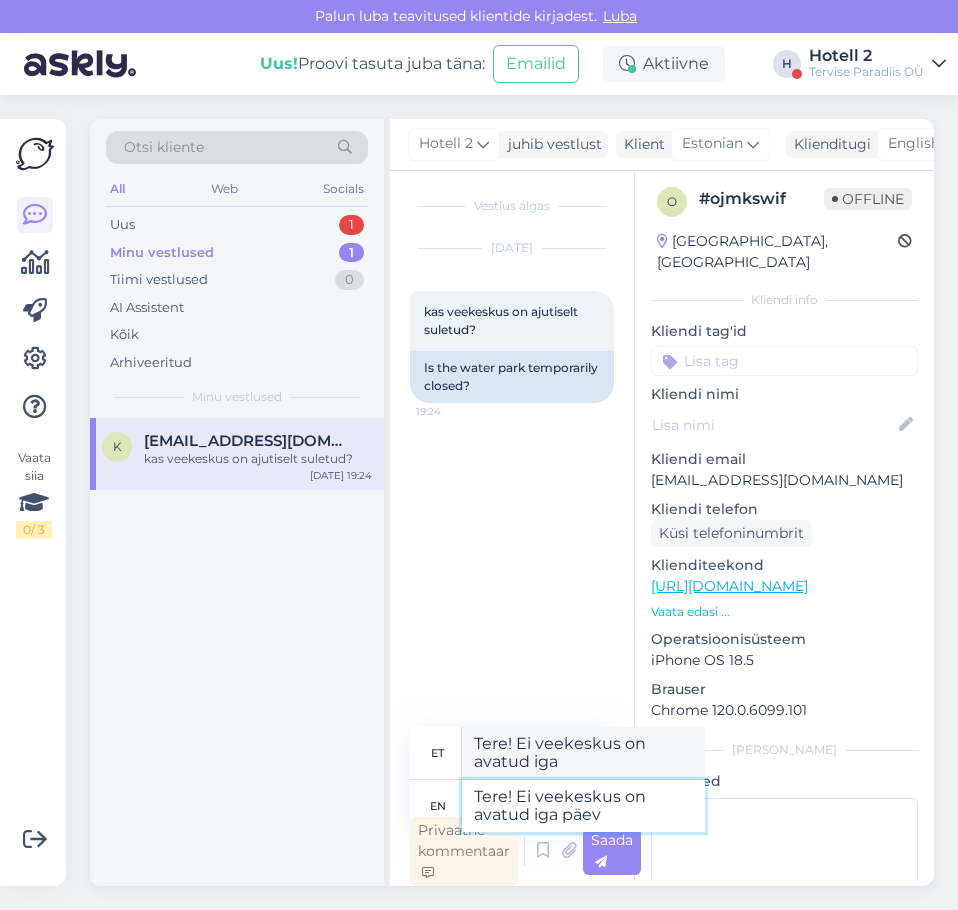 type on "Tere! Ei veekeskus on avatud iga päev" 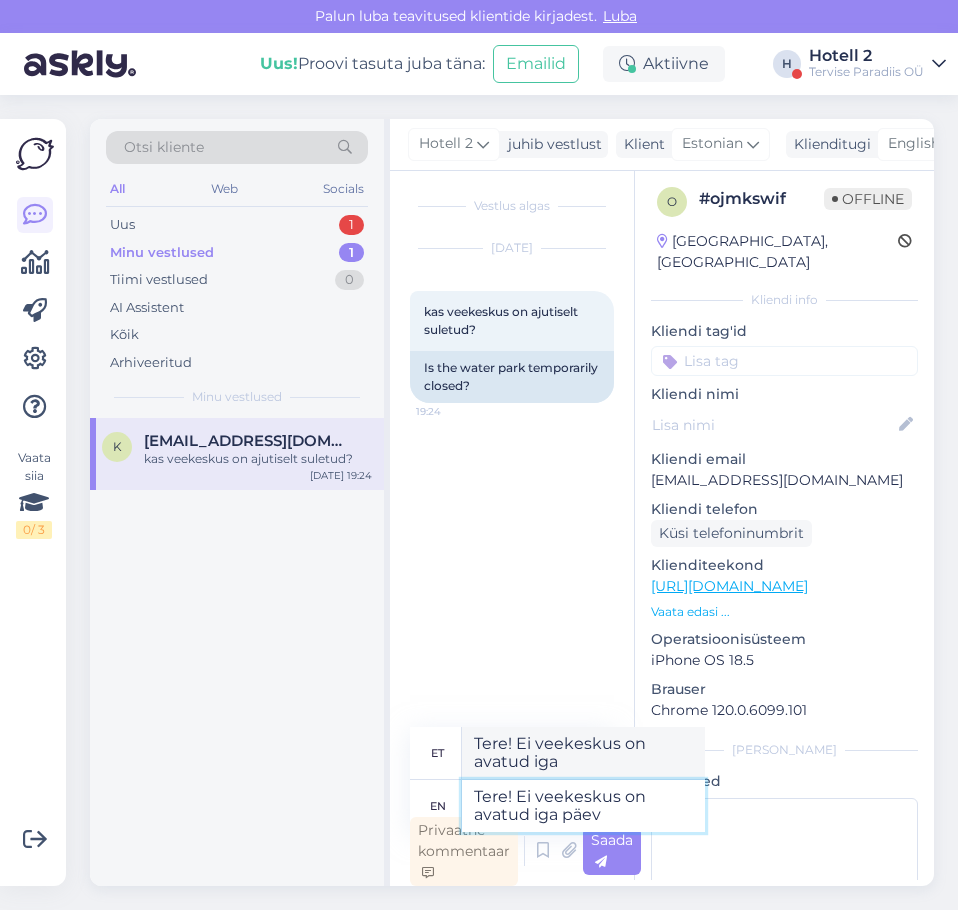 type on "Tere! Ei veekeskus on avatud iga päev" 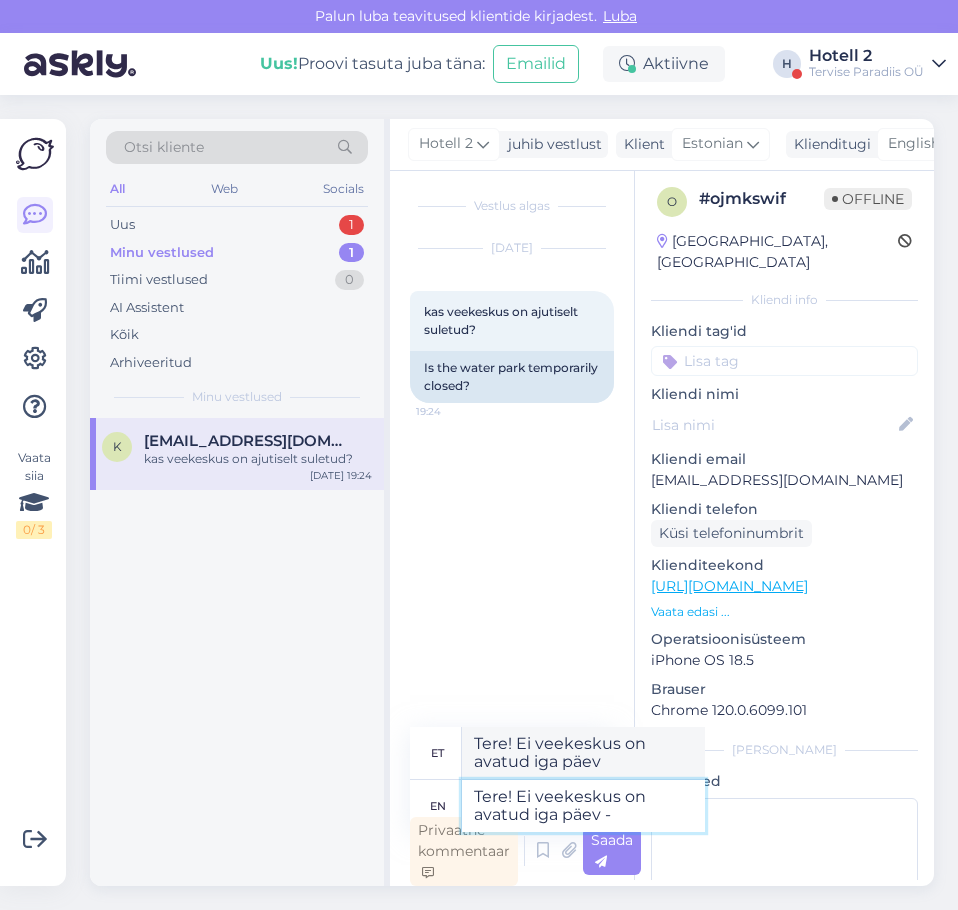 type on "Tere! Ei veekeskus on avatud iga päev -" 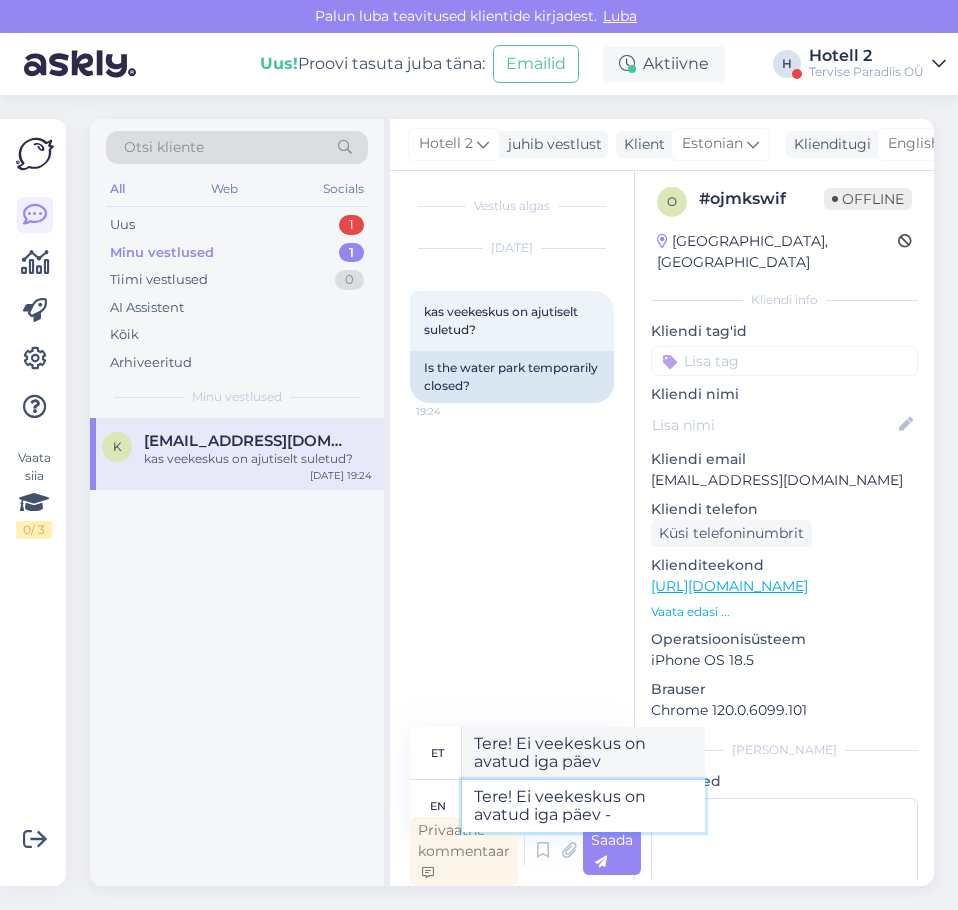 type on "Tere! Ei veekeskus on avatud iga päev -" 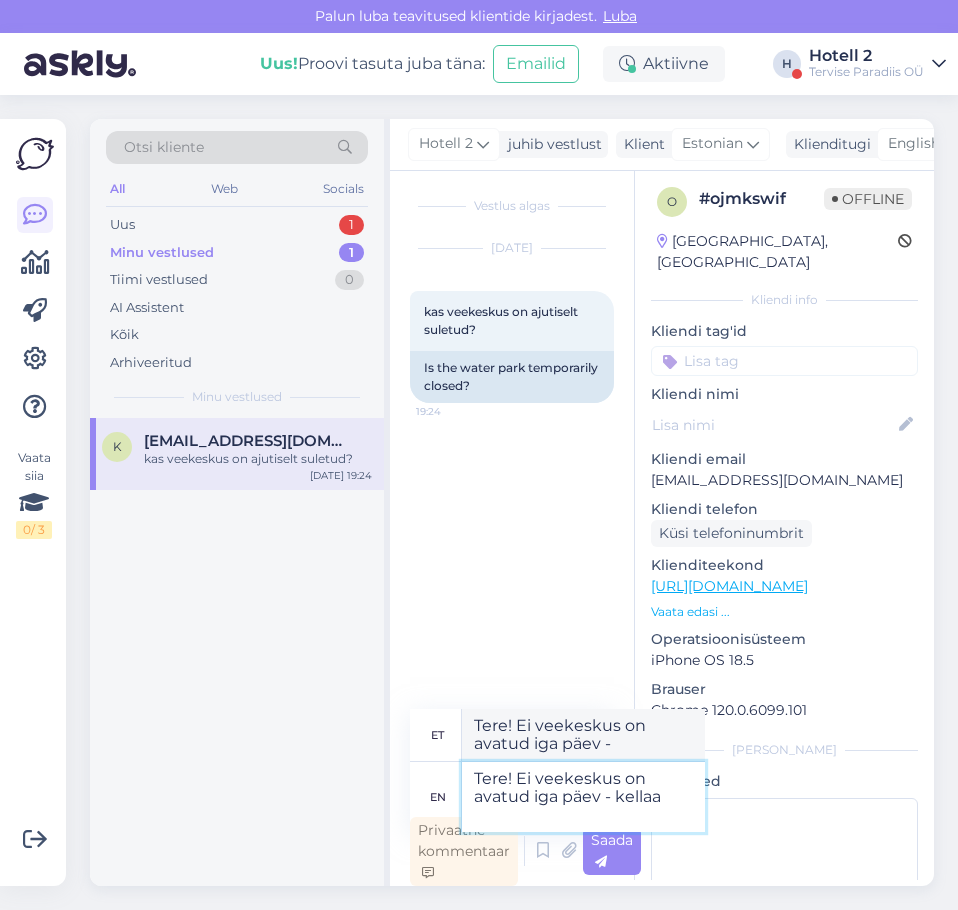 type on "Tere! Ei veekeskus on avatud iga päev - kellaaj" 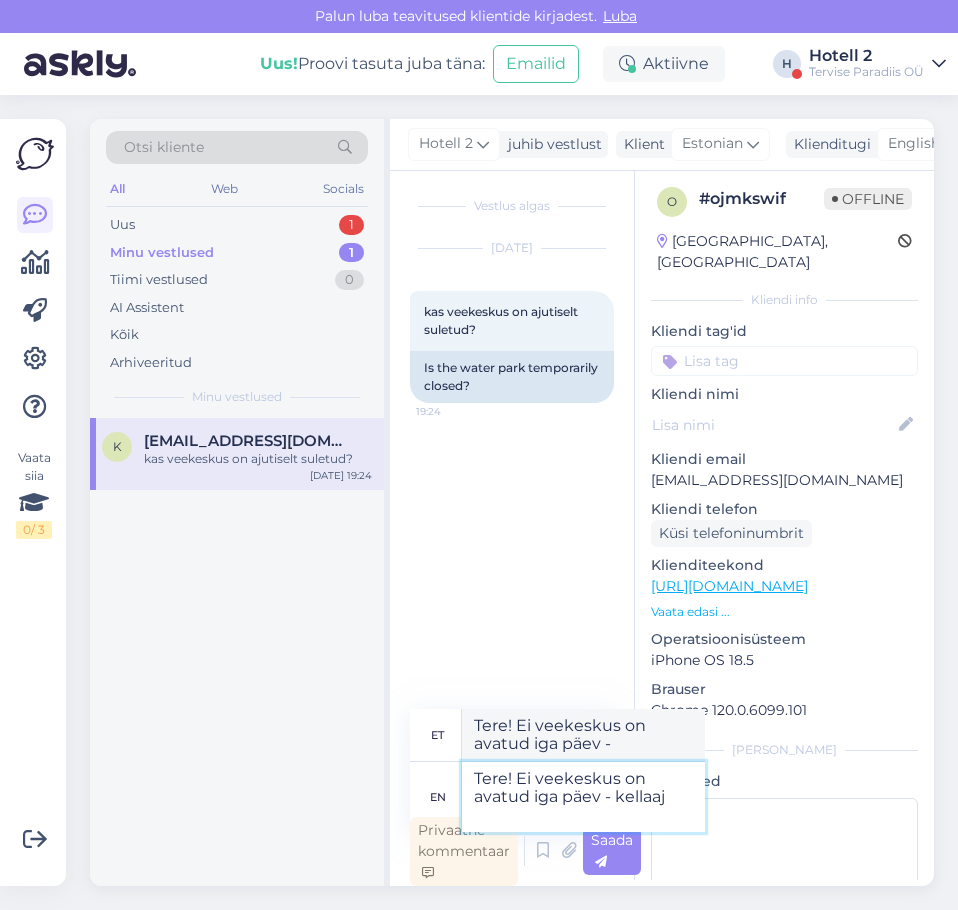 type on "Tere! Ei veekeskus on avatud iga päev - kella" 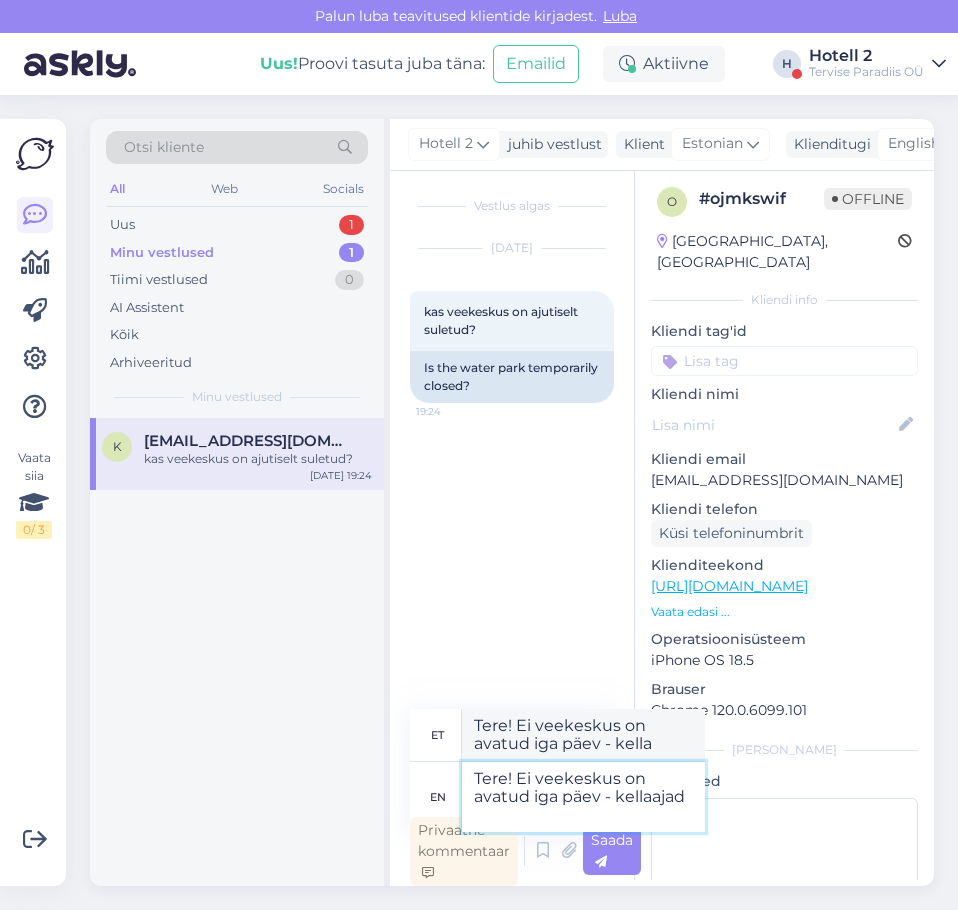 type on "Tere! Ei veekeskus on avatud iga päev - kellaajad" 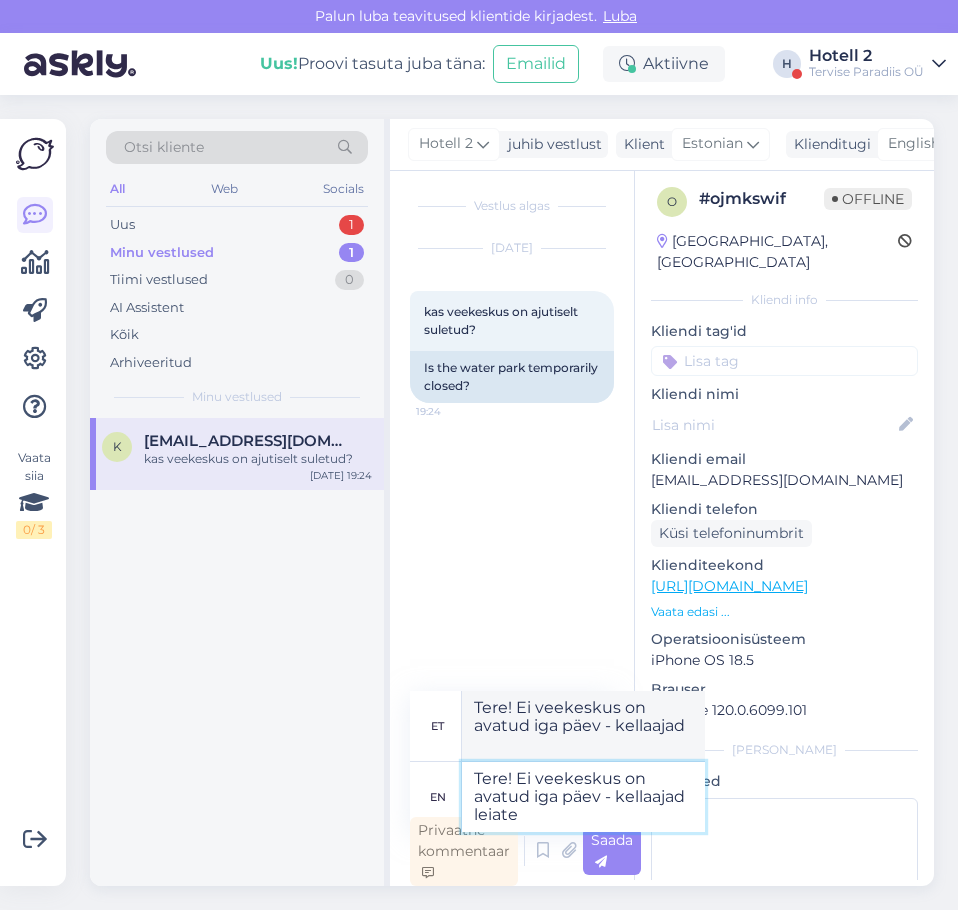 type on "Tere! Ei veekeskus on avatud iga päev - kellaajad leiate m" 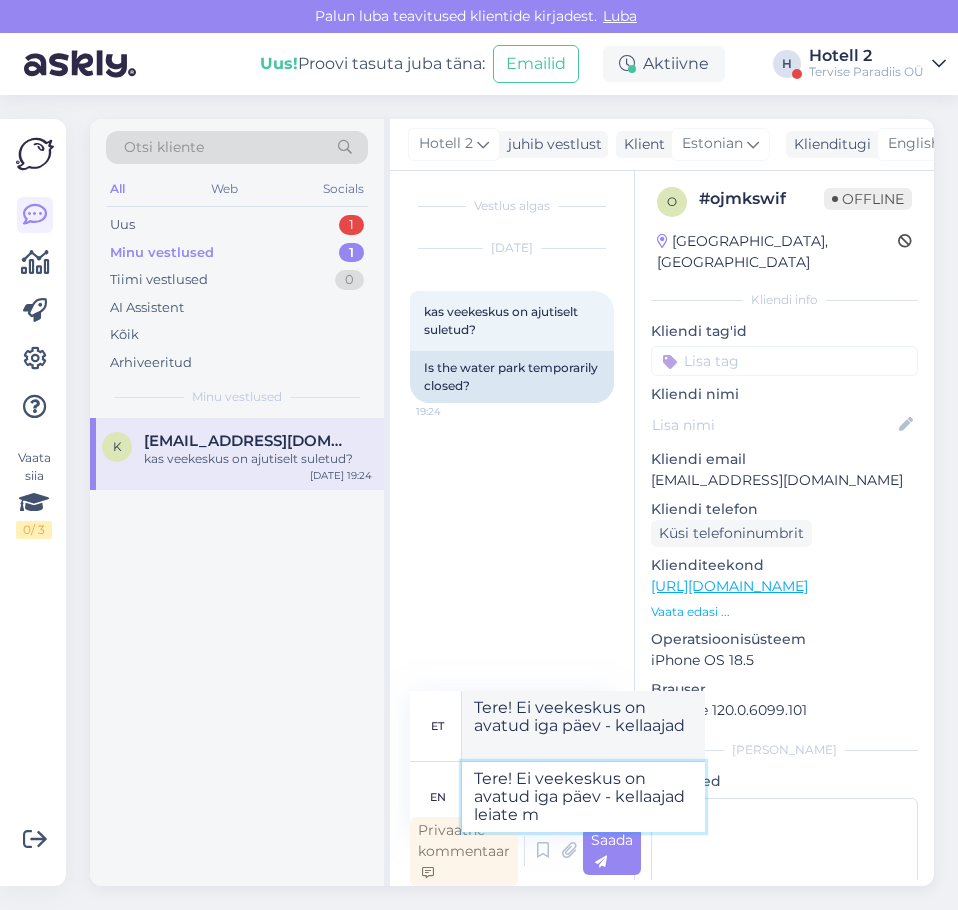 type on "Tere! Ei veekeskus on iga päev - kellaajad avatud" 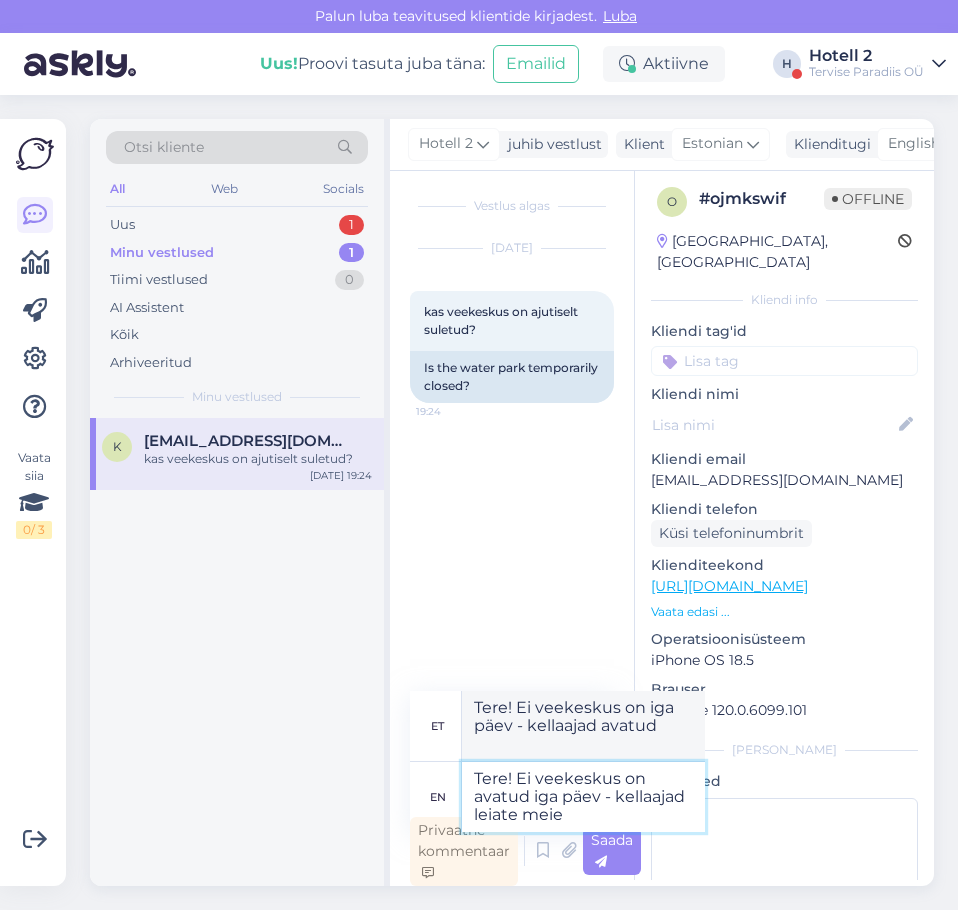 type on "Tere! Ei veekeskus on avatud iga päev - kellaajad leiate meie" 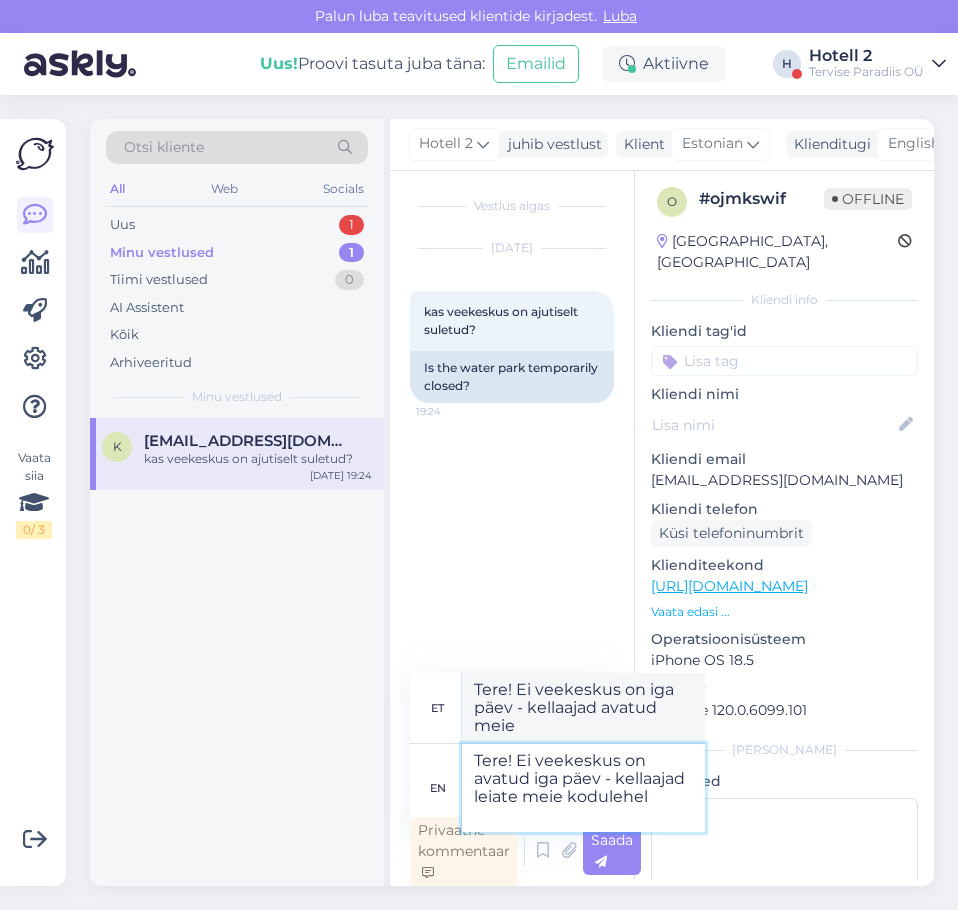 type on "Tere! Ei veekeskus on avatud iga päev - kellaajad leiate meie kodulehel'" 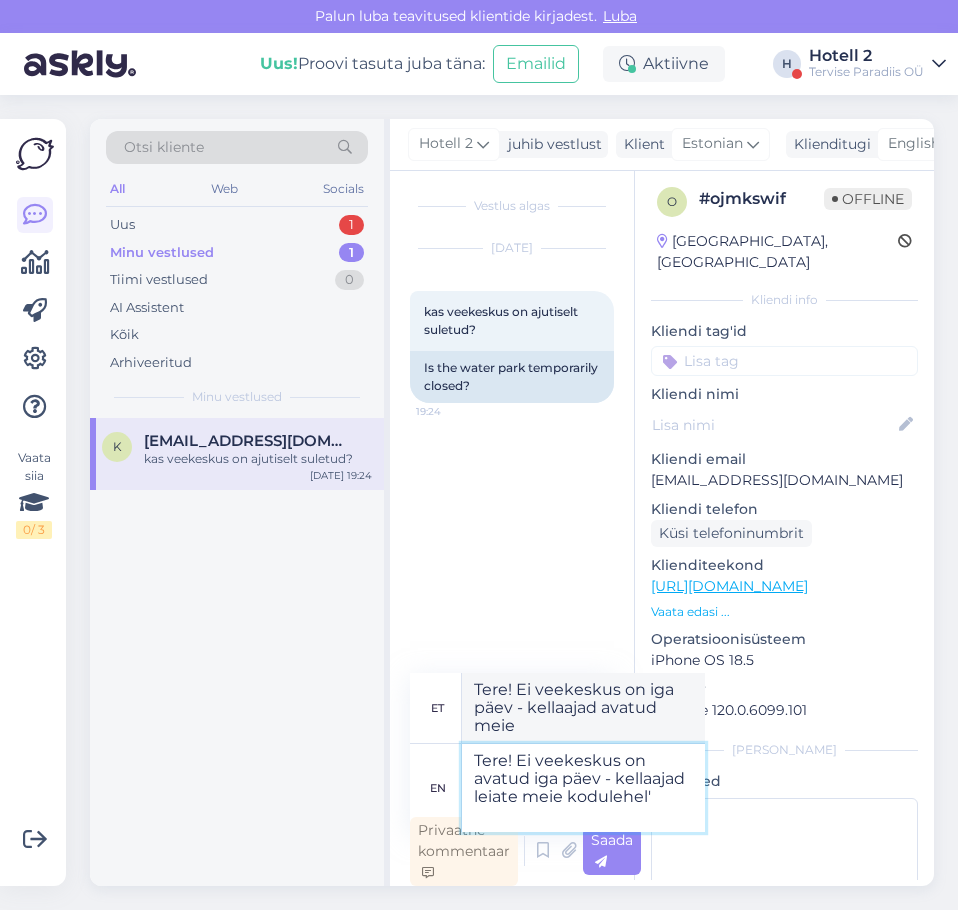 type on "Tere! Ei veekeskus on iga päev - kellaajad avatud meie kodulehel'" 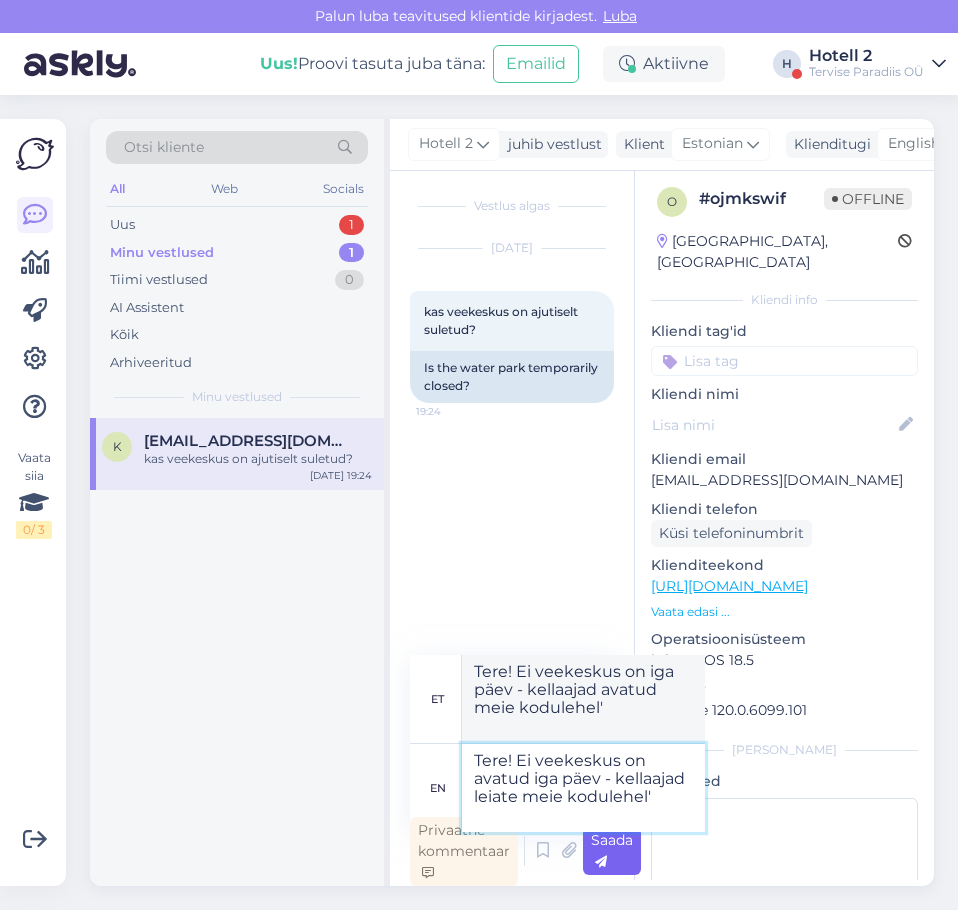type on "Tere! Ei veekeskus on avatud iga päev - kellaajad leiate meie kodulehel'" 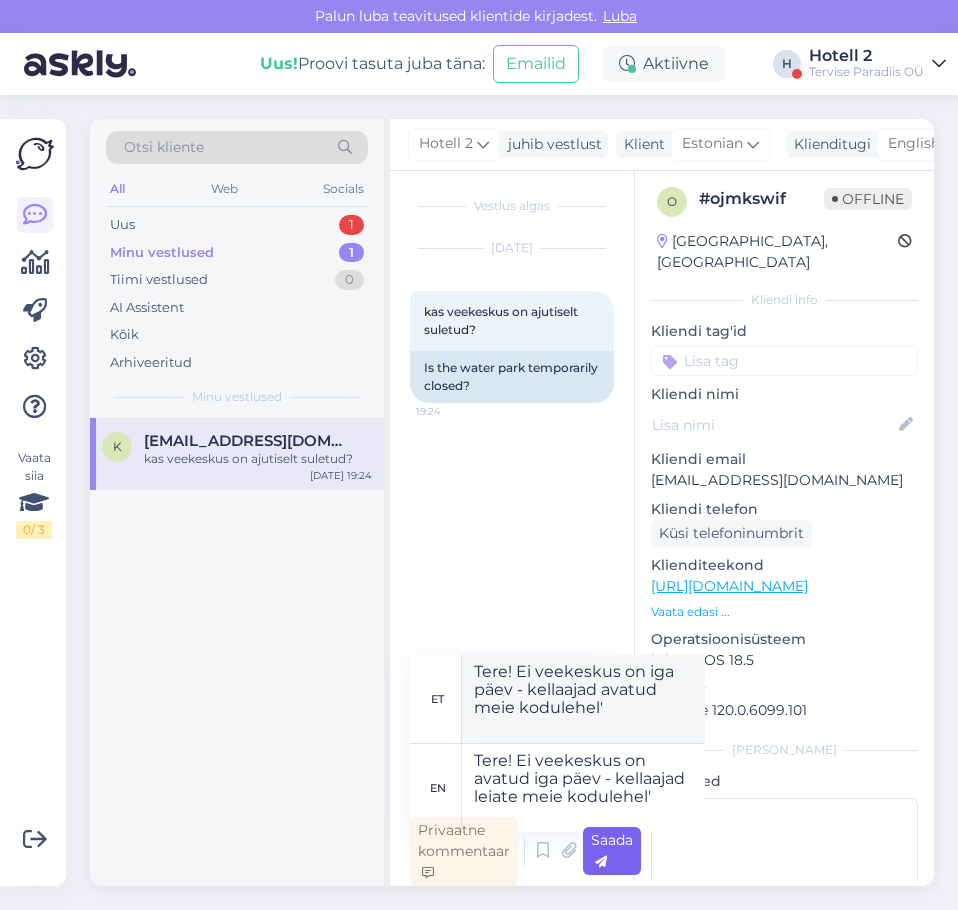 click on "Saada" at bounding box center [612, 851] 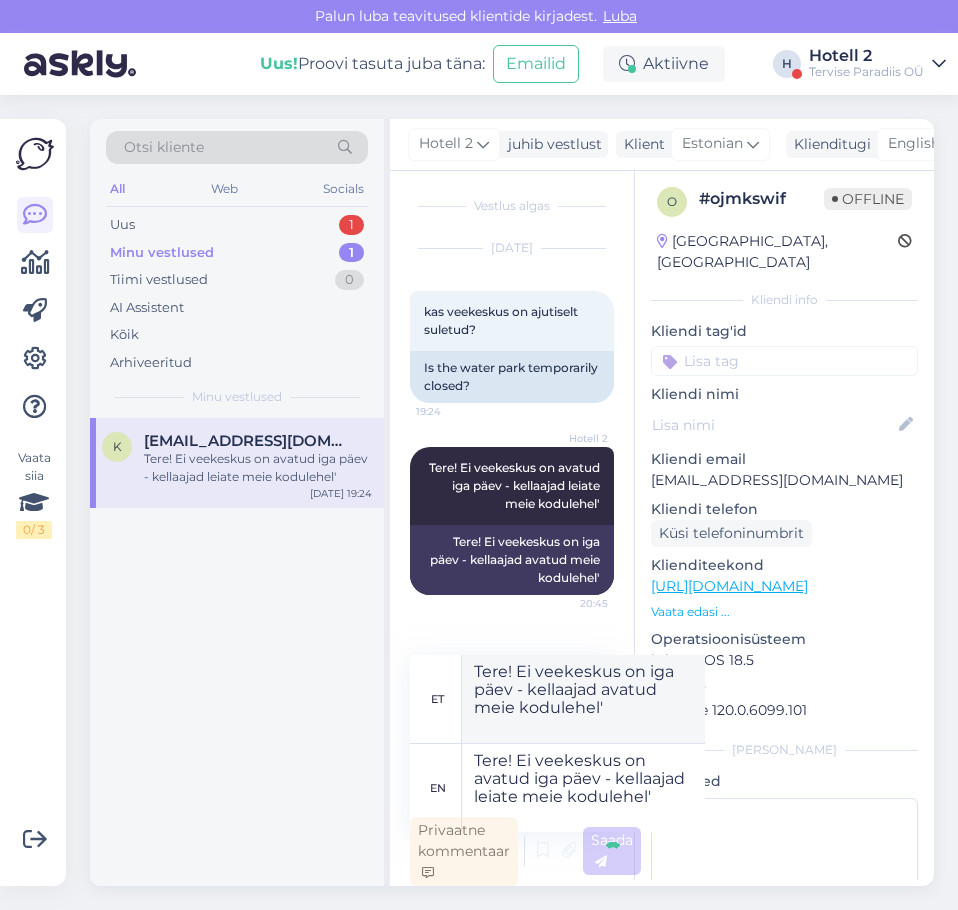 type 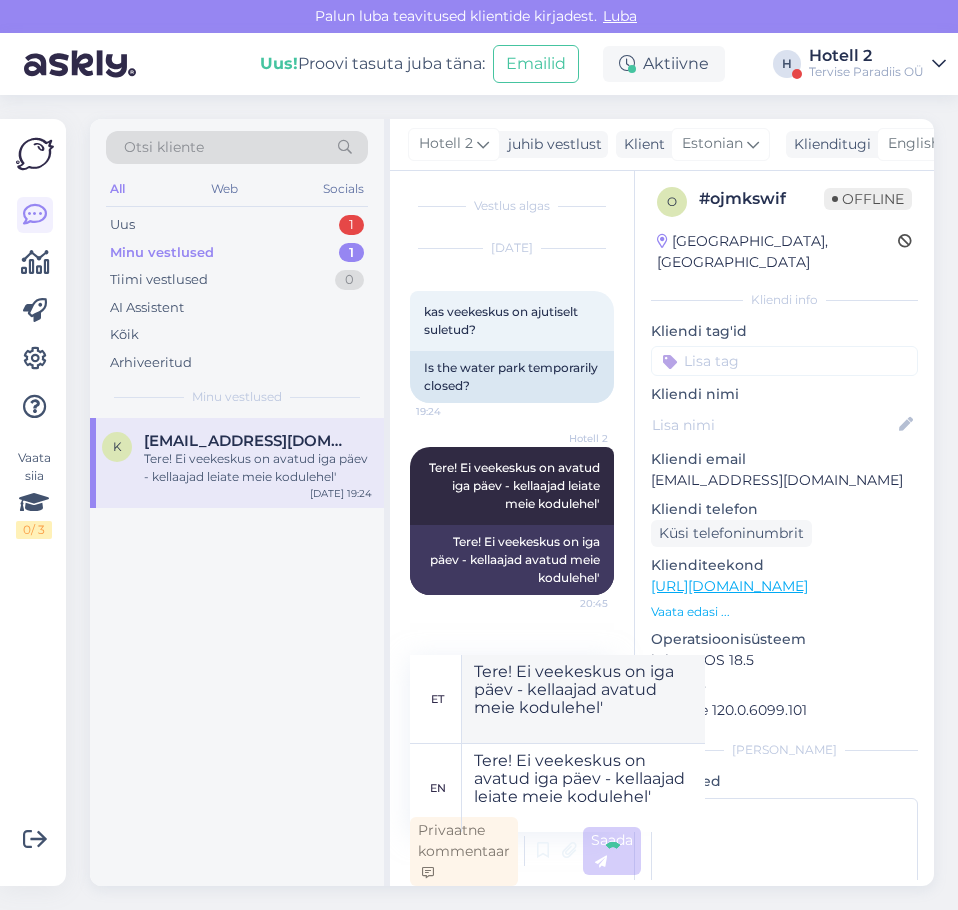 type 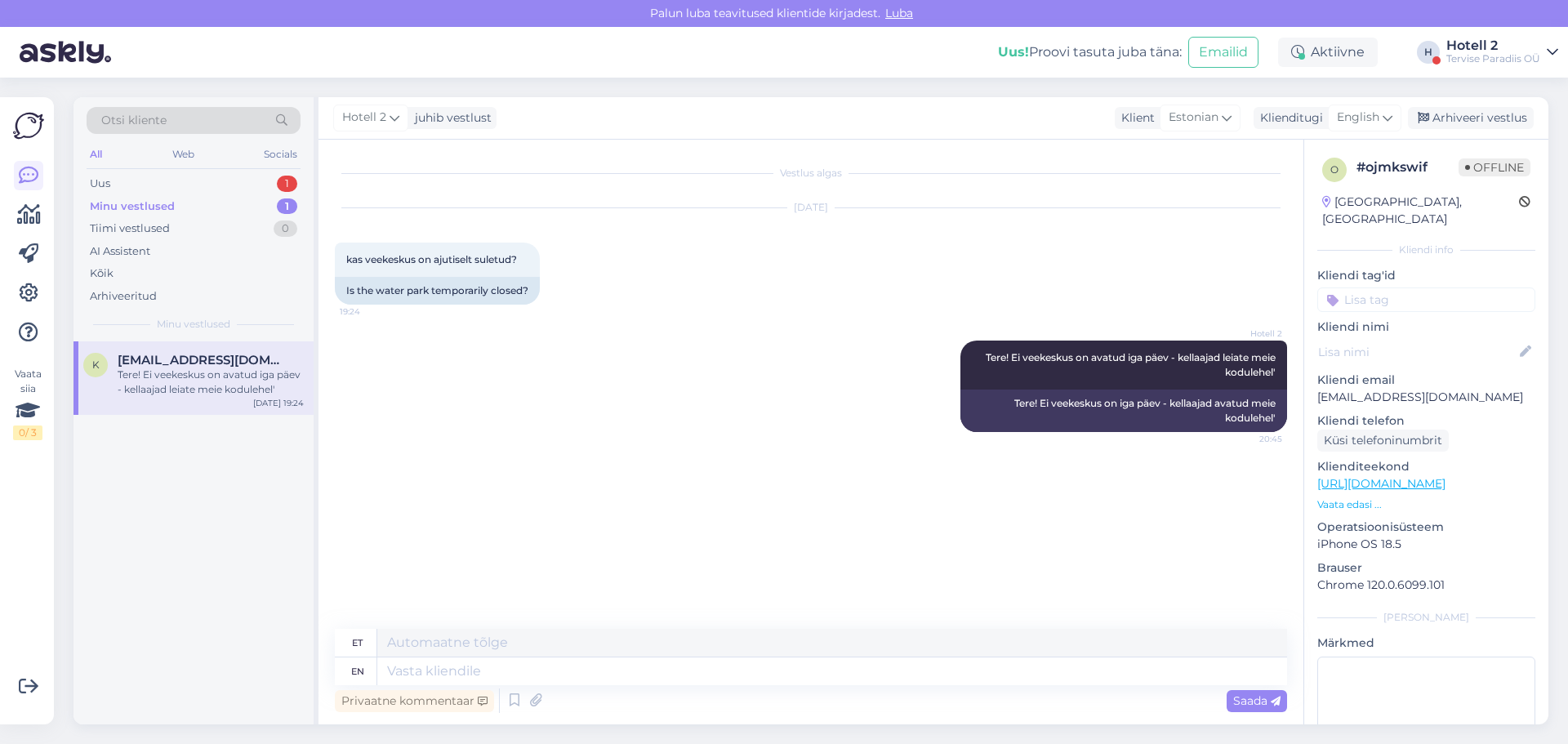 scroll, scrollTop: 0, scrollLeft: 0, axis: both 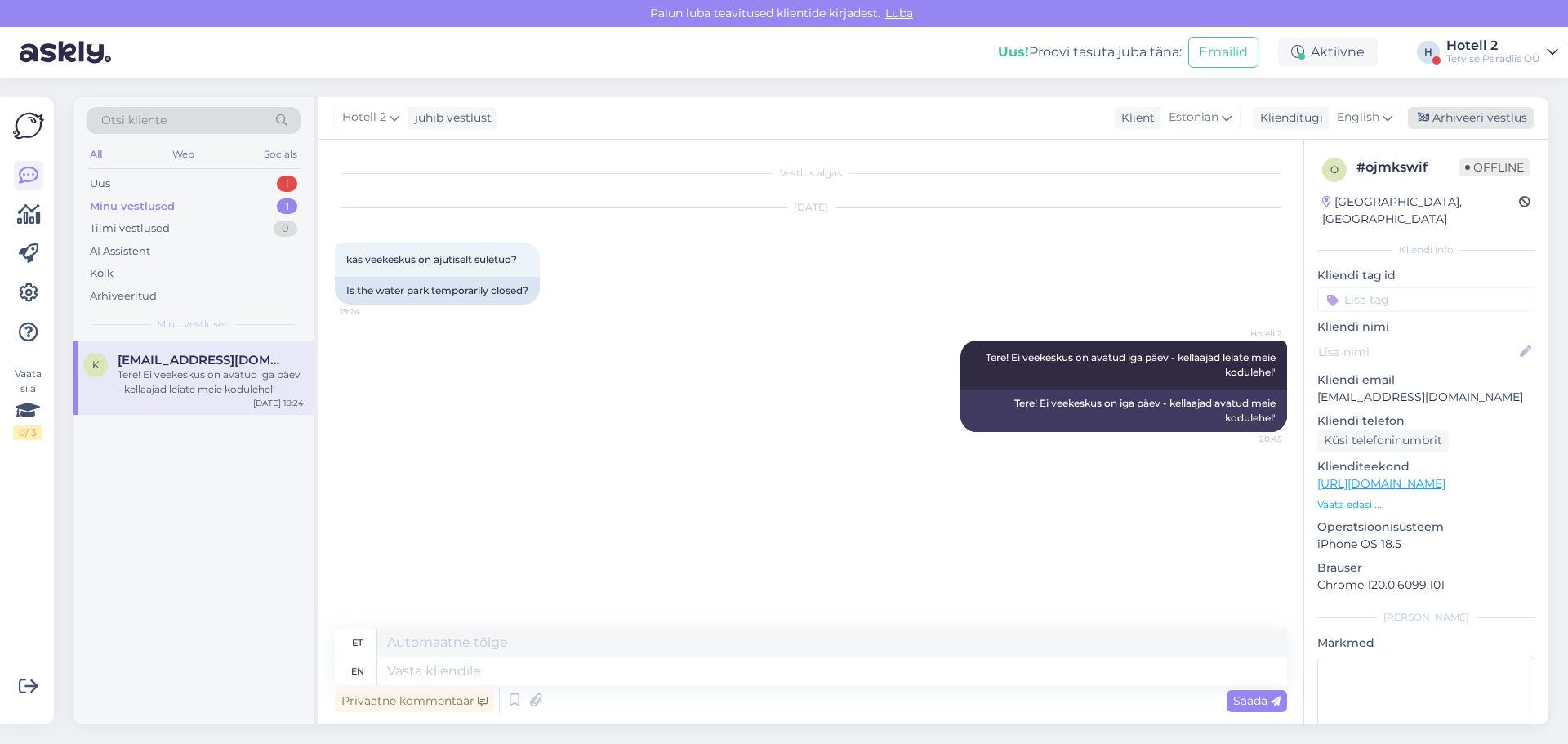 click on "Arhiveeri vestlus" at bounding box center (1471, 118) 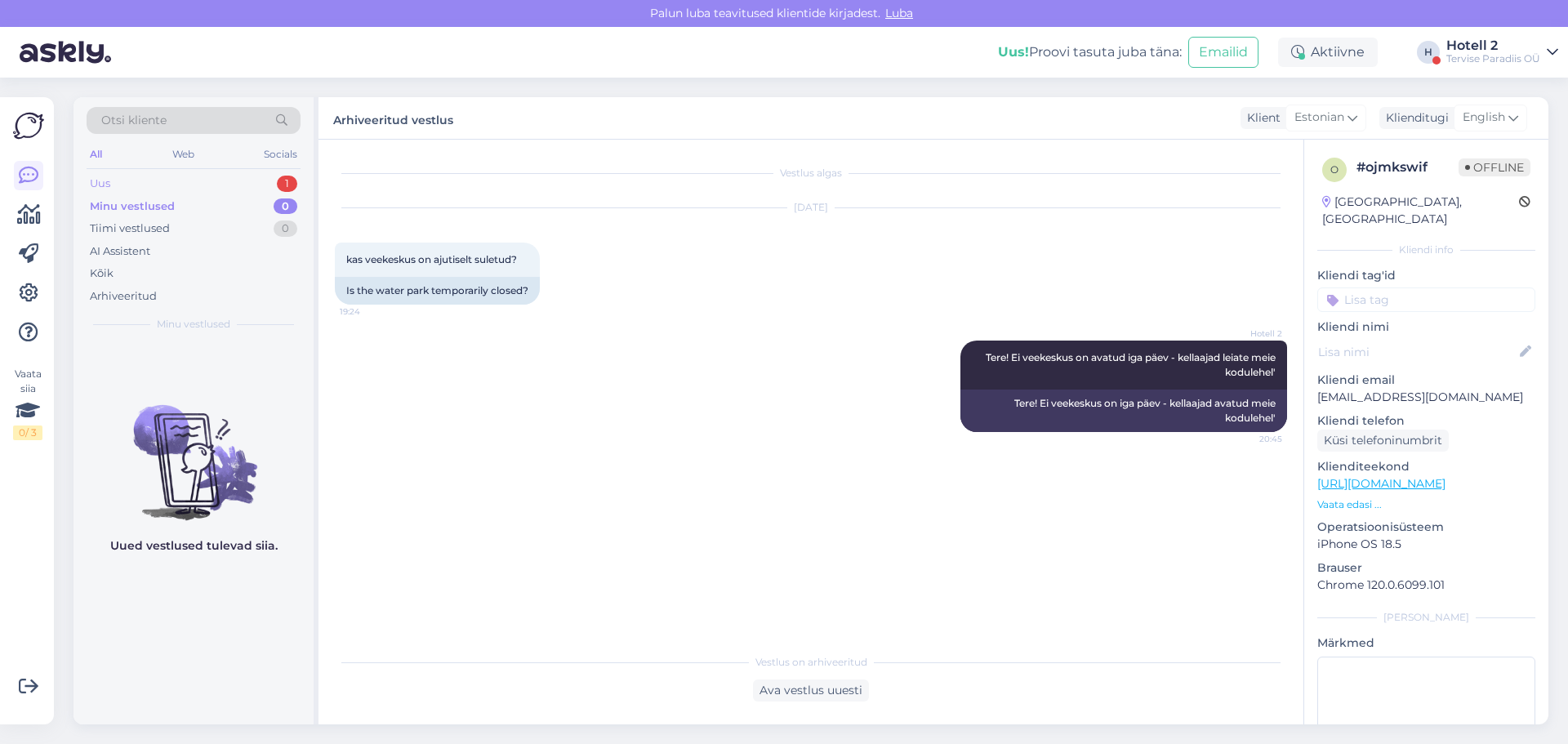 click on "Uus 1" at bounding box center [194, 184] 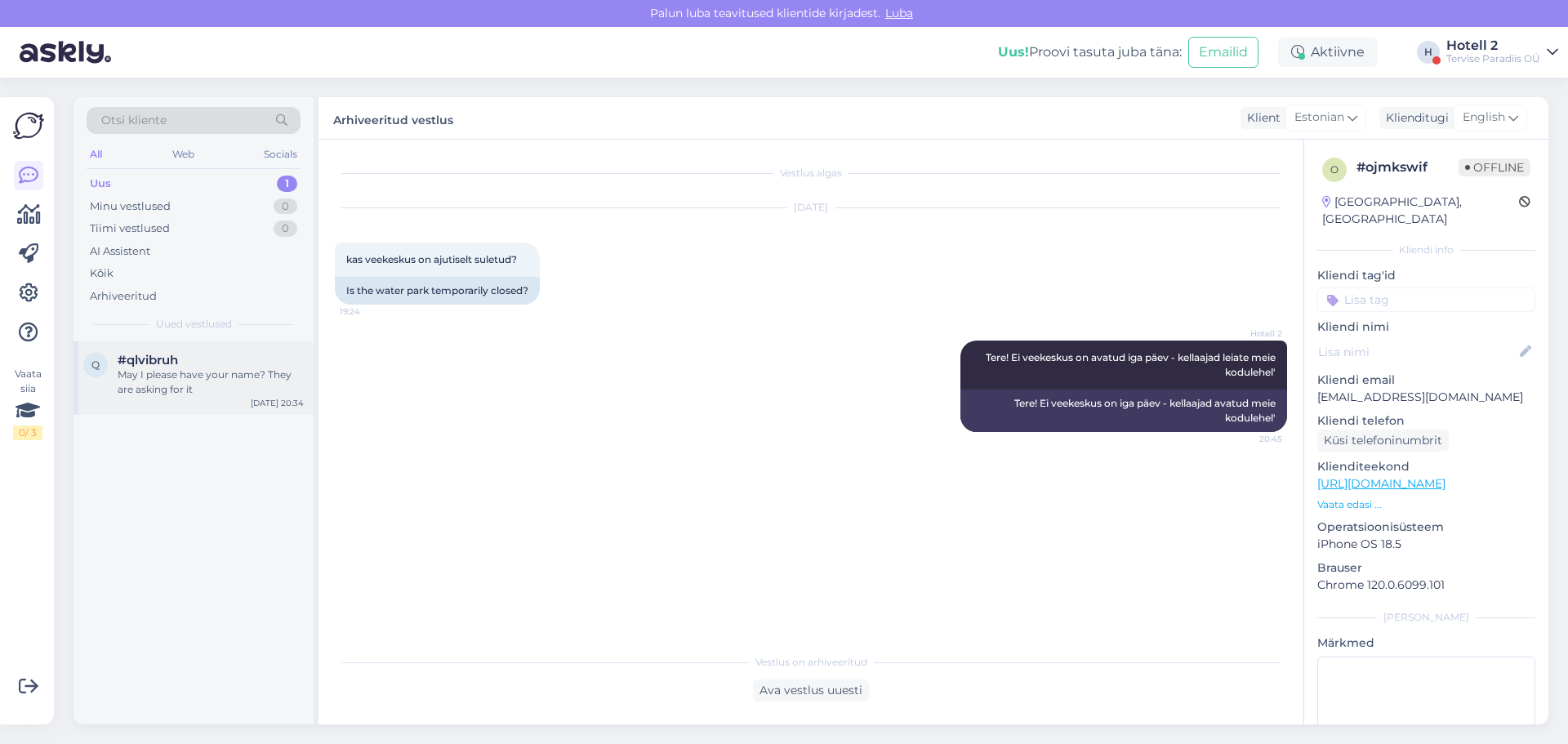 click on "May I please have your name? They are asking for it" at bounding box center (211, 382) 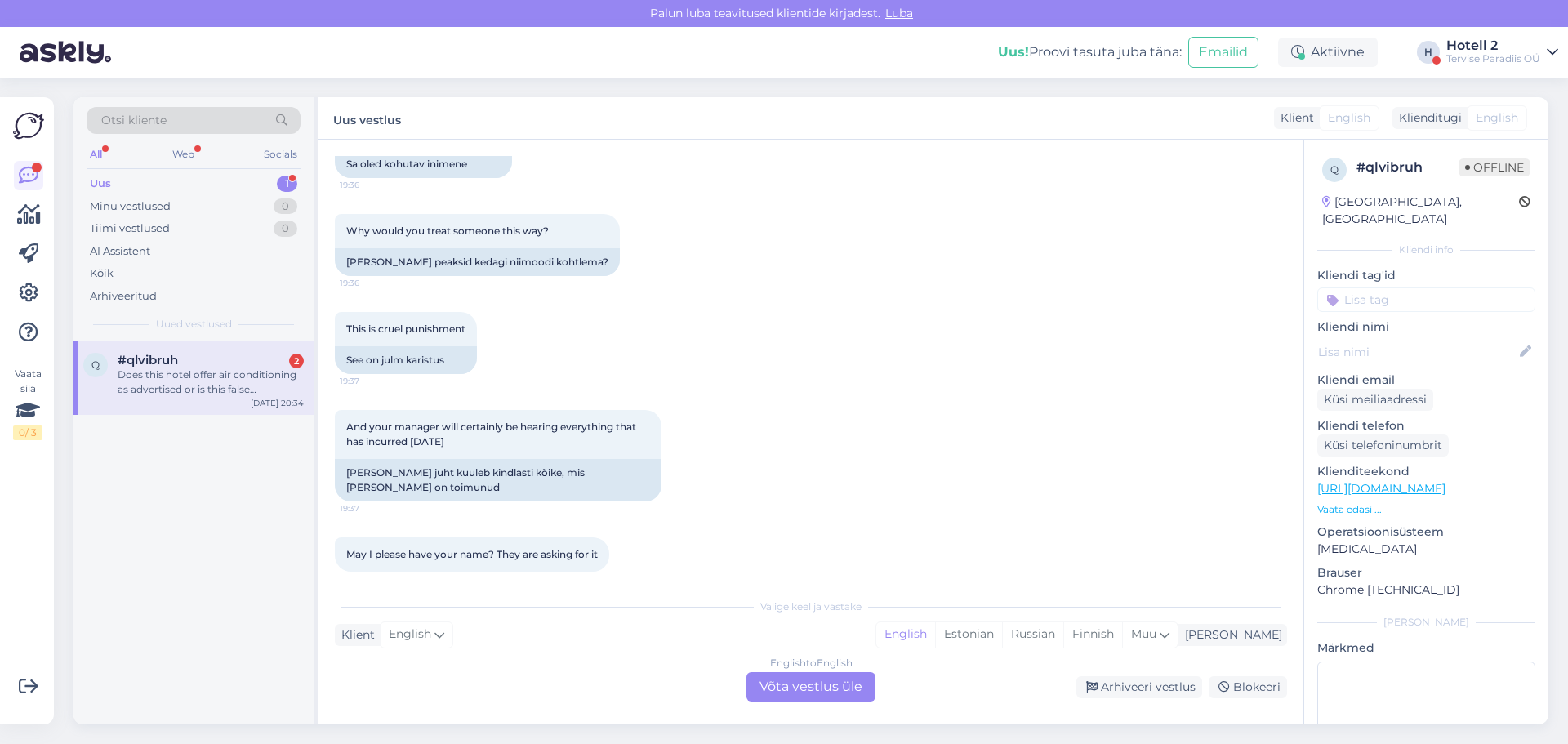 scroll, scrollTop: 1100, scrollLeft: 0, axis: vertical 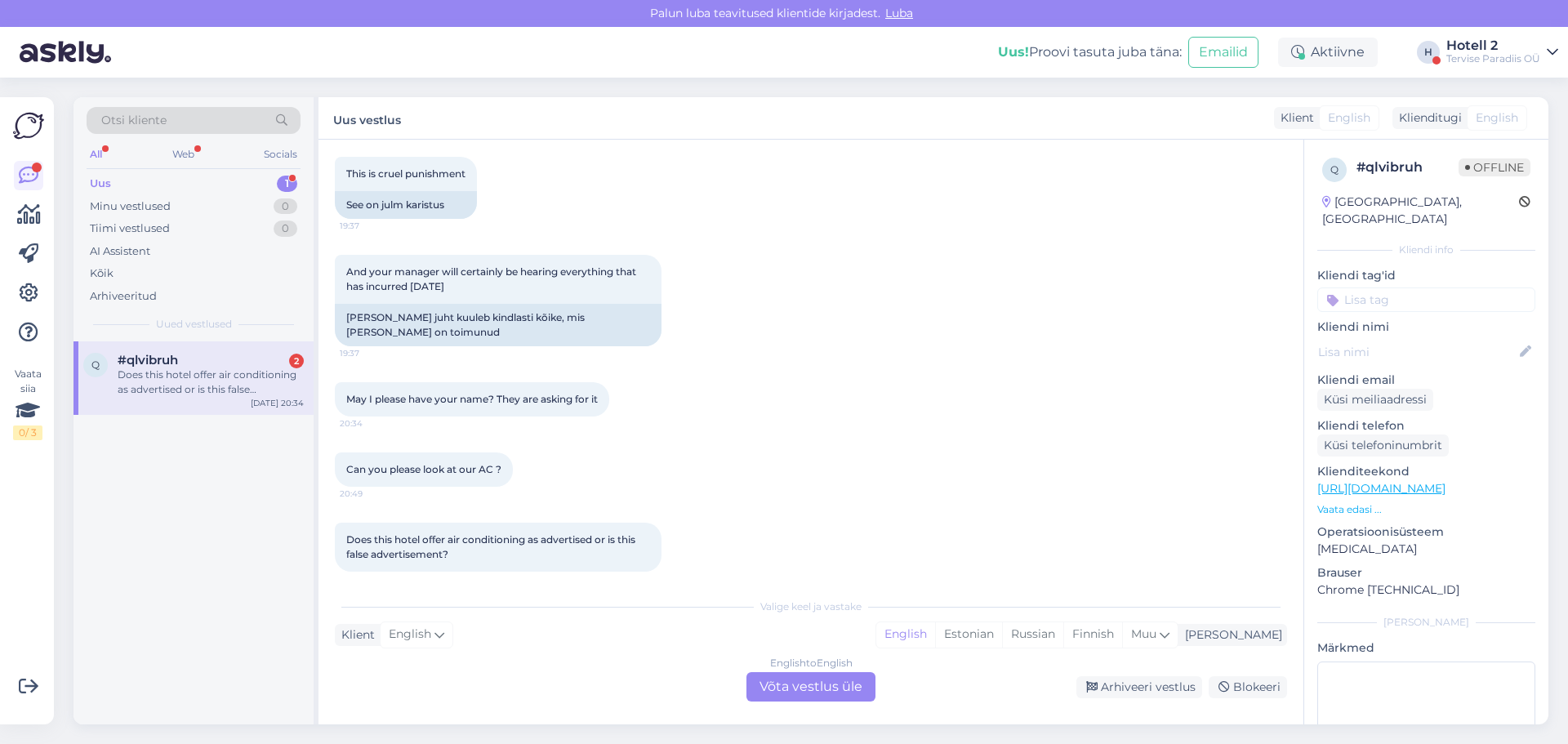 click on "Does this hotel offer air conditioning as advertised or is this false advertisement?" at bounding box center (211, 382) 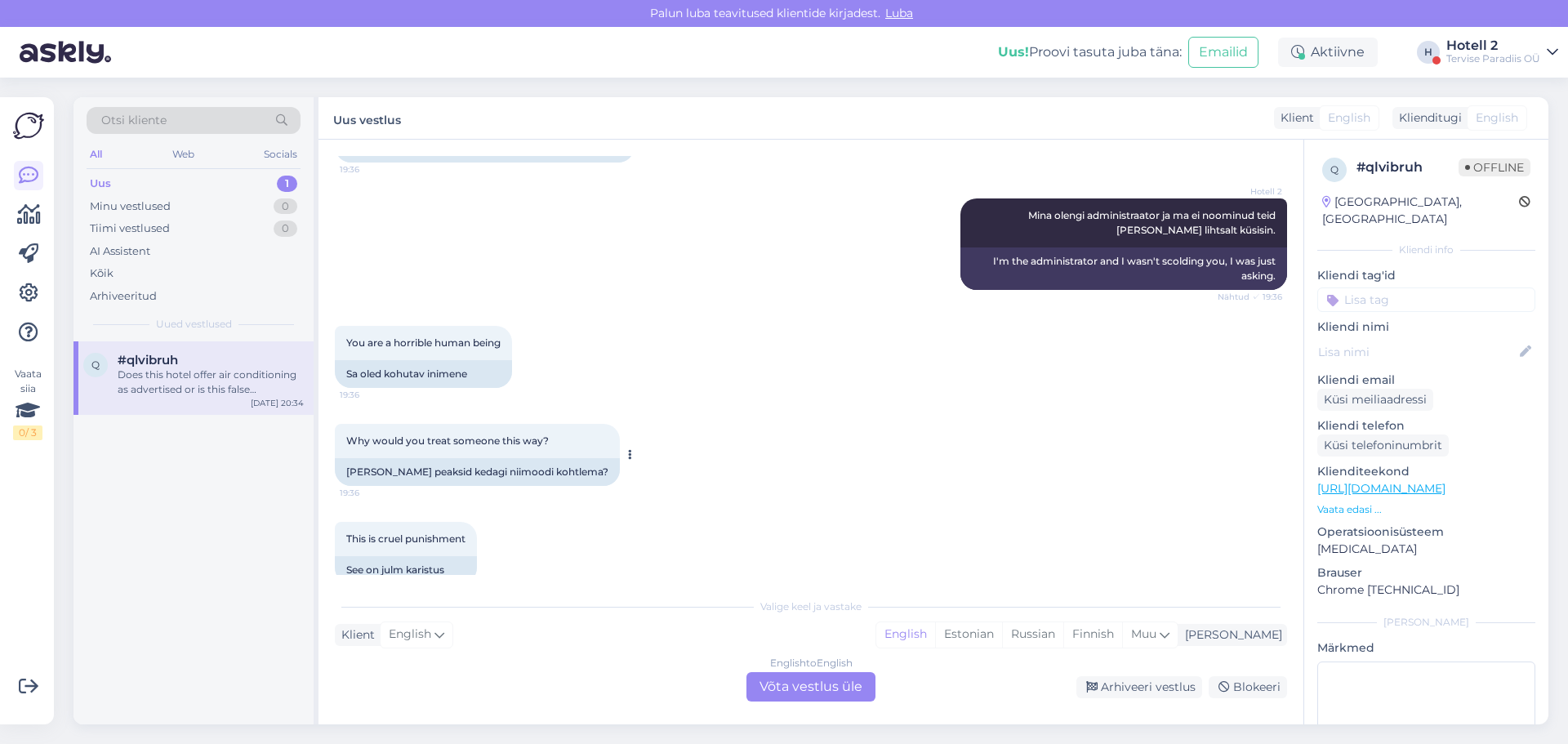 scroll, scrollTop: 1100, scrollLeft: 0, axis: vertical 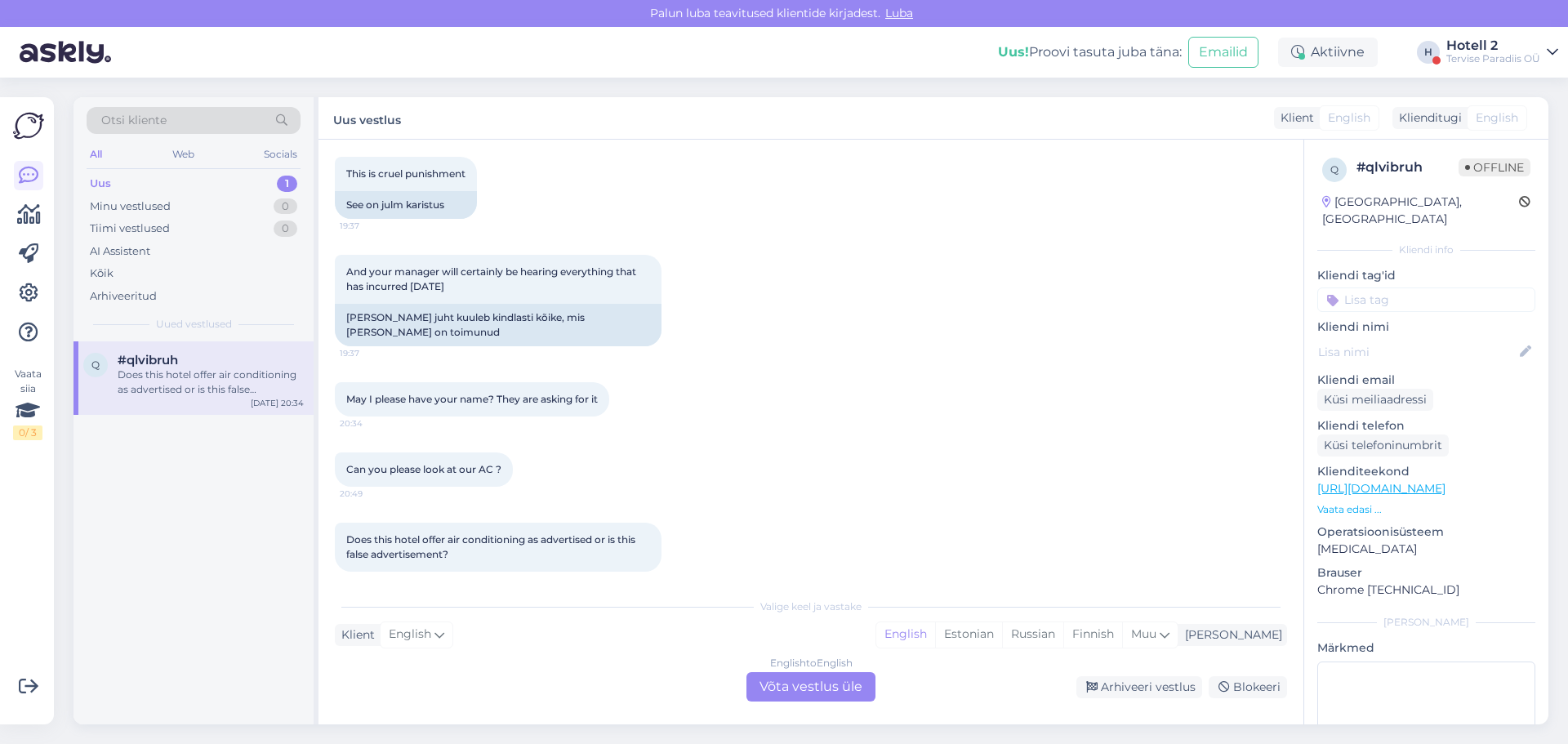 click on "English  to  English Võta vestlus üle" at bounding box center [811, 687] 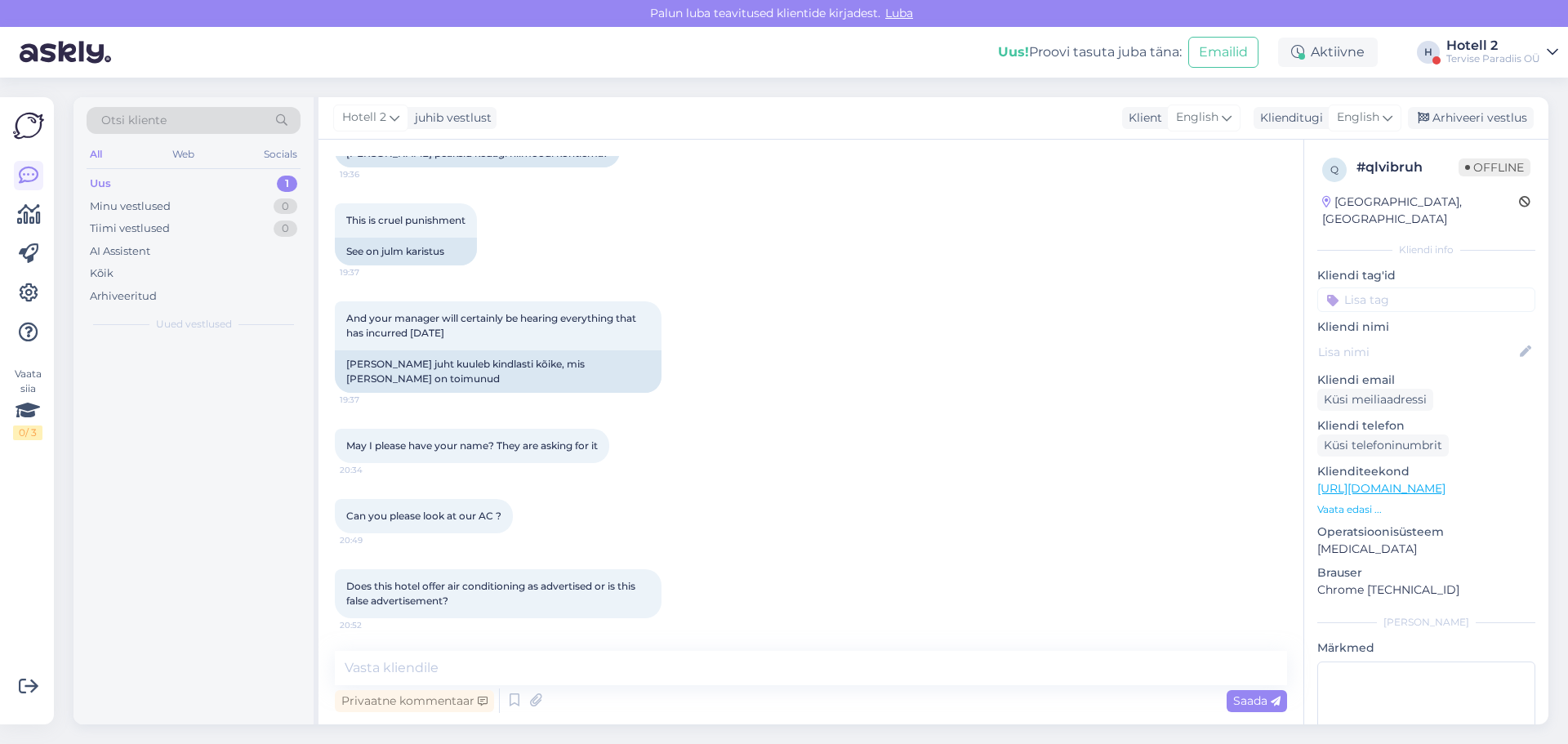 scroll, scrollTop: 1039, scrollLeft: 0, axis: vertical 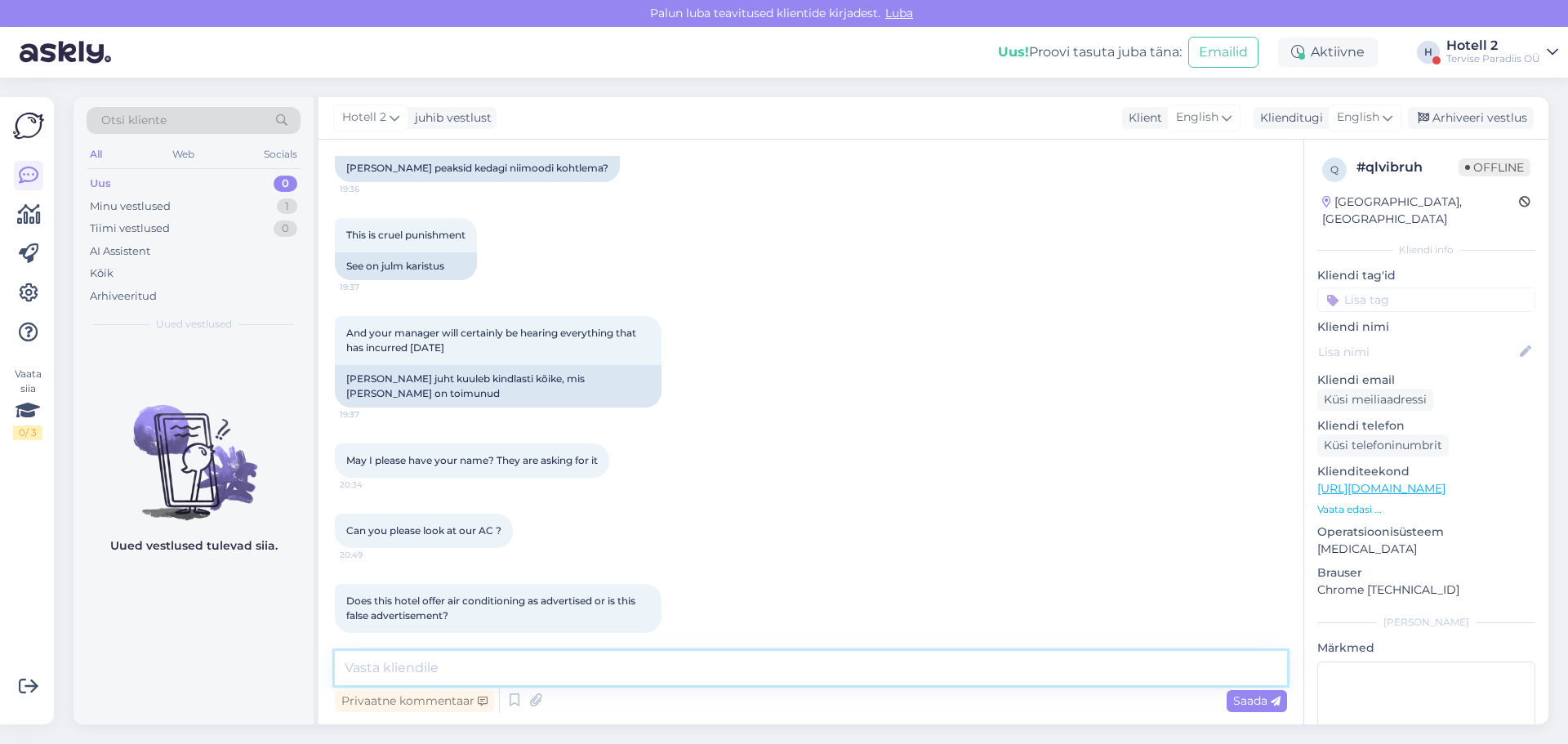 click at bounding box center (811, 668) 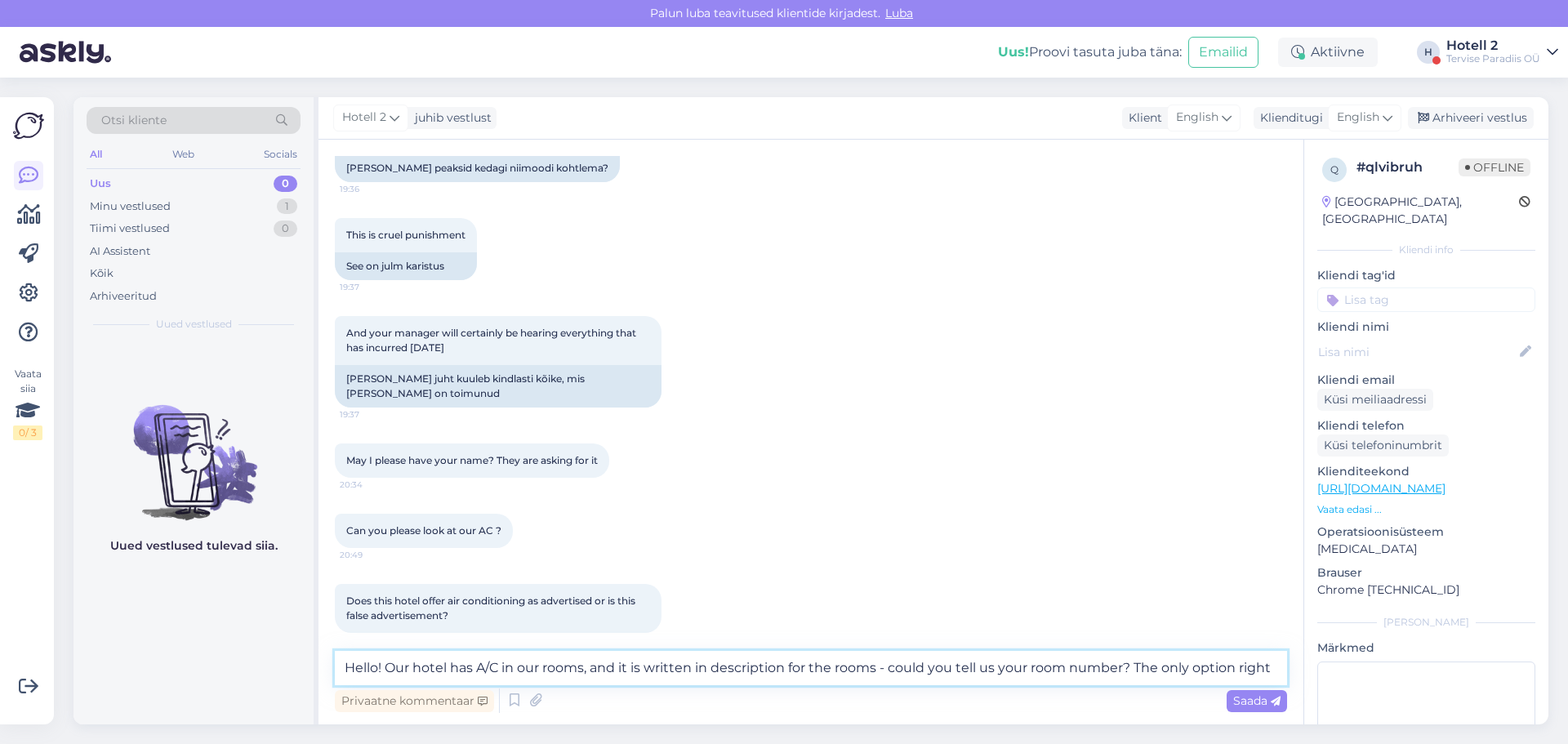 scroll, scrollTop: 1058, scrollLeft: 0, axis: vertical 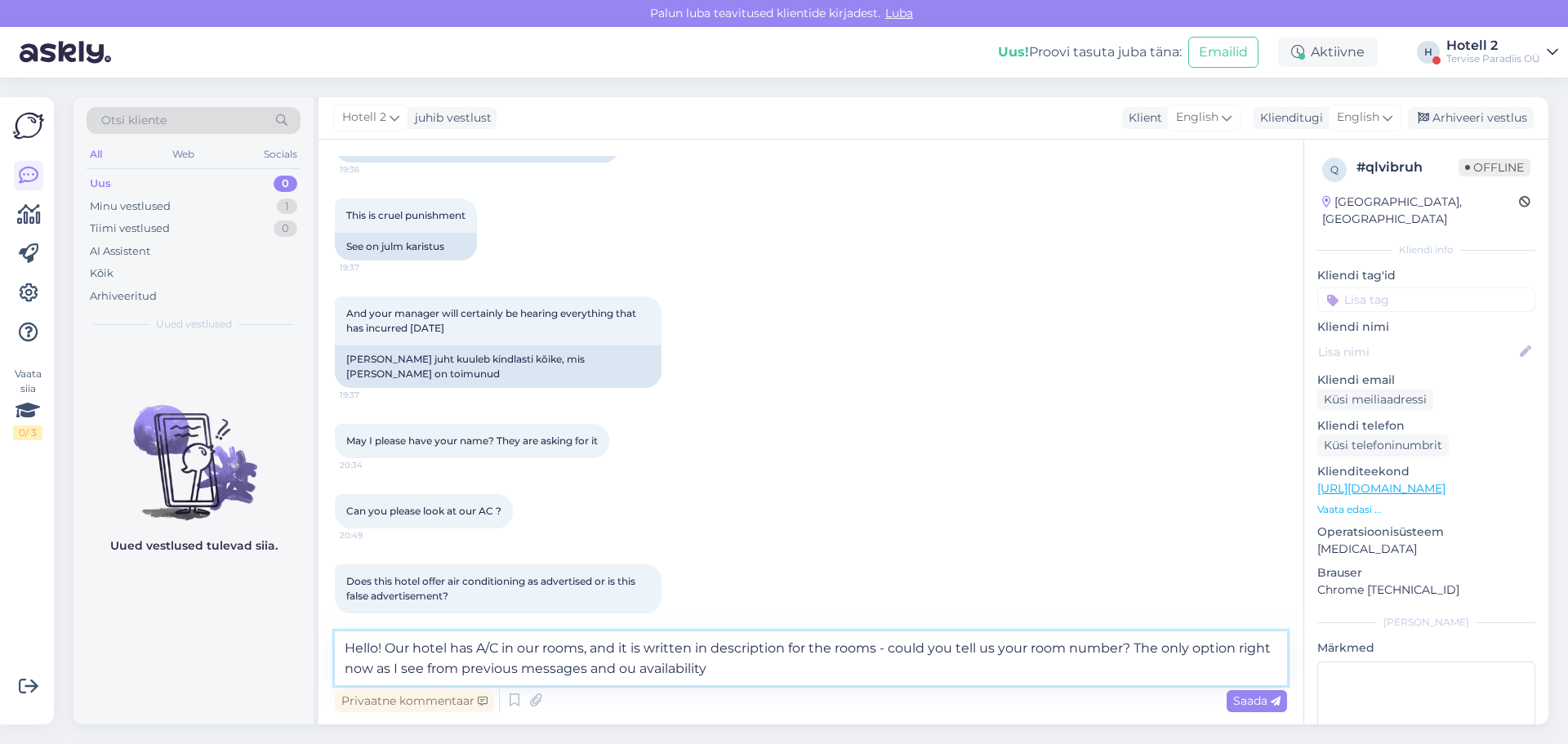 click on "Hello! Our hotel has A/C in our rooms, and it is written in description for the rooms - could you tell us your room number? The only option right now as I see from previous messages and ou availability" at bounding box center [811, 658] 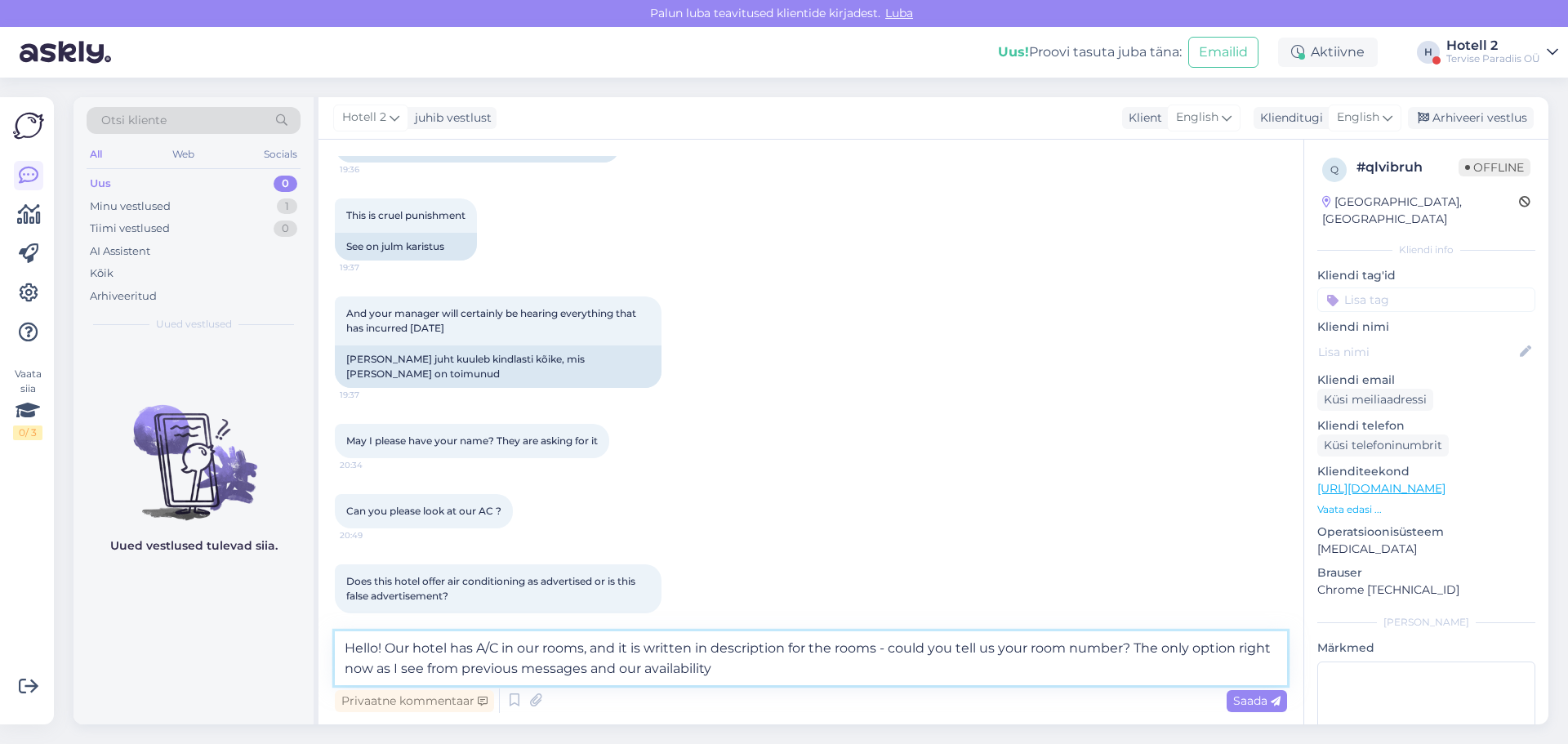 click on "Hello! Our hotel has A/C in our rooms, and it is written in description for the rooms - could you tell us your room number? The only option right now as I see from previous messages and our availability" at bounding box center (811, 658) 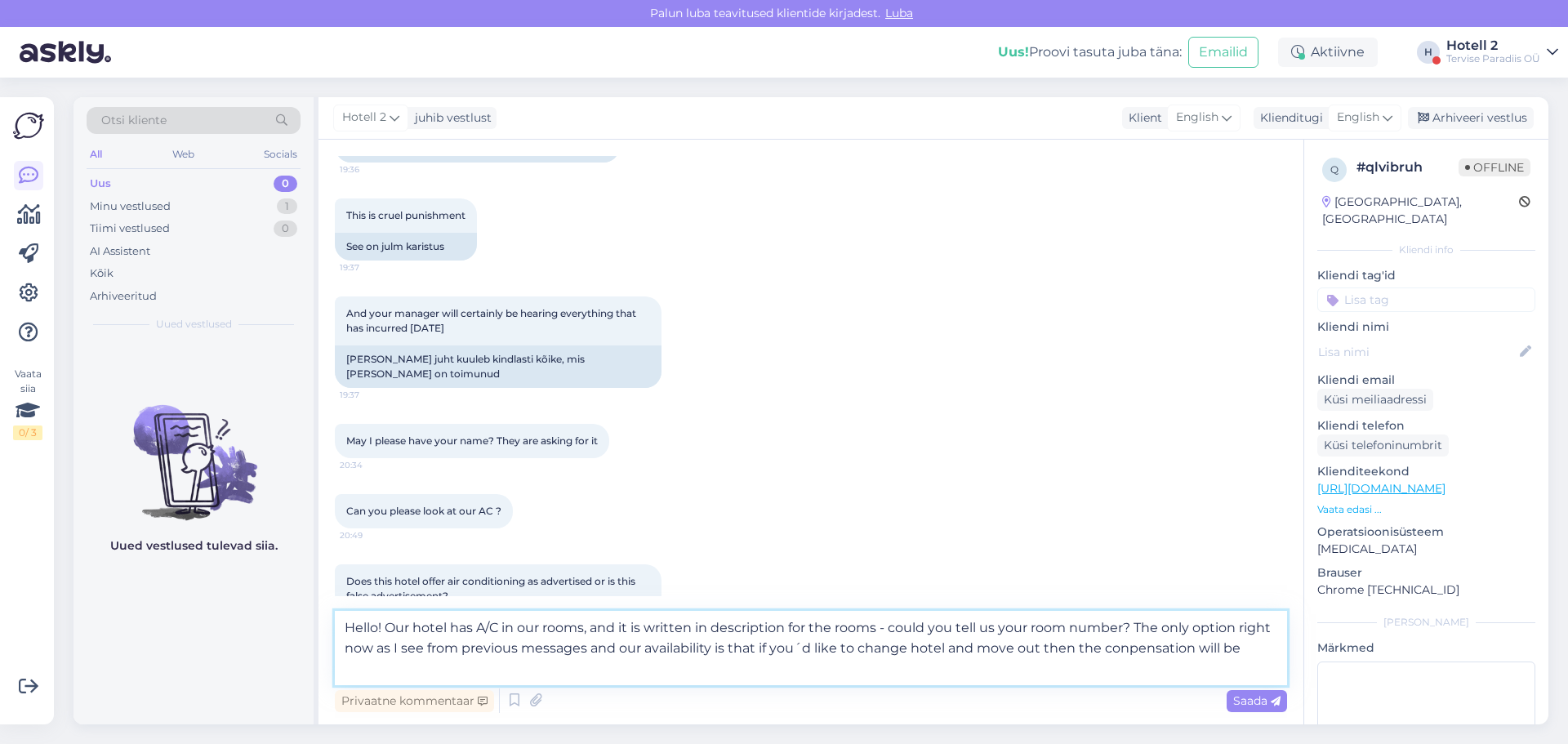 scroll, scrollTop: 1079, scrollLeft: 0, axis: vertical 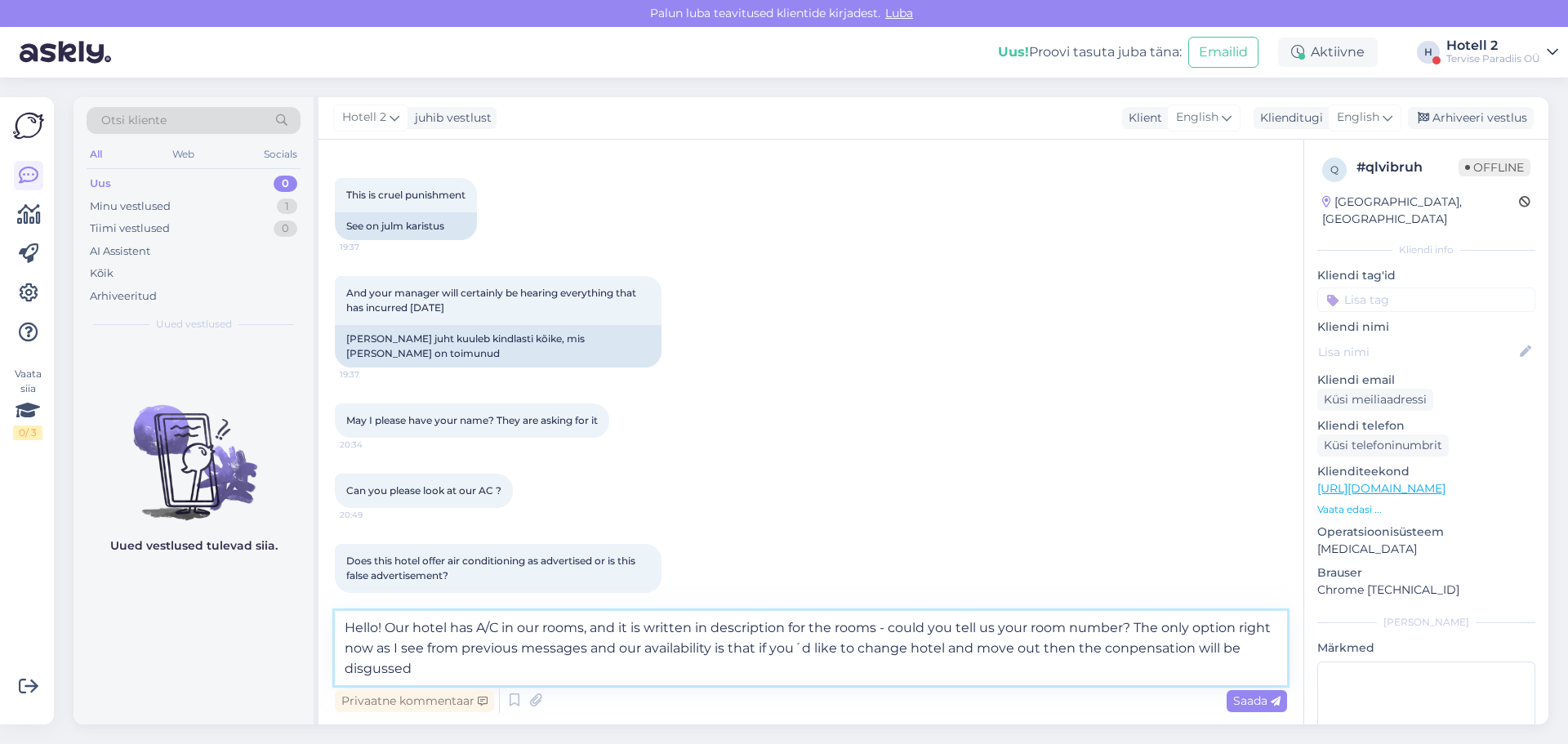 click on "Hello! Our hotel has A/C in our rooms, and it is written in description for the rooms - could you tell us your room number? The only option right now as I see from previous messages and our availability is that if you´d like to change hotel and move out then the conpensation will be disgussed" at bounding box center [811, 648] 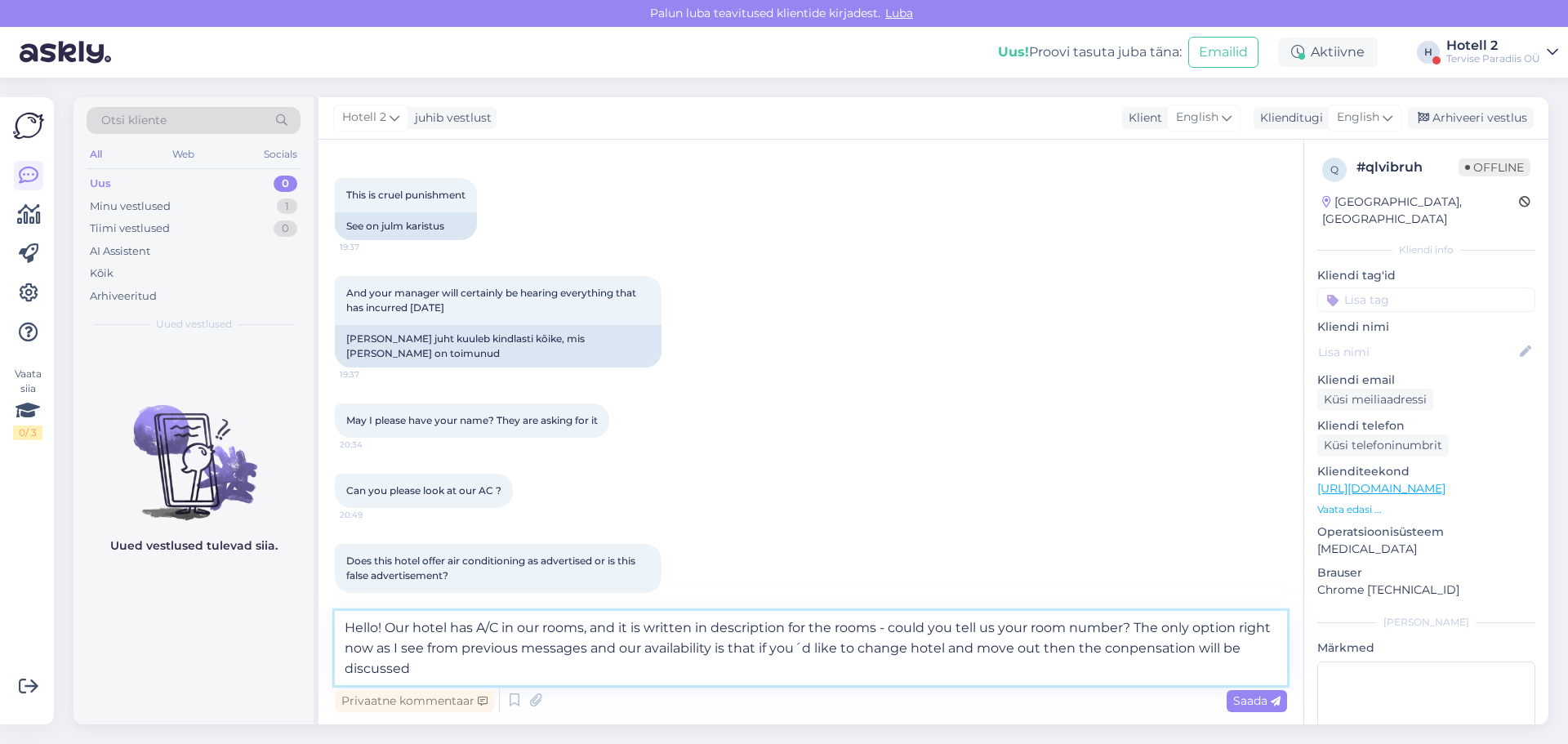 click on "Hello! Our hotel has A/C in our rooms, and it is written in description for the rooms - could you tell us your room number? The only option right now as I see from previous messages and our availability is that if you´d like to change hotel and move out then the conpensation will be discussed" at bounding box center [811, 648] 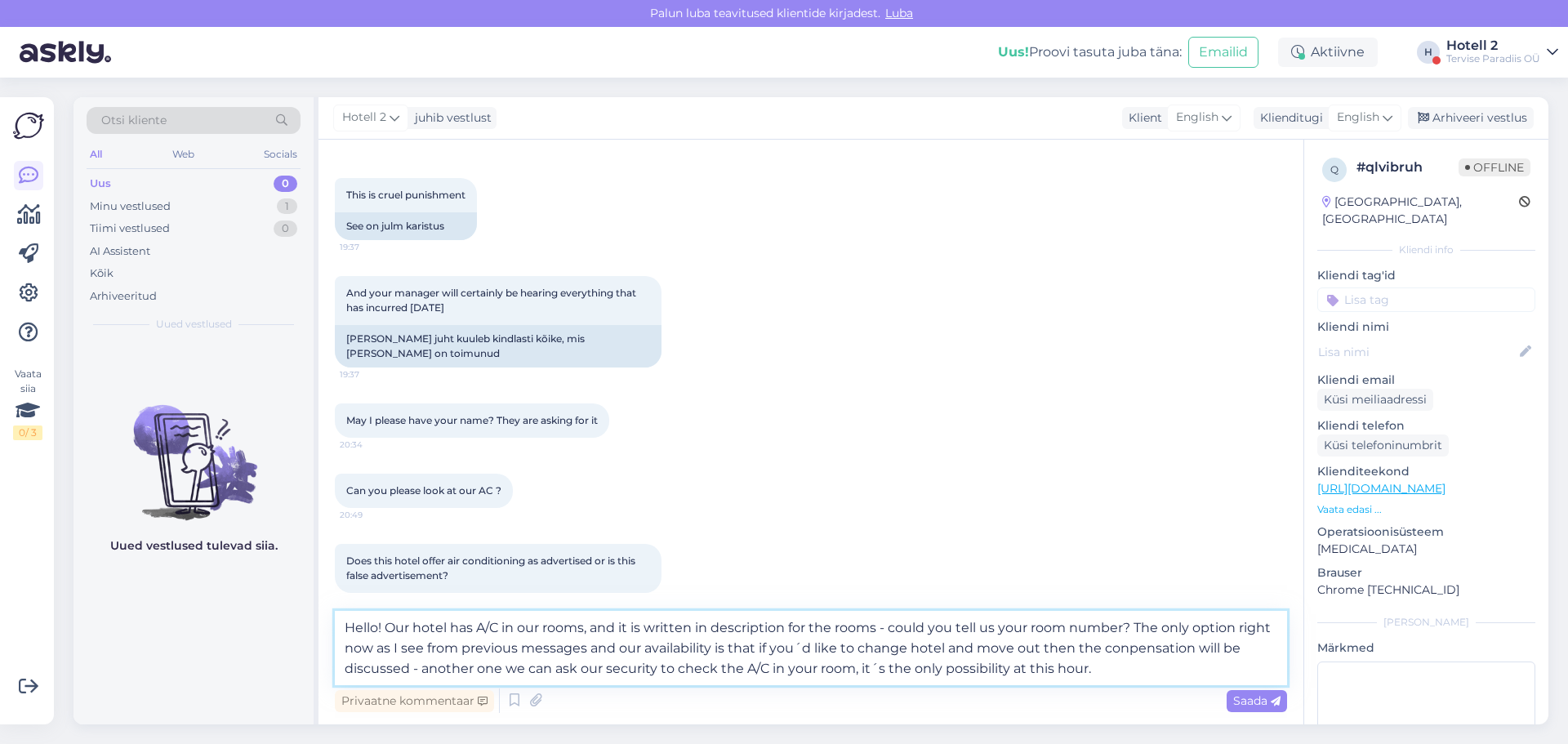 click on "Hello! Our hotel has A/C in our rooms, and it is written in description for the rooms - could you tell us your room number? The only option right now as I see from previous messages and our availability is that if you´d like to change hotel and move out then the conpensation will be discussed - another one we can ask our security to check the A/C in your room, it´s the only possibility at this hour." at bounding box center [811, 648] 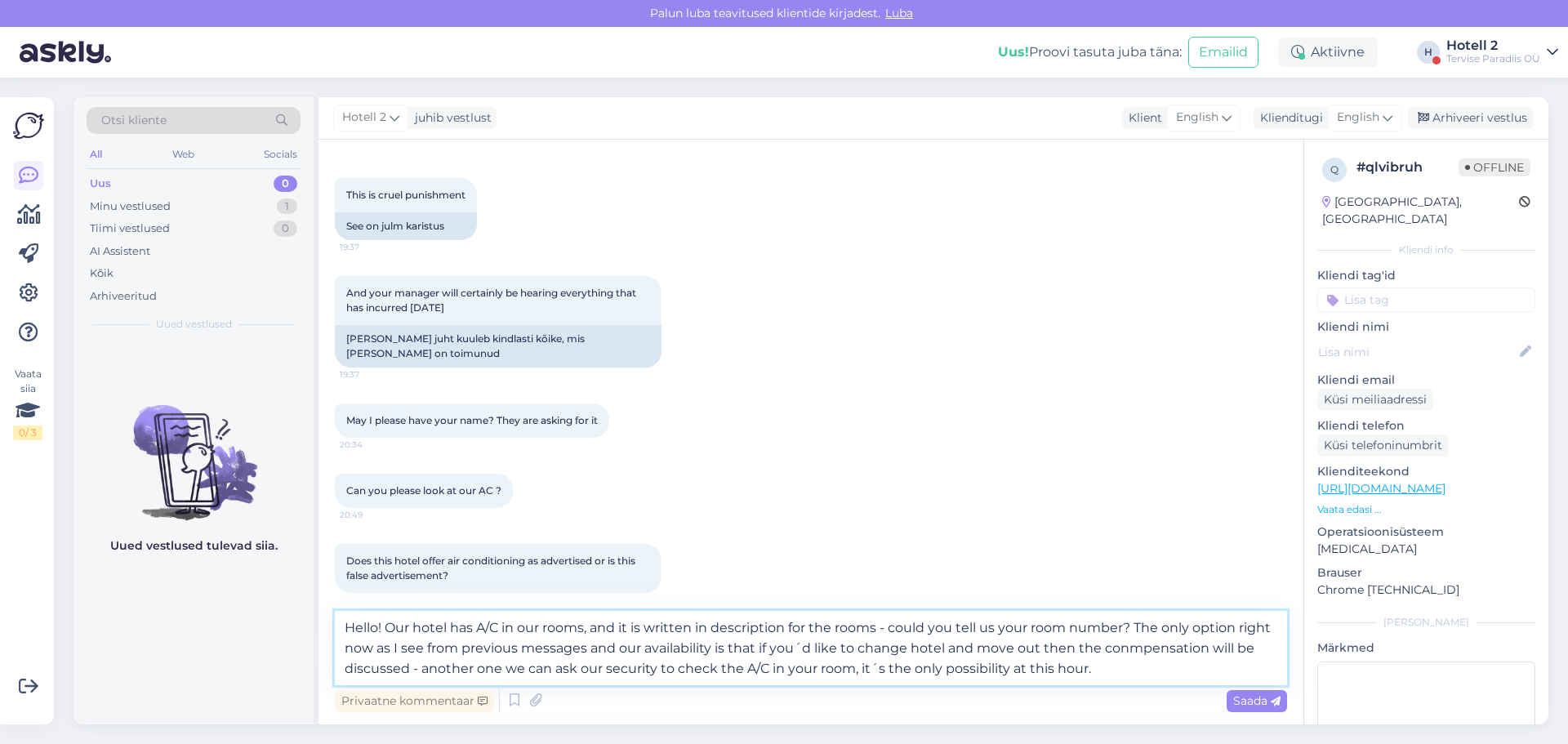 click on "Hello! Our hotel has A/C in our rooms, and it is written in description for the rooms - could you tell us your room number? The only option right now as I see from previous messages and our availability is that if you´d like to change hotel and move out then the conmpensation will be discussed - another one we can ask our security to check the A/C in your room, it´s the only possibility at this hour." at bounding box center [811, 648] 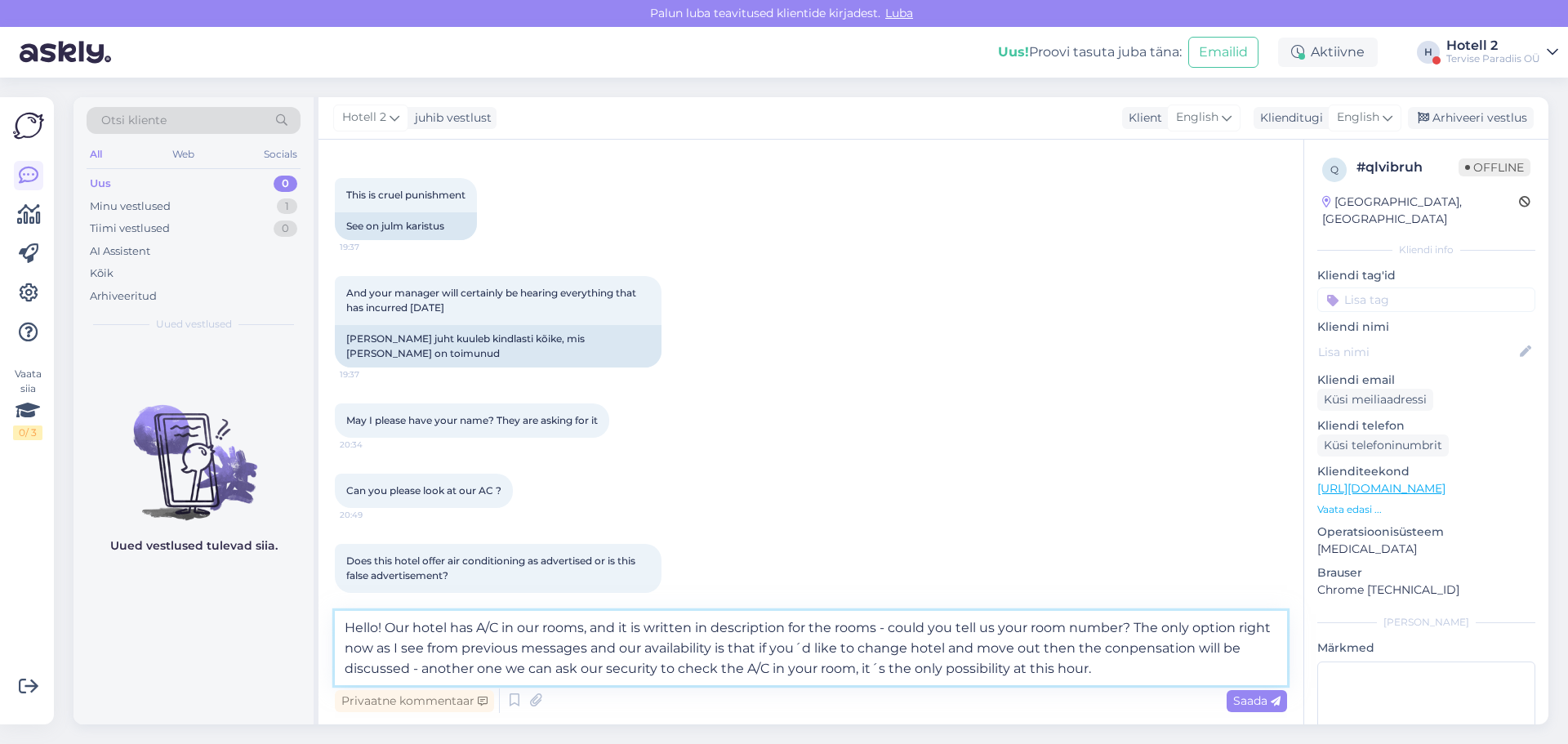 click on "Hello! Our hotel has A/C in our rooms, and it is written in description for the rooms - could you tell us your room number? The only option right now as I see from previous messages and our availability is that if you´d like to change hotel and move out then the conpensation will be discussed - another one we can ask our security to check the A/C in your room, it´s the only possibility at this hour." at bounding box center [811, 648] 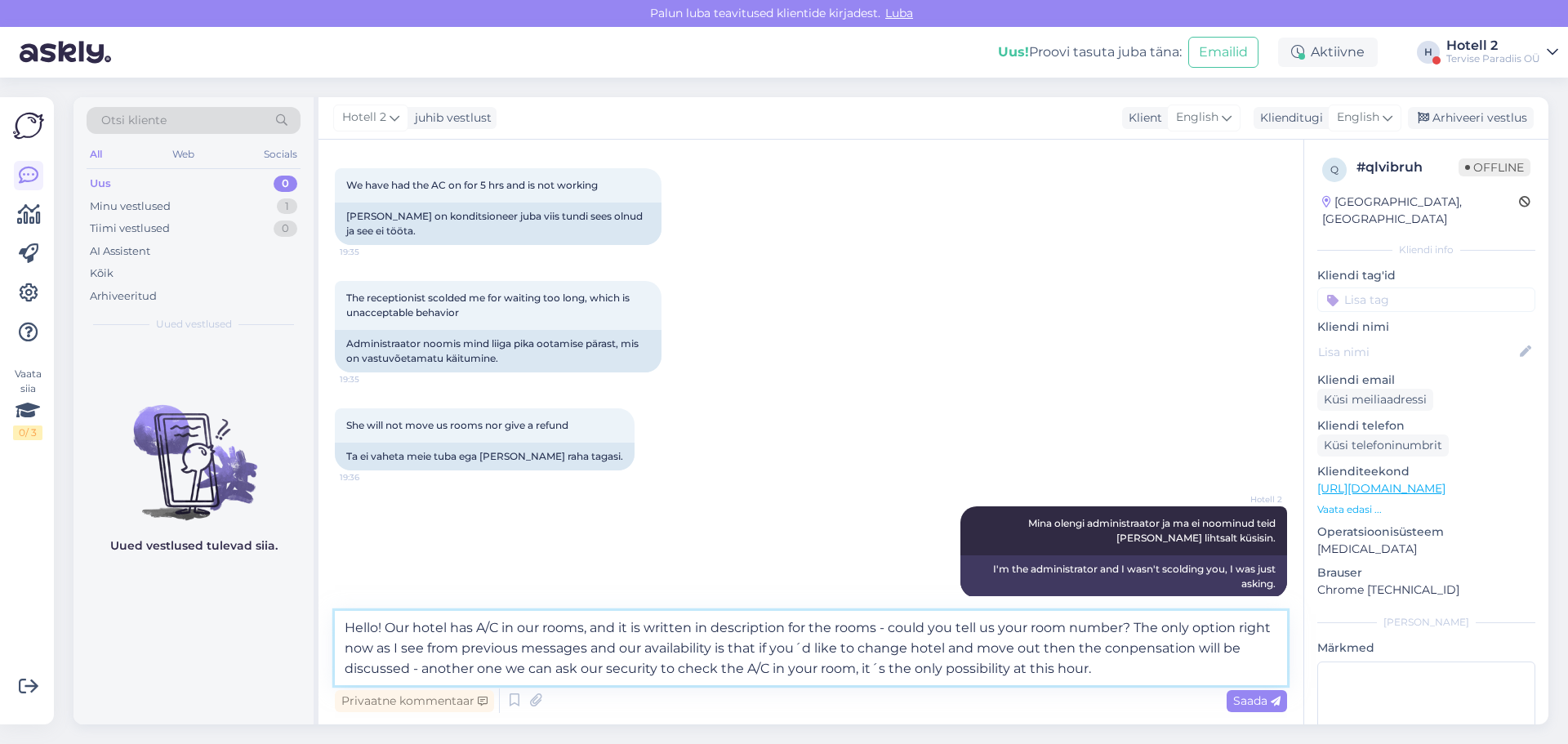 scroll, scrollTop: 425, scrollLeft: 0, axis: vertical 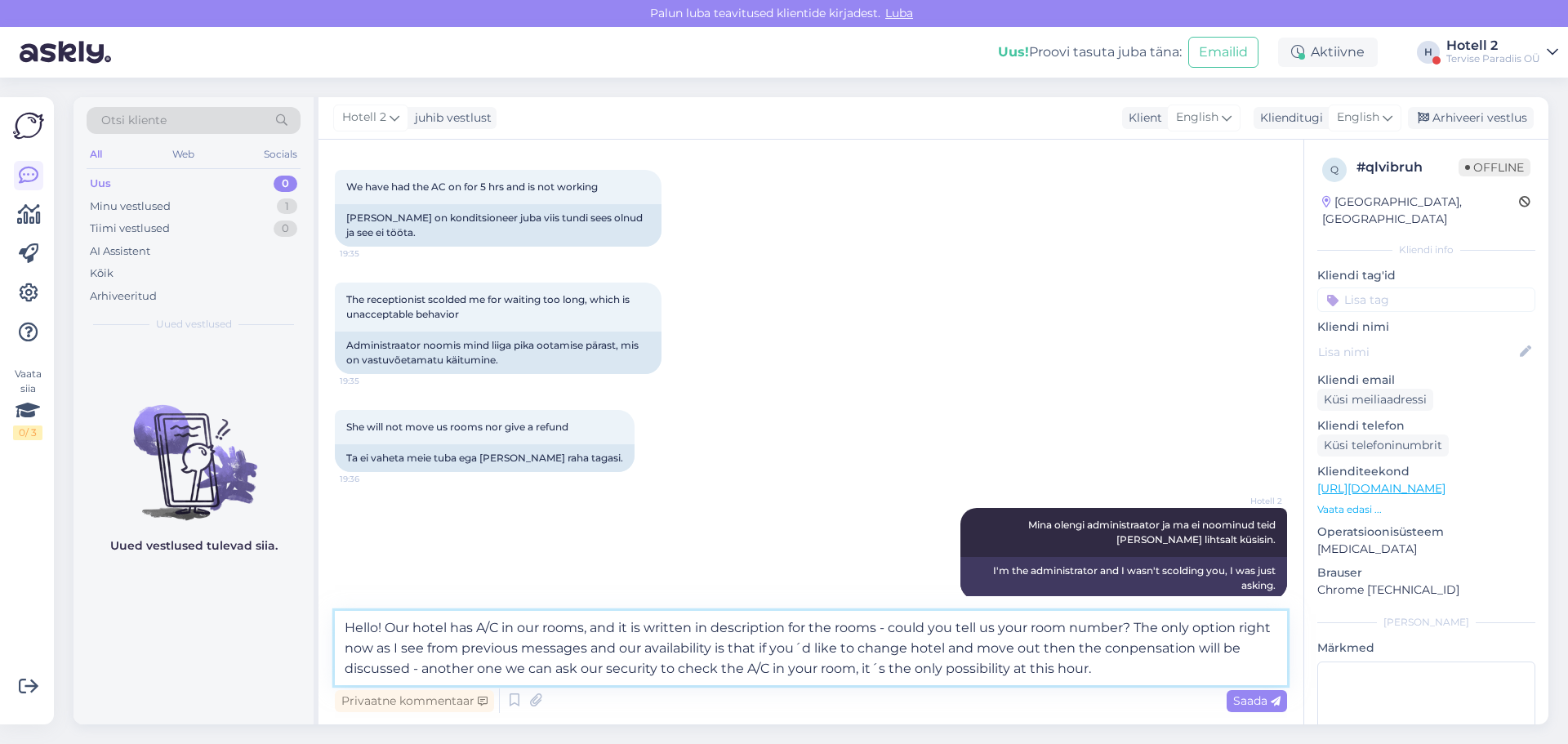 drag, startPoint x: 1102, startPoint y: 648, endPoint x: 1187, endPoint y: 652, distance: 85.0941 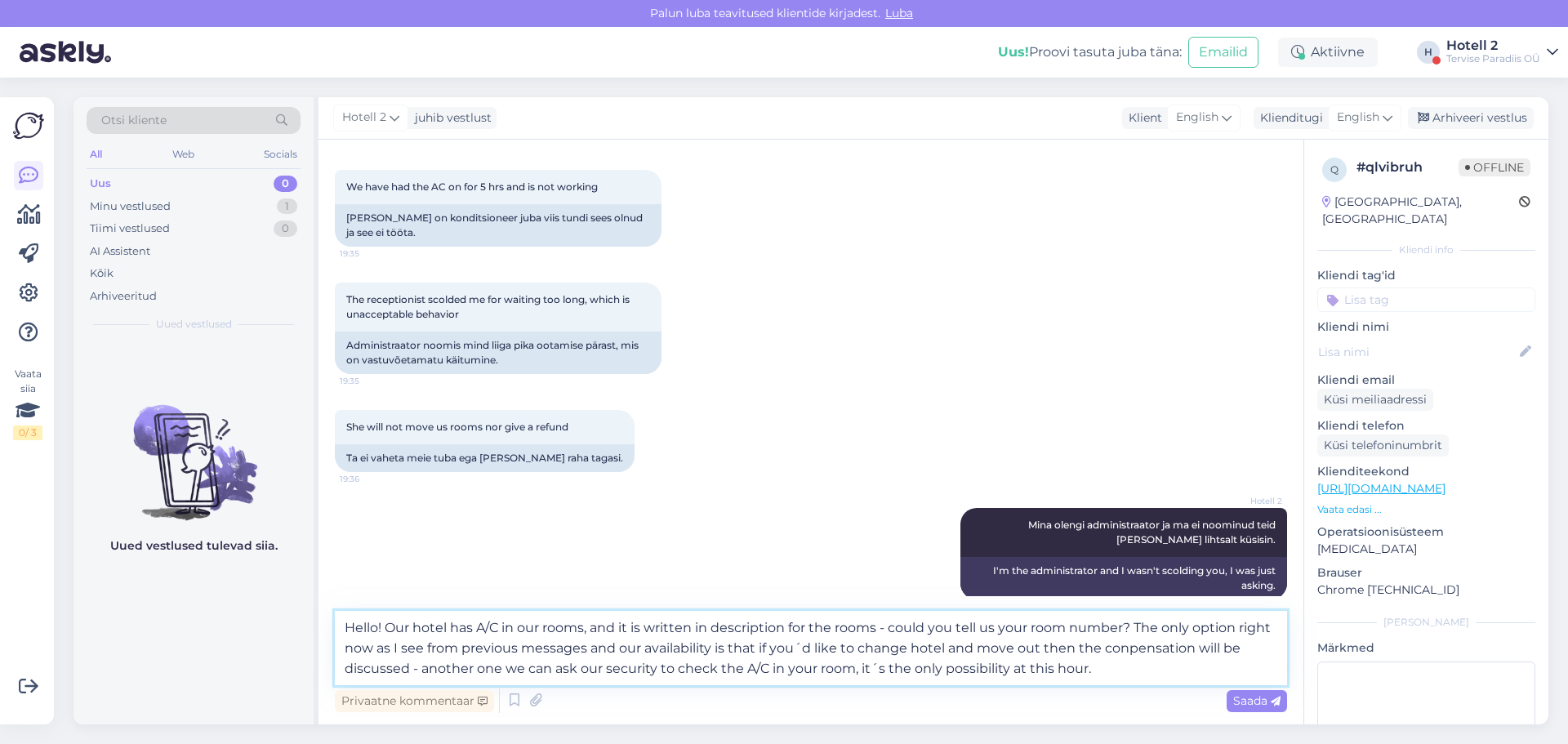 click on "Hello! Our hotel has A/C in our rooms, and it is written in description for the rooms - could you tell us your room number? The only option right now as I see from previous messages and our availability is that if you´d like to change hotel and move out then the conpensation will be discussed - another one we can ask our security to check the A/C in your room, it´s the only possibility at this hour." at bounding box center [811, 648] 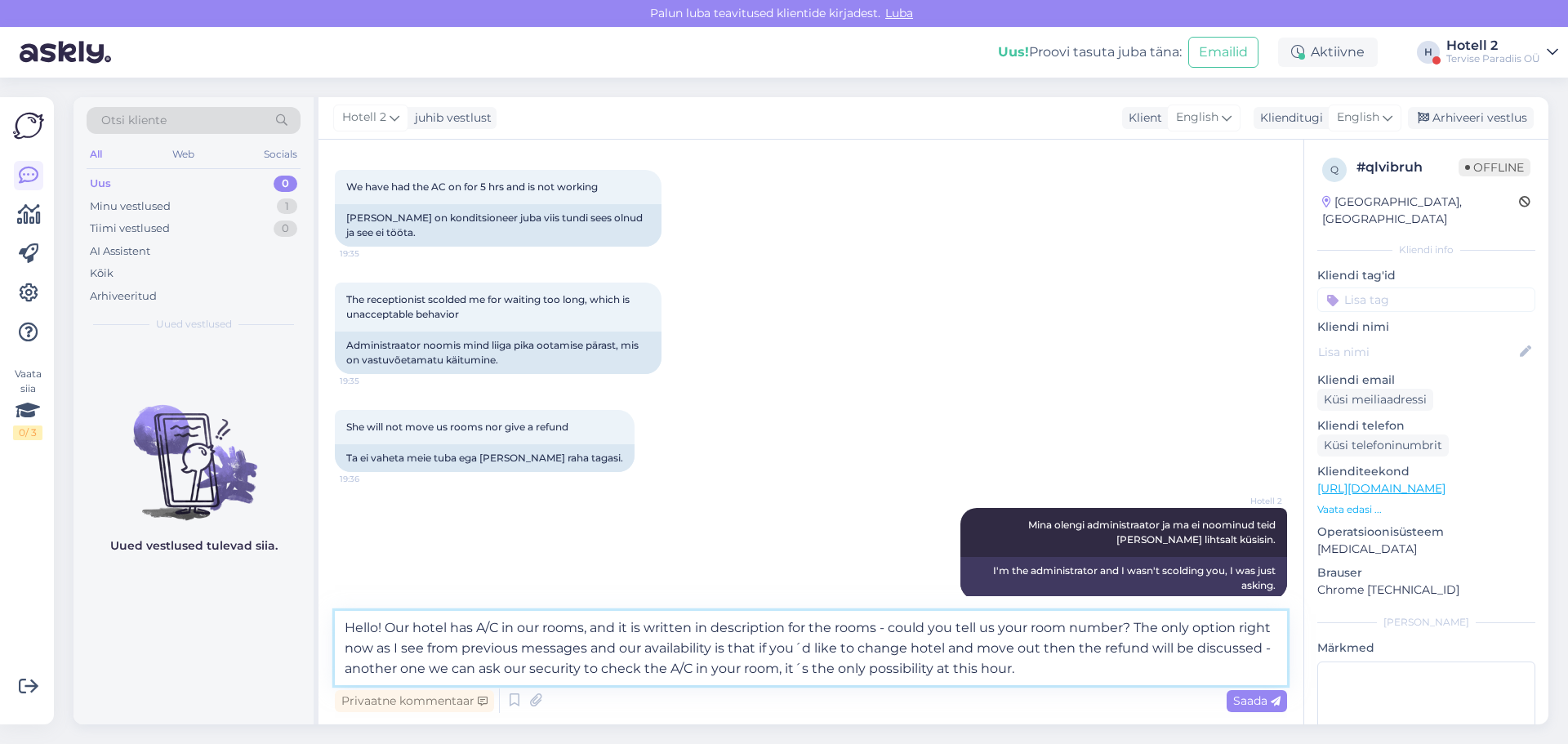 click on "Hello! Our hotel has A/C in our rooms, and it is written in description for the rooms - could you tell us your room number? The only option right now as I see from previous messages and our availability is that if you´d like to change hotel and move out then the refund will be discussed - another one we can ask our security to check the A/C in your room, it´s the only possibility at this hour." at bounding box center (811, 648) 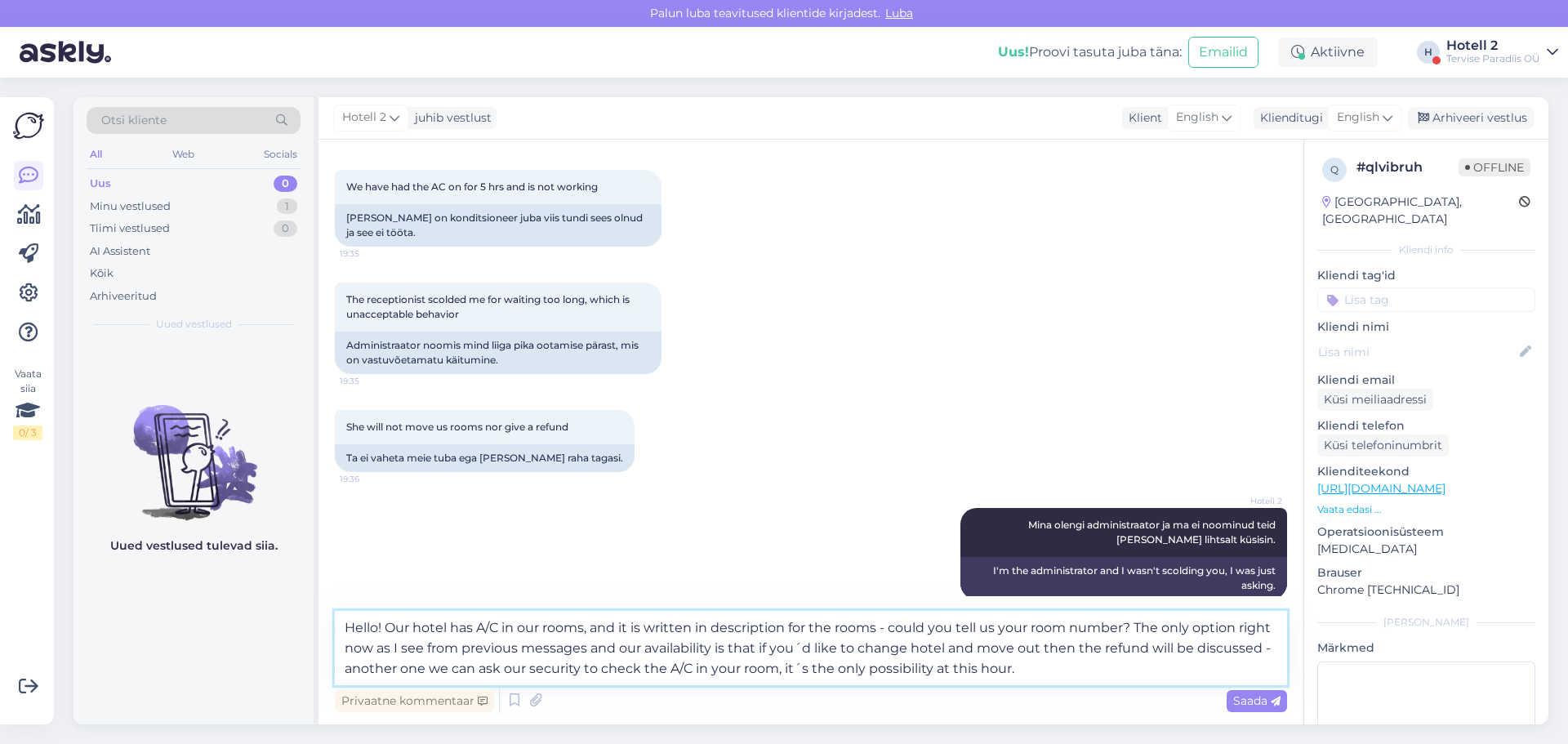 drag, startPoint x: 1196, startPoint y: 653, endPoint x: 1258, endPoint y: 648, distance: 62.2013 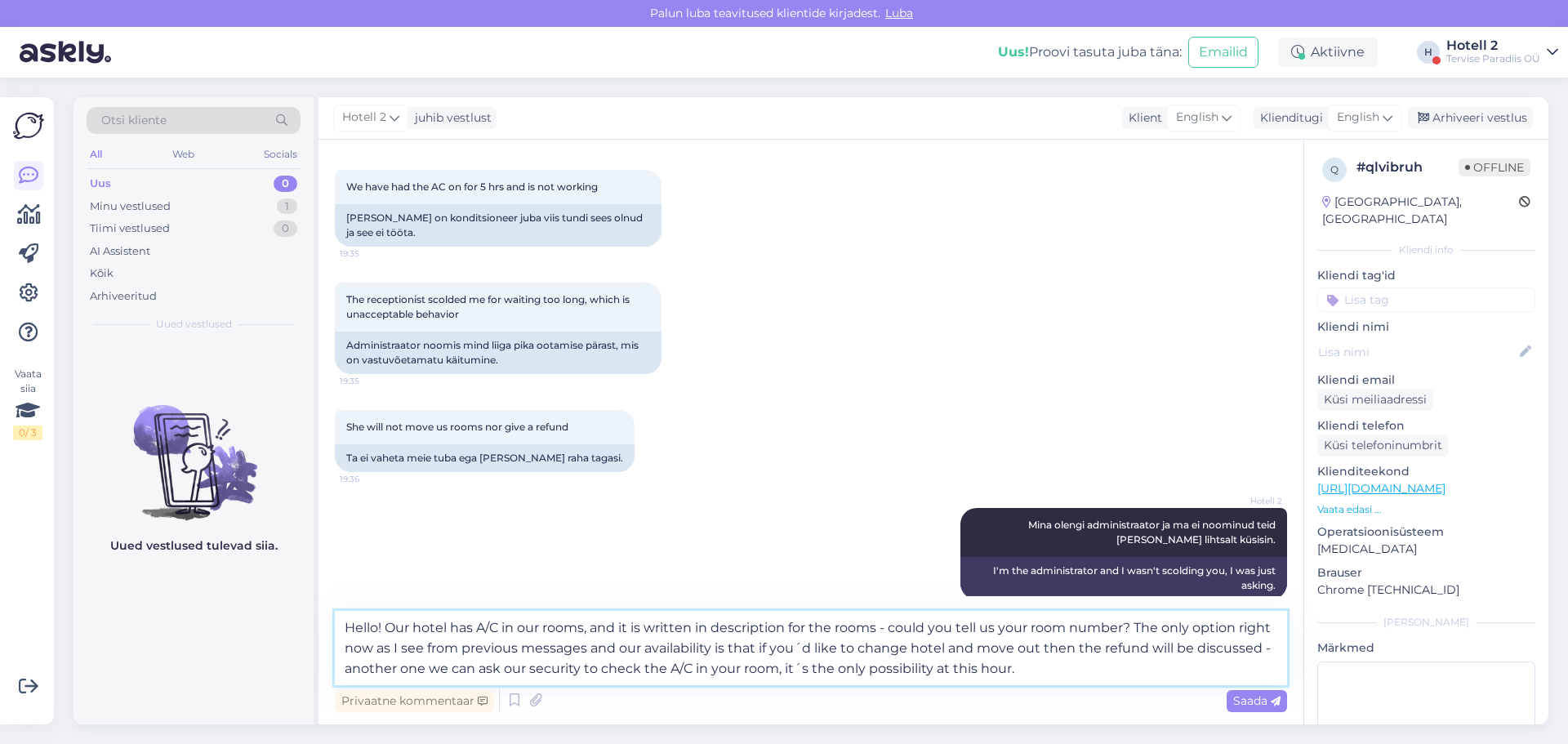 click on "Hello! Our hotel has A/C in our rooms, and it is written in description for the rooms - could you tell us your room number? The only option right now as I see from previous messages and our availability is that if you´d like to change hotel and move out then the refund will be discussed - another one we can ask our security to check the A/C in your room, it´s the only possibility at this hour." at bounding box center (811, 648) 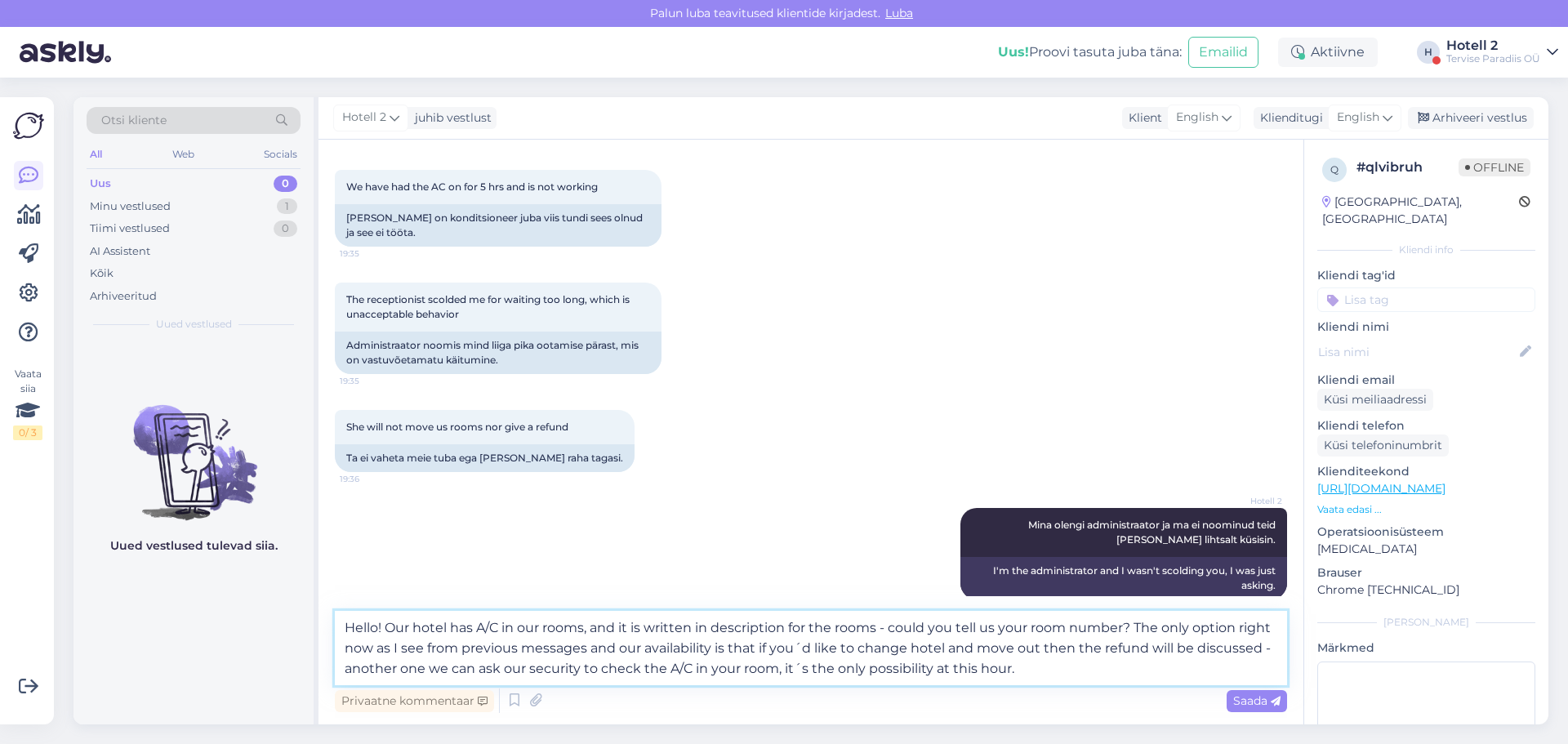 paste on "[PERSON_NAME] [PERSON_NAME]" 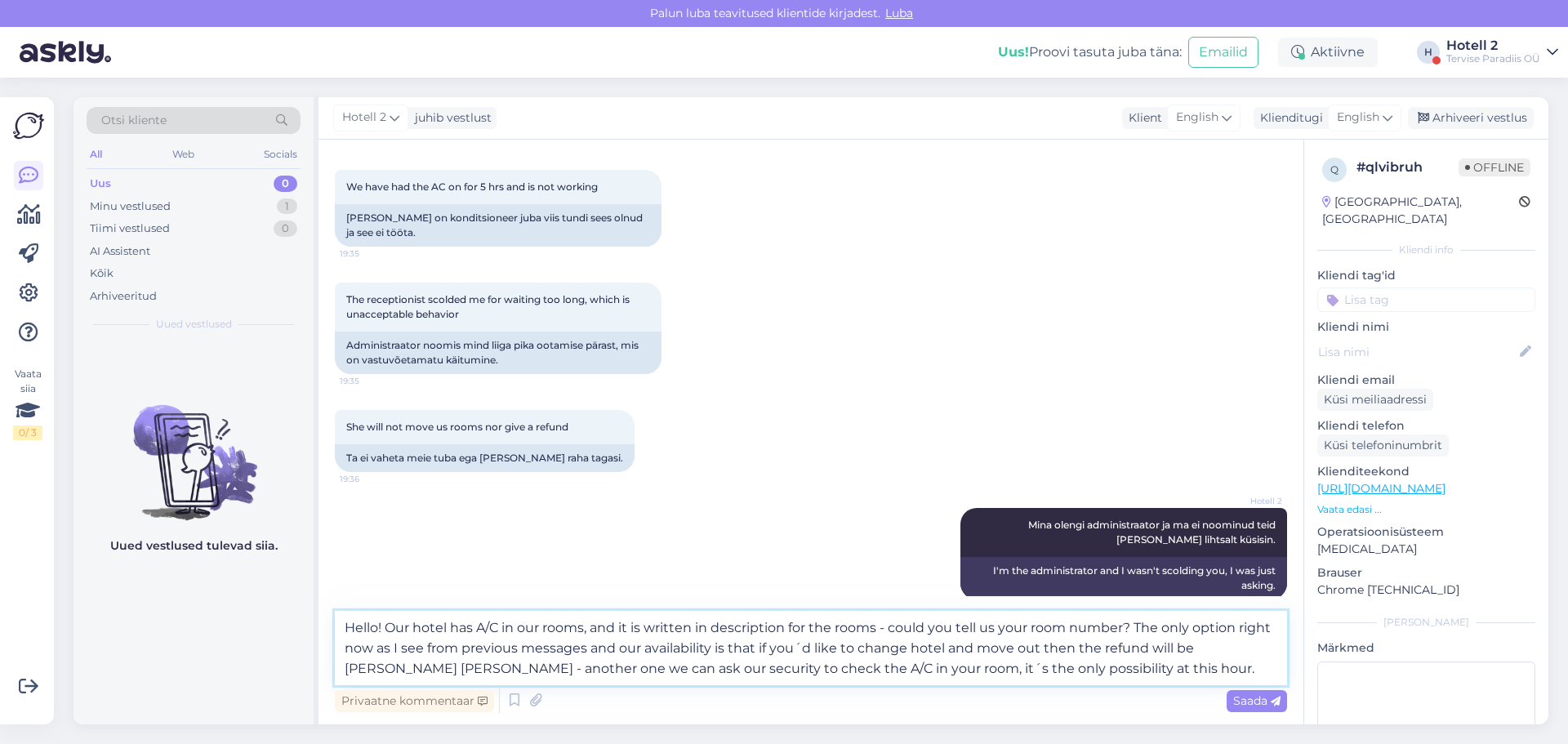 drag, startPoint x: 1196, startPoint y: 648, endPoint x: 387, endPoint y: 670, distance: 809.2991 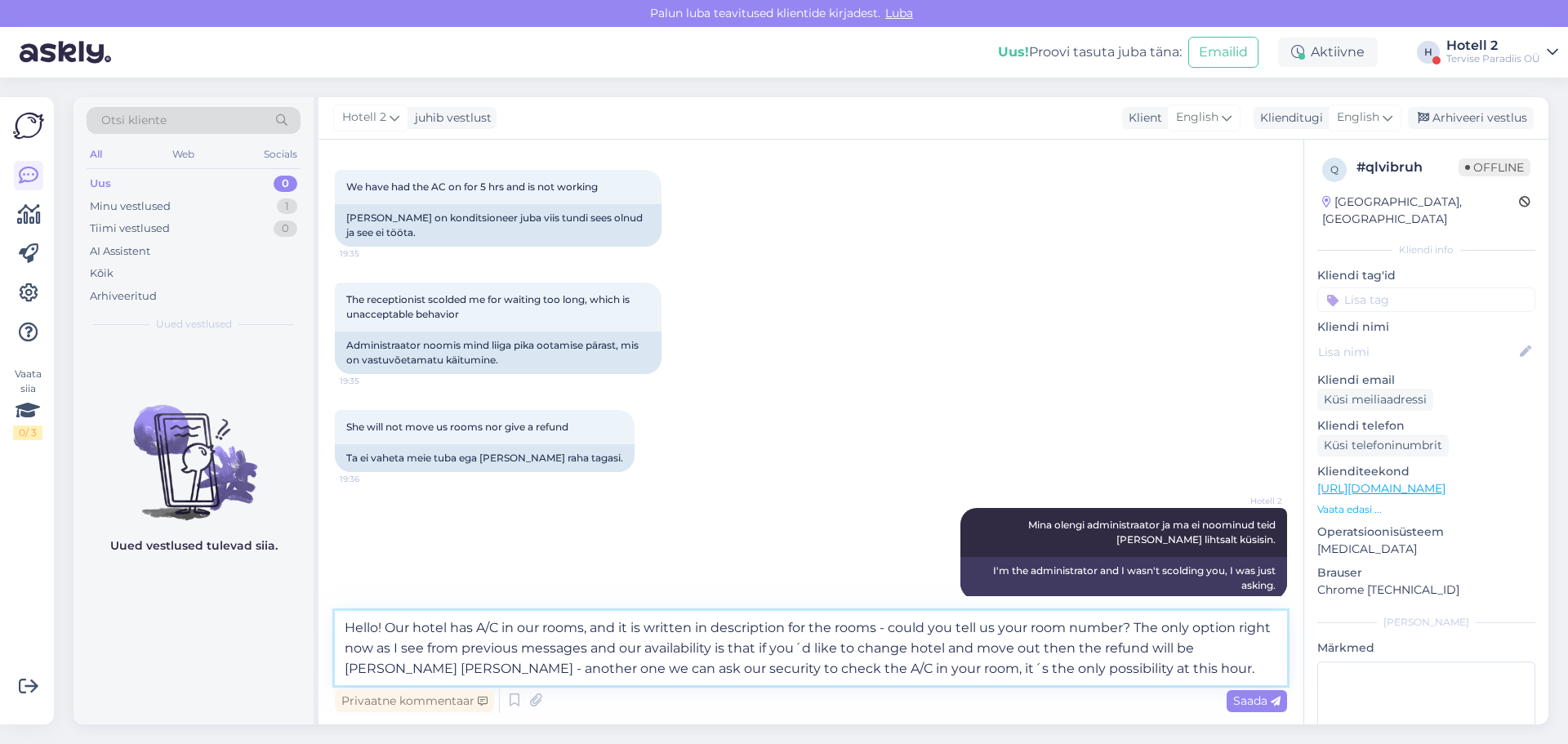 click on "Hello! Our hotel has A/C in our rooms, and it is written in description for the rooms - could you tell us your room number? The only option right now as I see from previous messages and our availability is that if you´d like to change hotel and move out then the refund will be [PERSON_NAME] [PERSON_NAME] - another one we can ask our security to check the A/C in your room, it´s the only possibility at this hour." at bounding box center (811, 648) 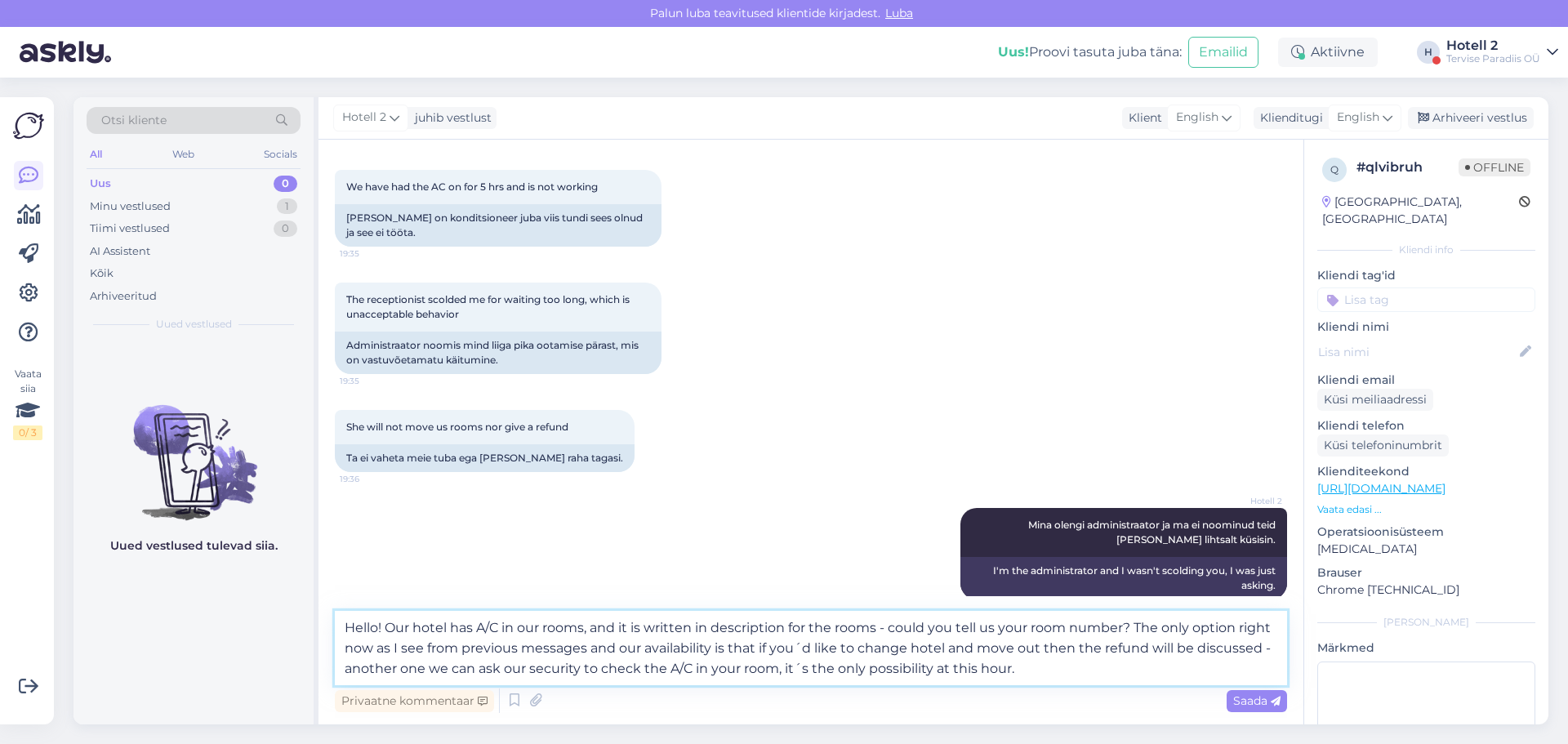 click on "Hello! Our hotel has A/C in our rooms, and it is written in description for the rooms - could you tell us your room number? The only option right now as I see from previous messages and our availability is that if you´d like to change hotel and move out then the refund will be discussed - another one we can ask our security to check the A/C in your room, it´s the only possibility at this hour." at bounding box center [811, 648] 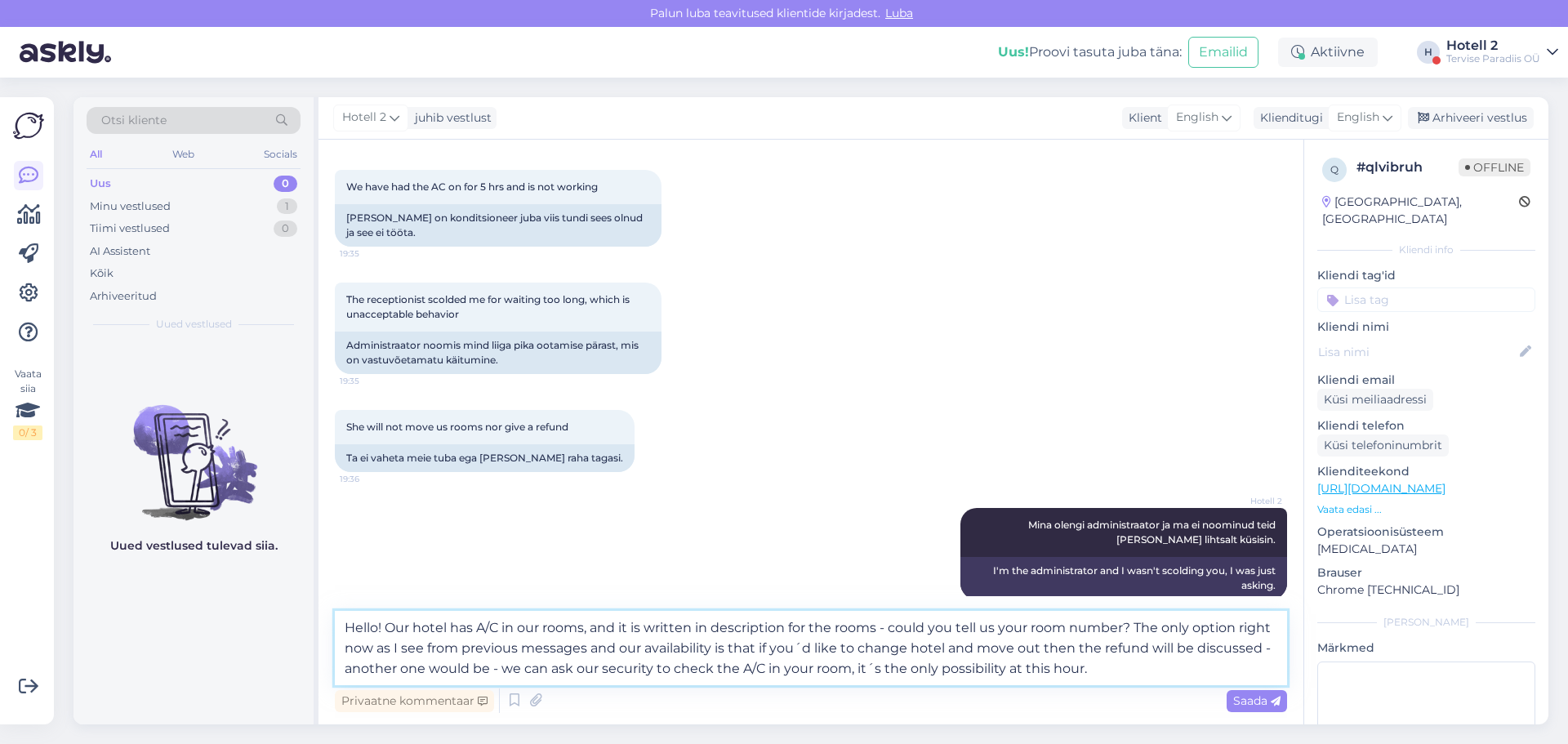 click on "Hello! Our hotel has A/C in our rooms, and it is written in description for the rooms - could you tell us your room number? The only option right now as I see from previous messages and our availability is that if you´d like to change hotel and move out then the refund will be discussed - another one would be - we can ask our security to check the A/C in your room, it´s the only possibility at this hour." at bounding box center [811, 648] 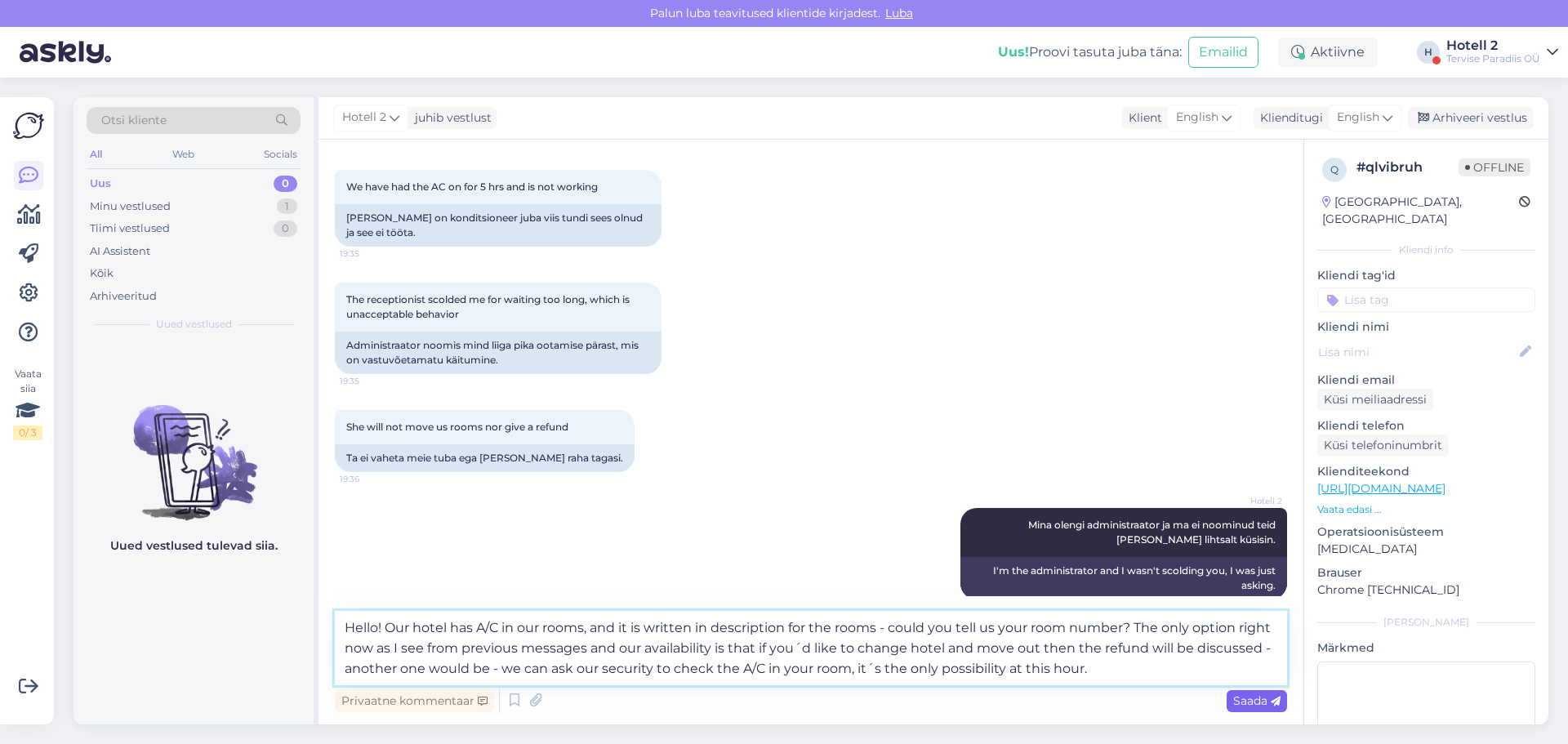 type on "Hello! Our hotel has A/C in our rooms, and it is written in description for the rooms - could you tell us your room number? The only option right now as I see from previous messages and our availability is that if you´d like to change hotel and move out then the refund will be discussed - another one would be - we can ask our security to check the A/C in your room, it´s the only possibility at this hour." 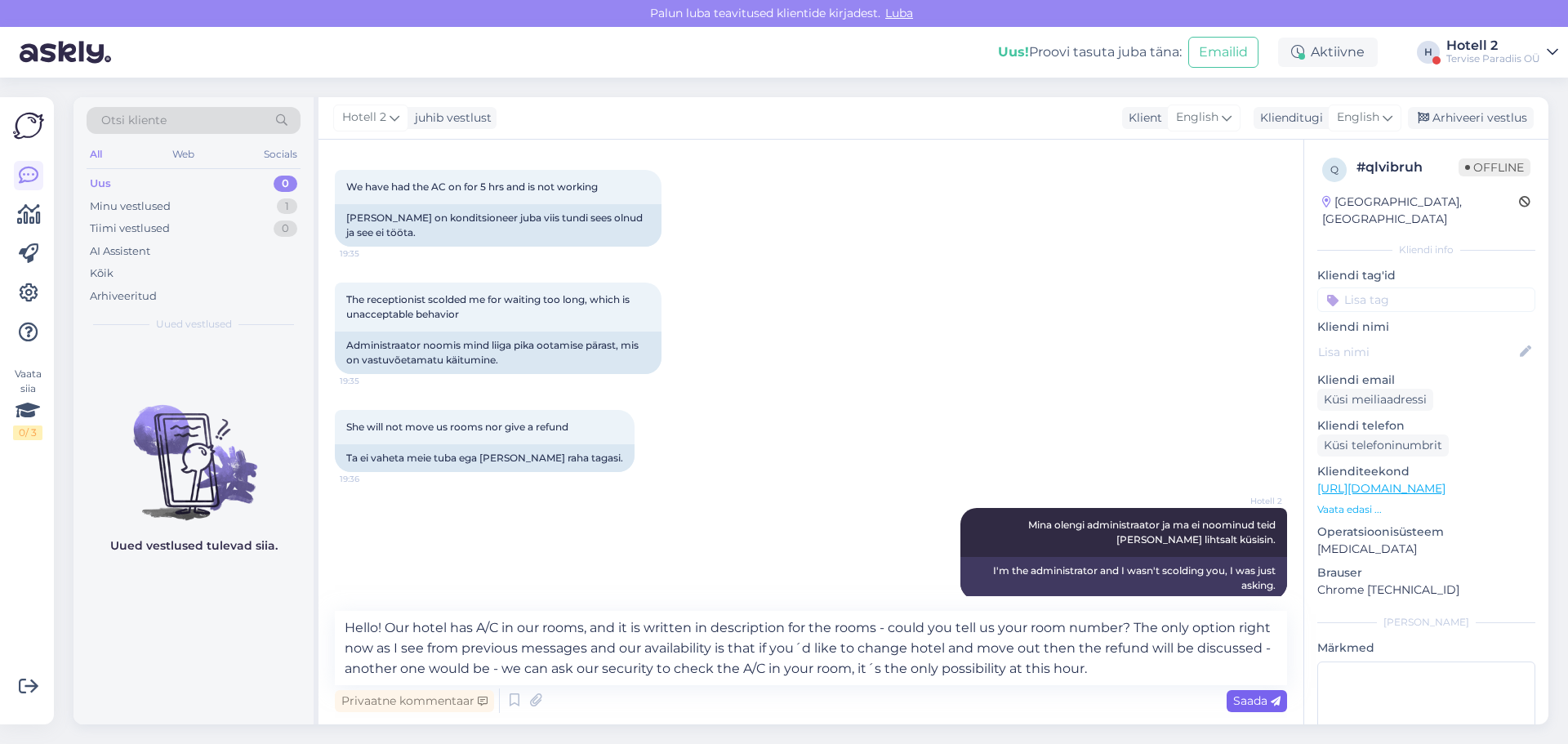 click at bounding box center (1276, 702) 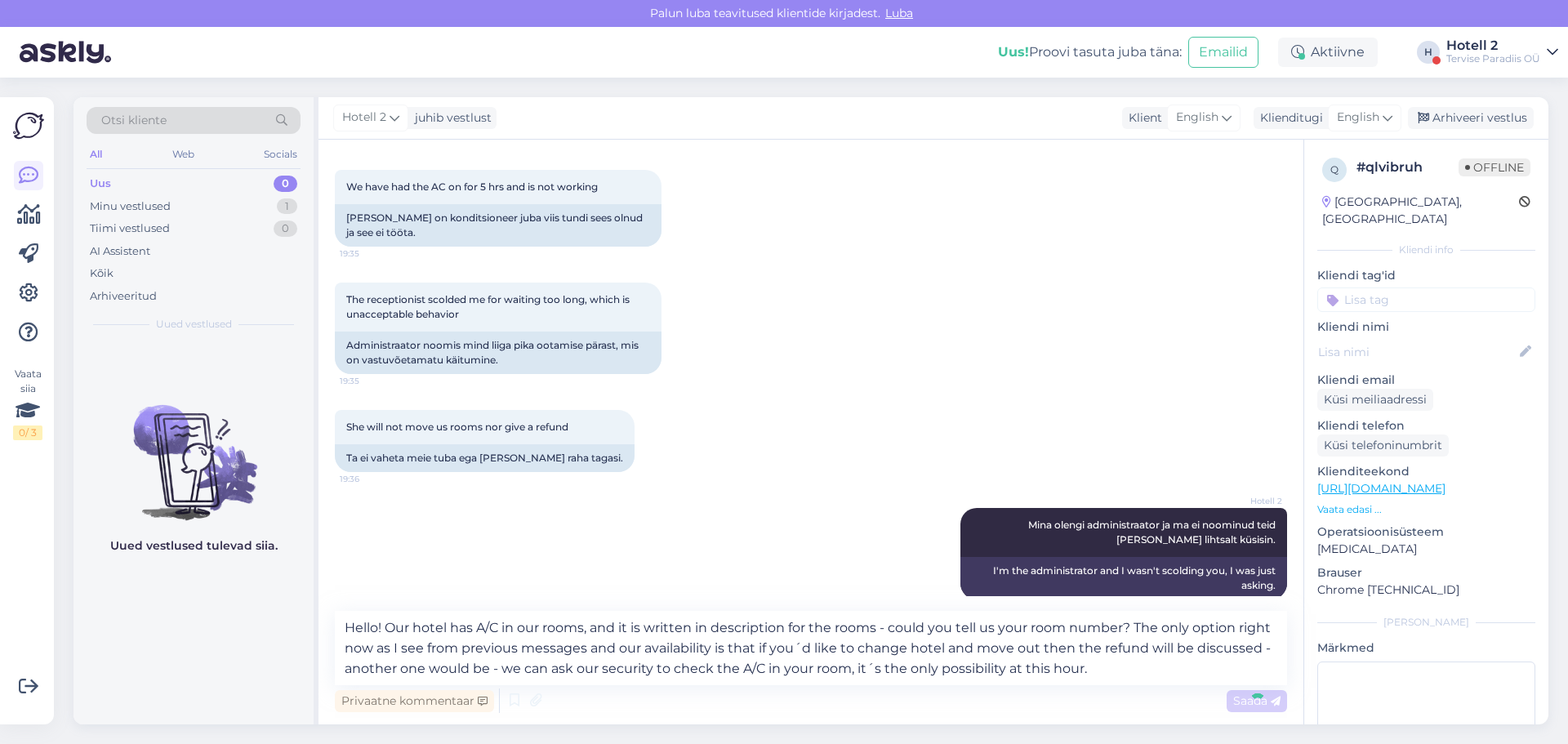type 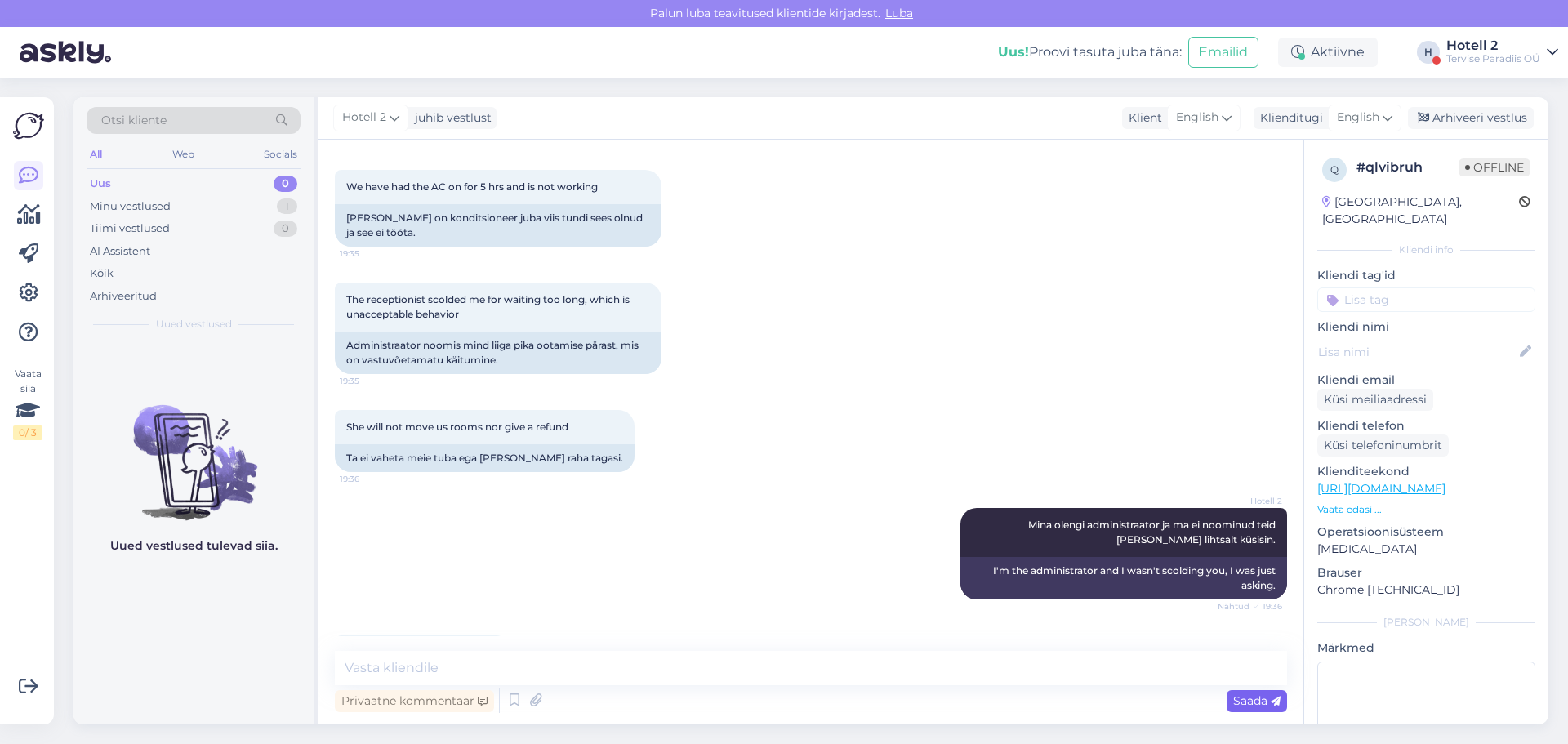 scroll, scrollTop: 1197, scrollLeft: 0, axis: vertical 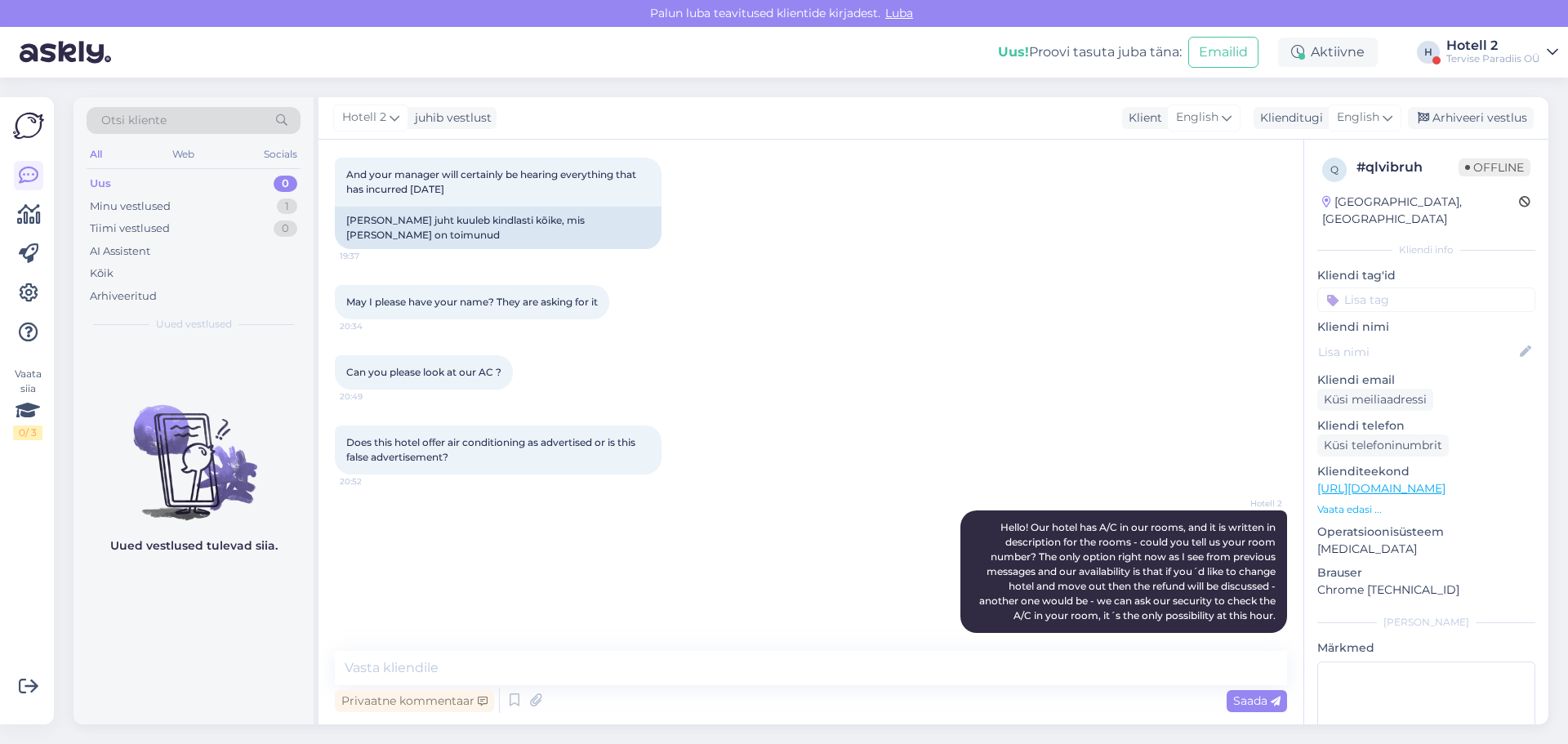 click on "May I please have your name? They are asking for it 20:34" at bounding box center [811, 302] 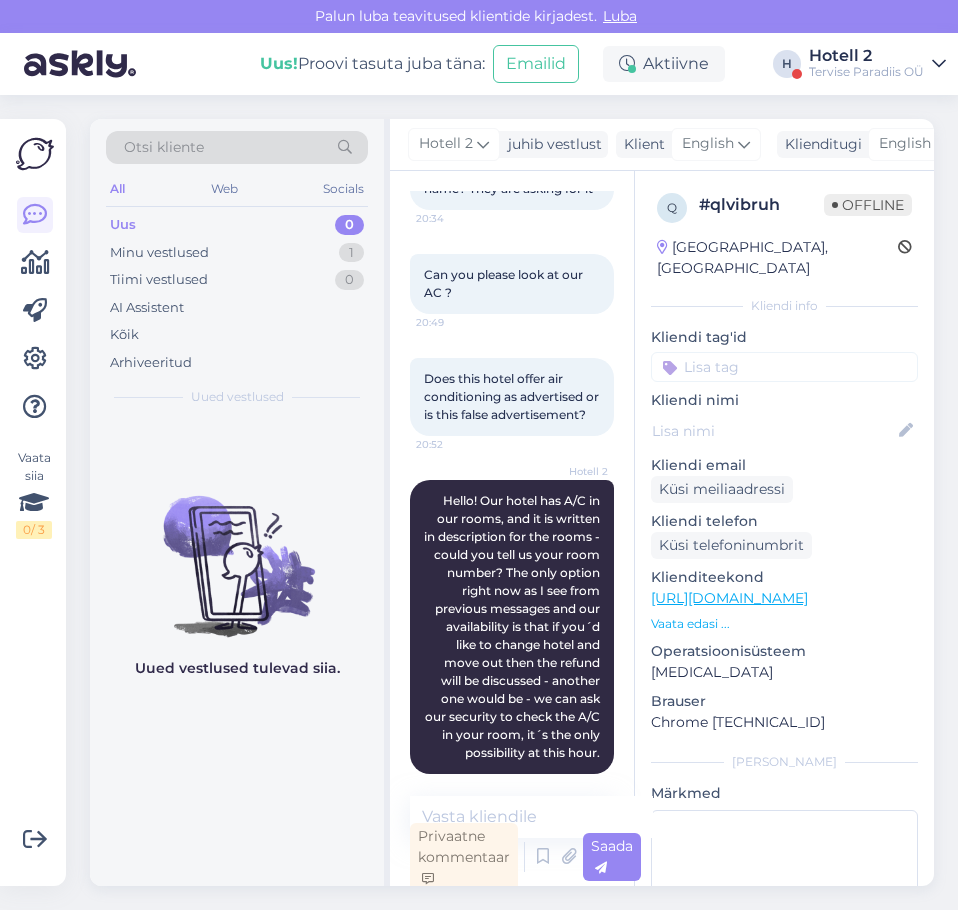 scroll, scrollTop: 2259, scrollLeft: 0, axis: vertical 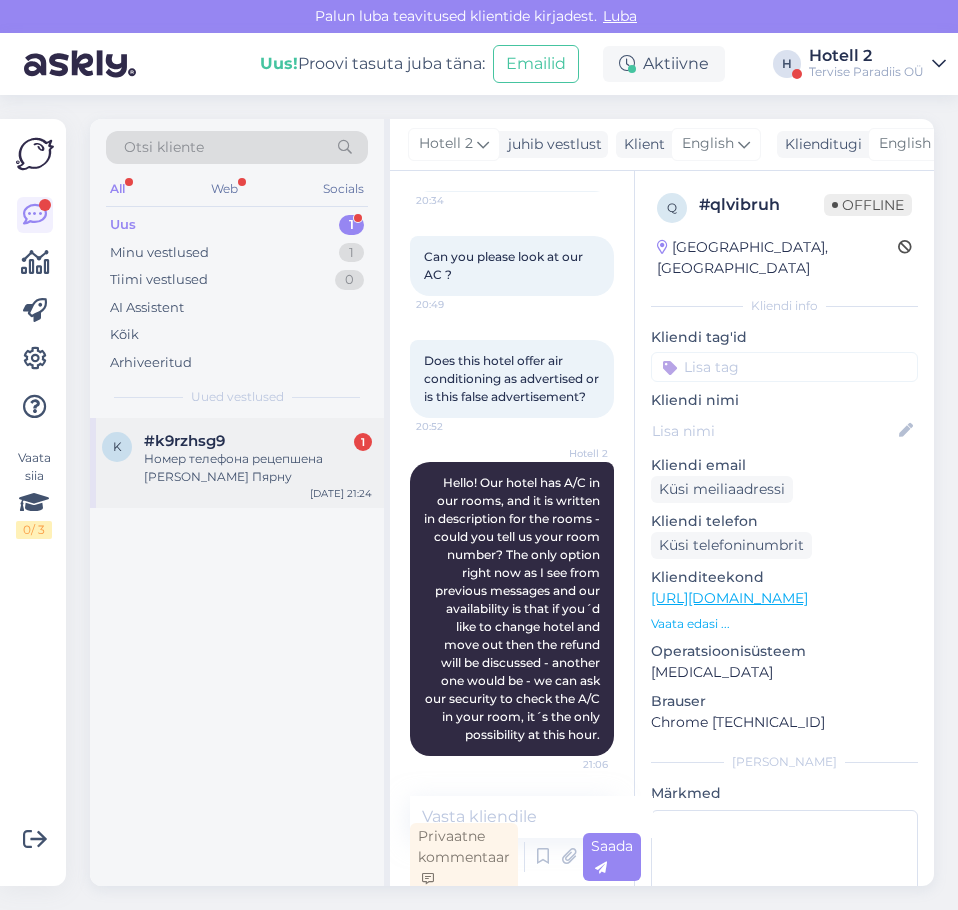 click on "k #k9rzhsg9 1 Номер телефона рецепшена [PERSON_NAME] Пярну [DATE] 21:24" at bounding box center (237, 463) 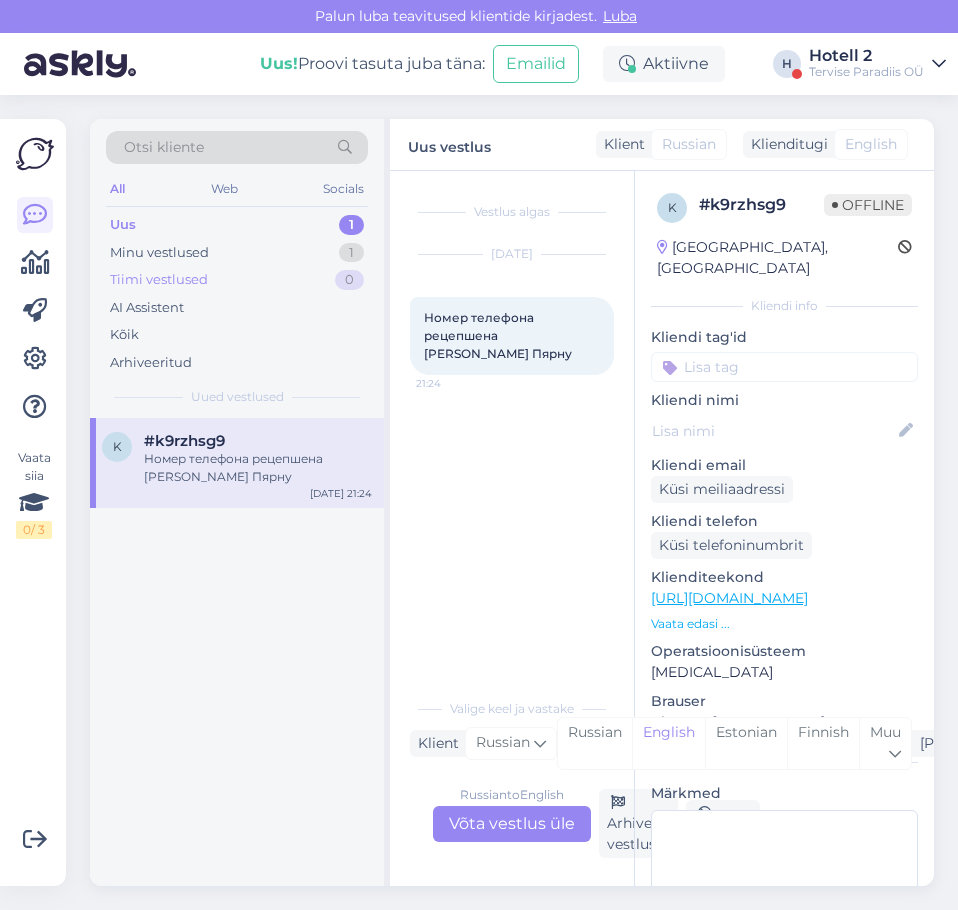 click on "Tiimi vestlused 0" at bounding box center [237, 280] 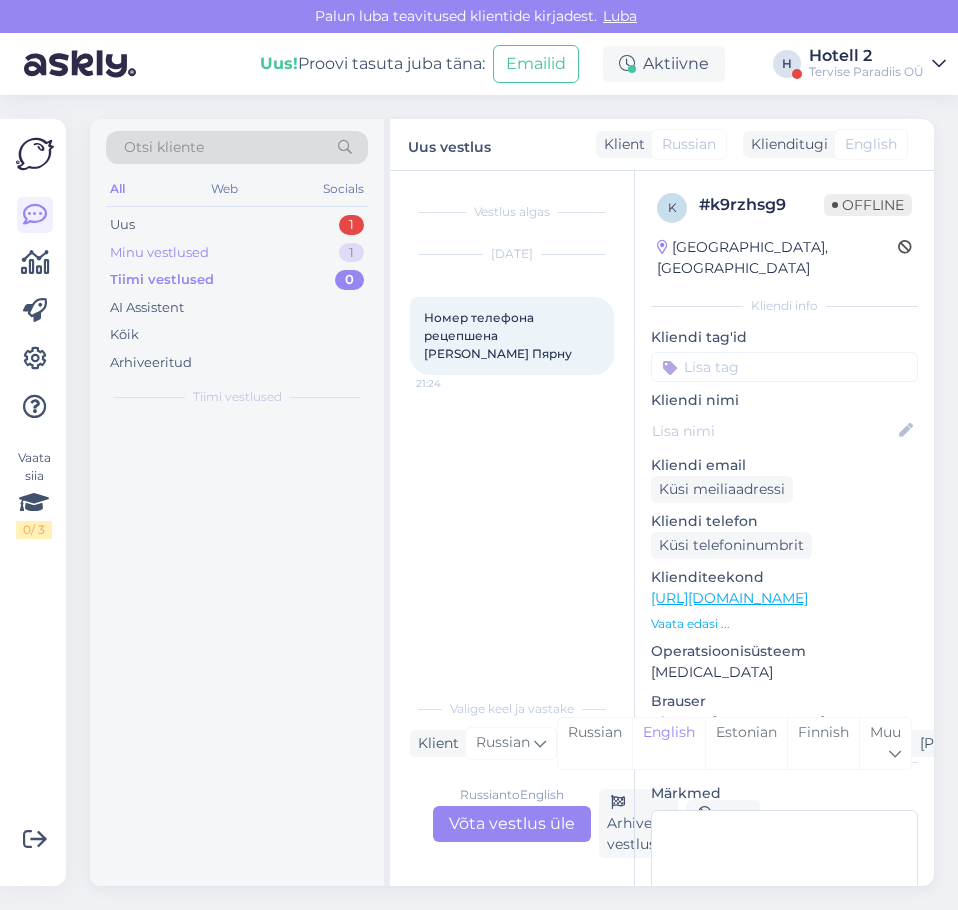 click on "Minu vestlused 1" at bounding box center (237, 253) 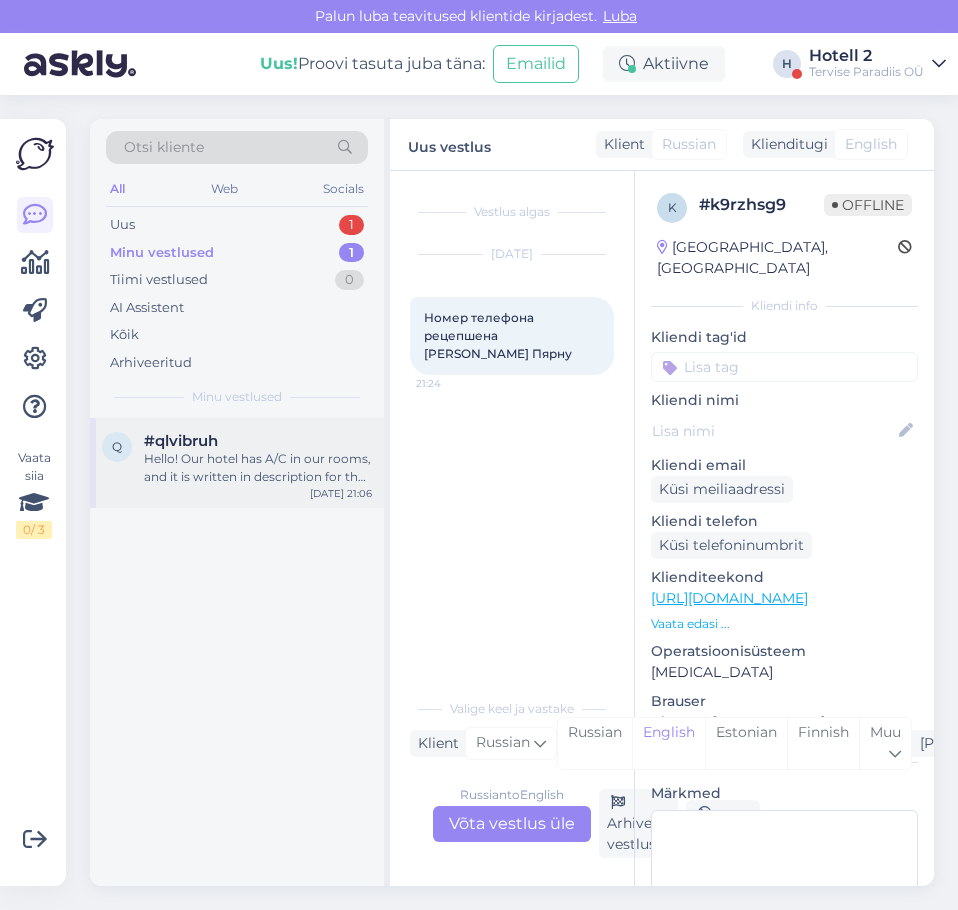 click on "Hello! Our hotel has A/C in our rooms, and it is written in description for the rooms - could you tell us your room number? The only option right now as I see from previous messages and our availability is that if you´d like to change hotel and move out then the refund will be discussed - another one would be - we can ask our security to check the A/C in your room, it´s the only possibility at this hour." at bounding box center [258, 468] 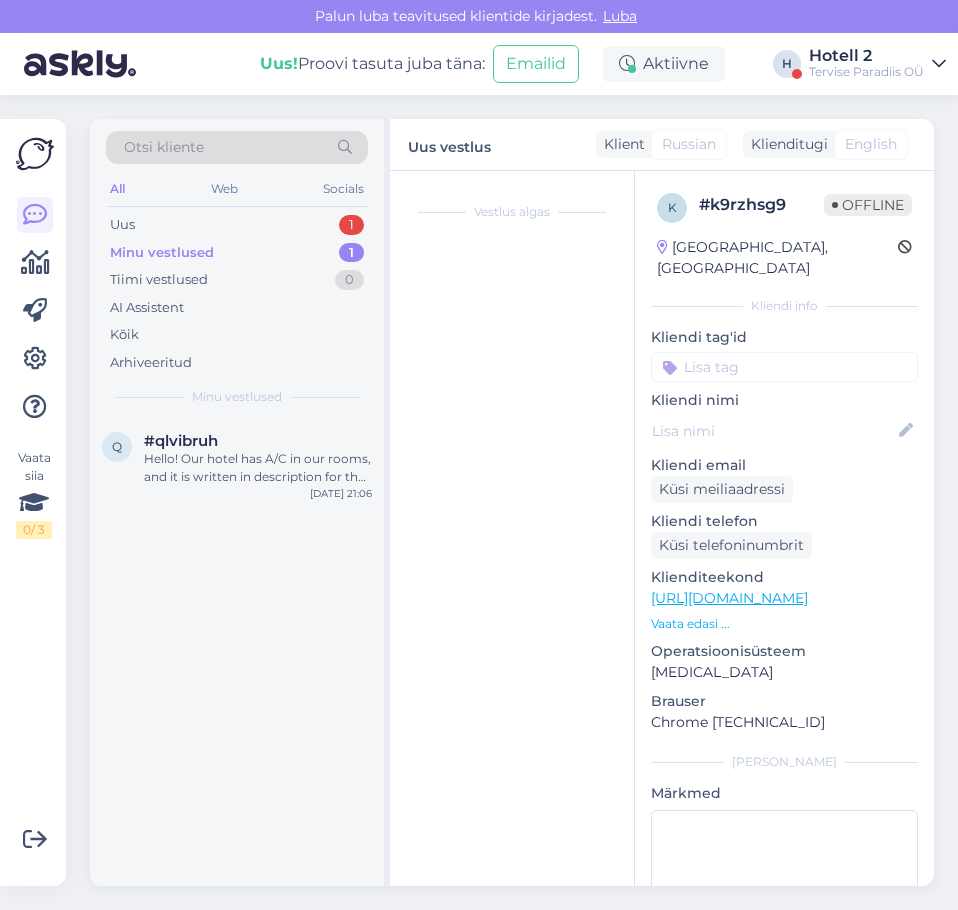 scroll, scrollTop: 2259, scrollLeft: 0, axis: vertical 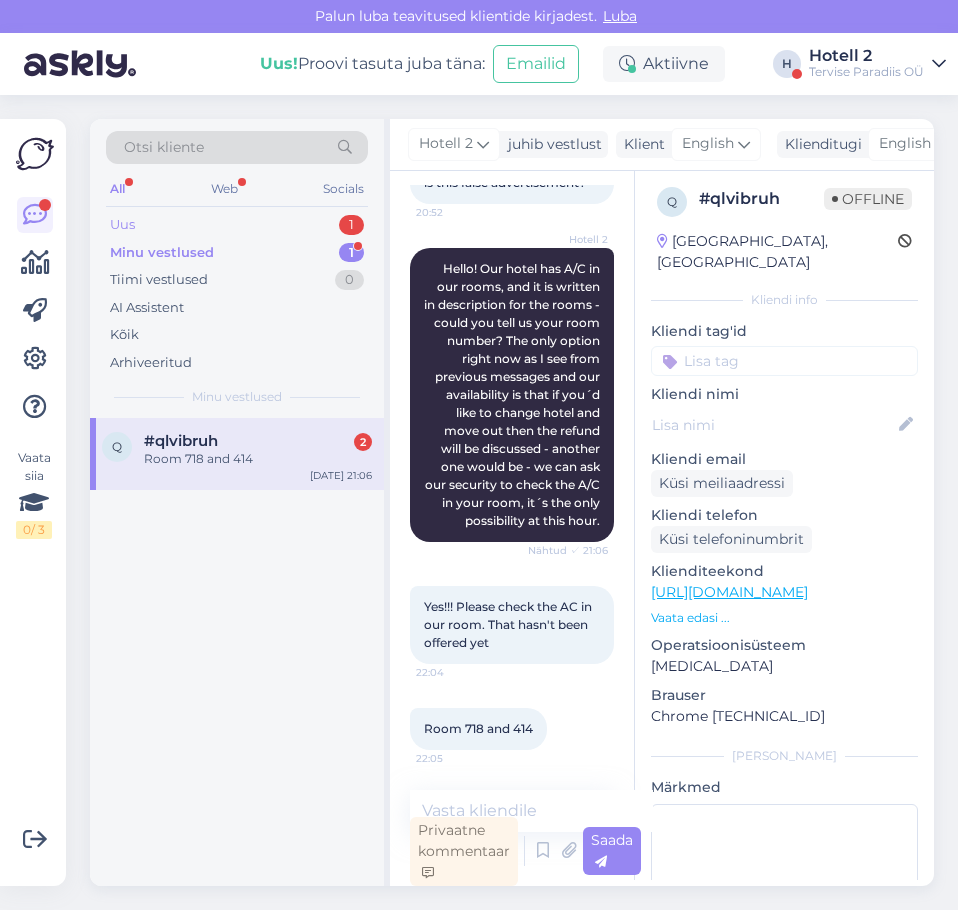 click on "Uus 1" at bounding box center [237, 225] 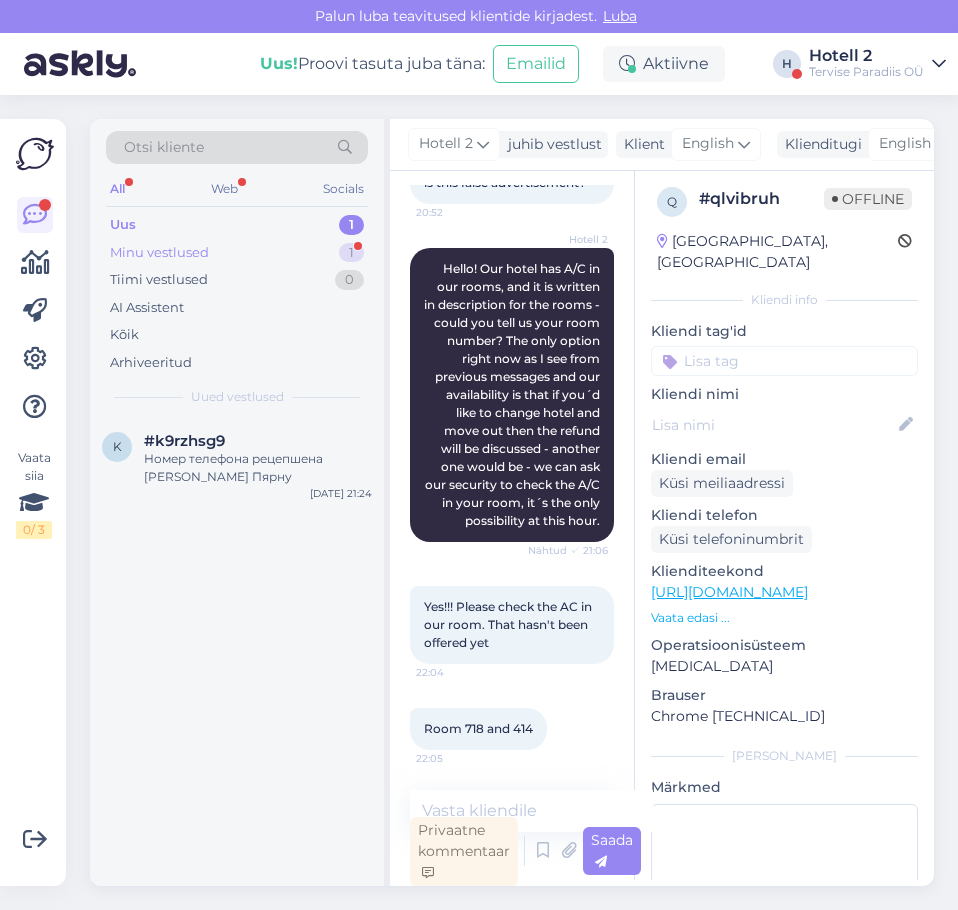 click on "Minu vestlused 1" at bounding box center [237, 253] 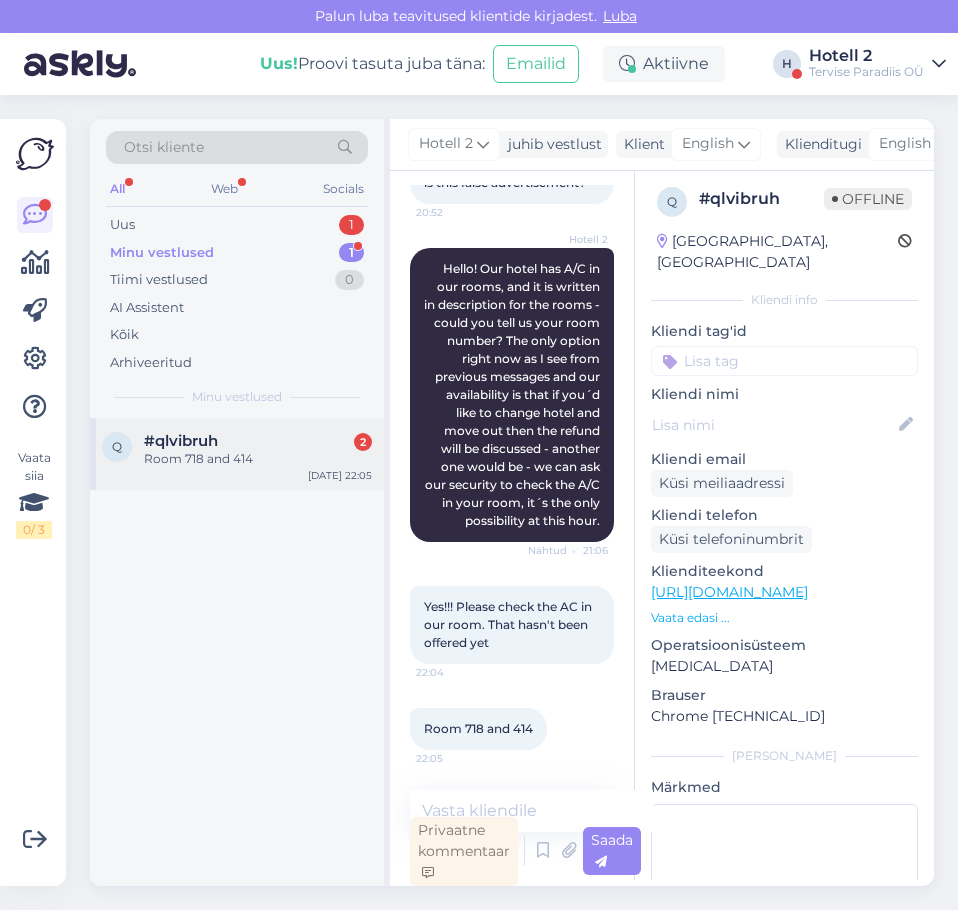 click on "Room 718 and 414" at bounding box center (258, 459) 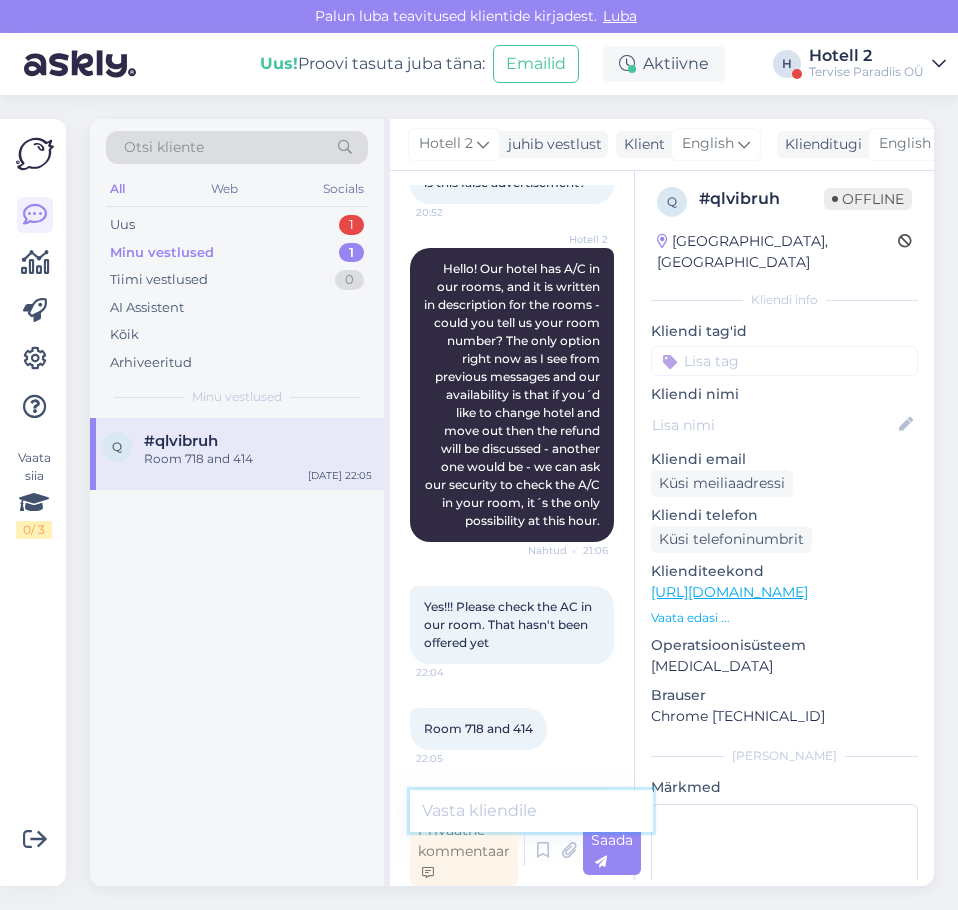 click at bounding box center (531, 811) 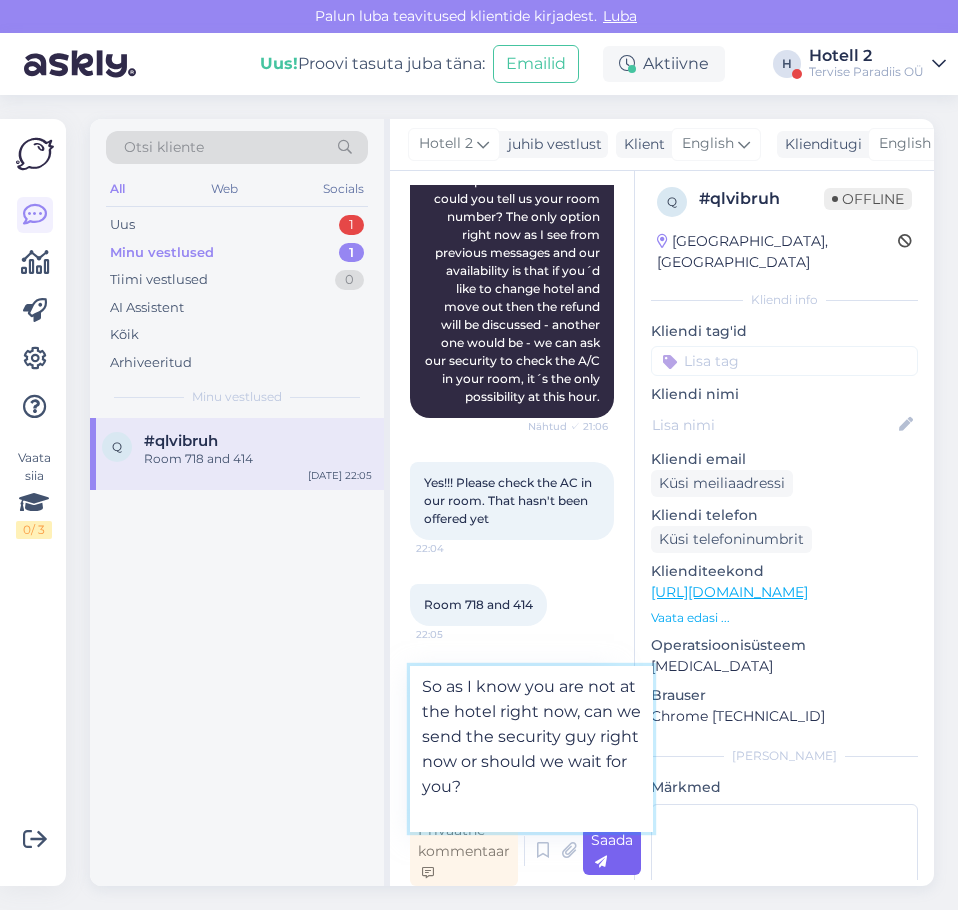 type on "So as I know you are not at the hotel right now, can we send the security guy right now or should we wait for you?" 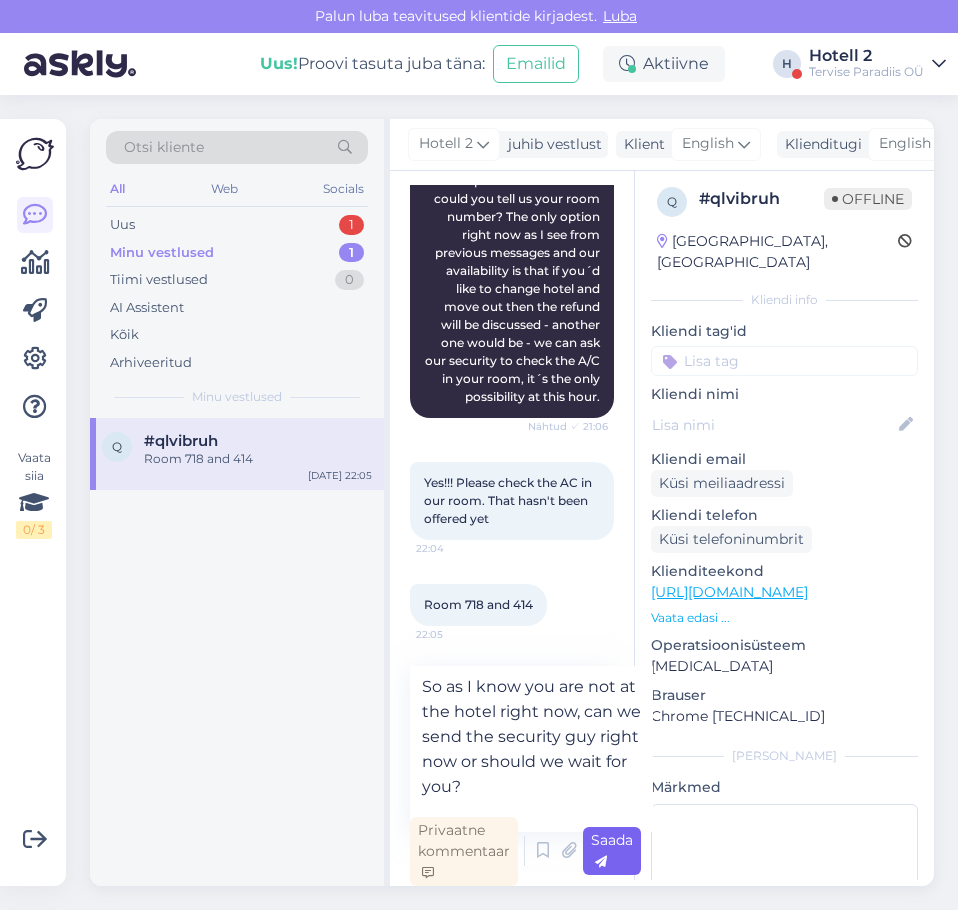 click on "Saada" at bounding box center (612, 851) 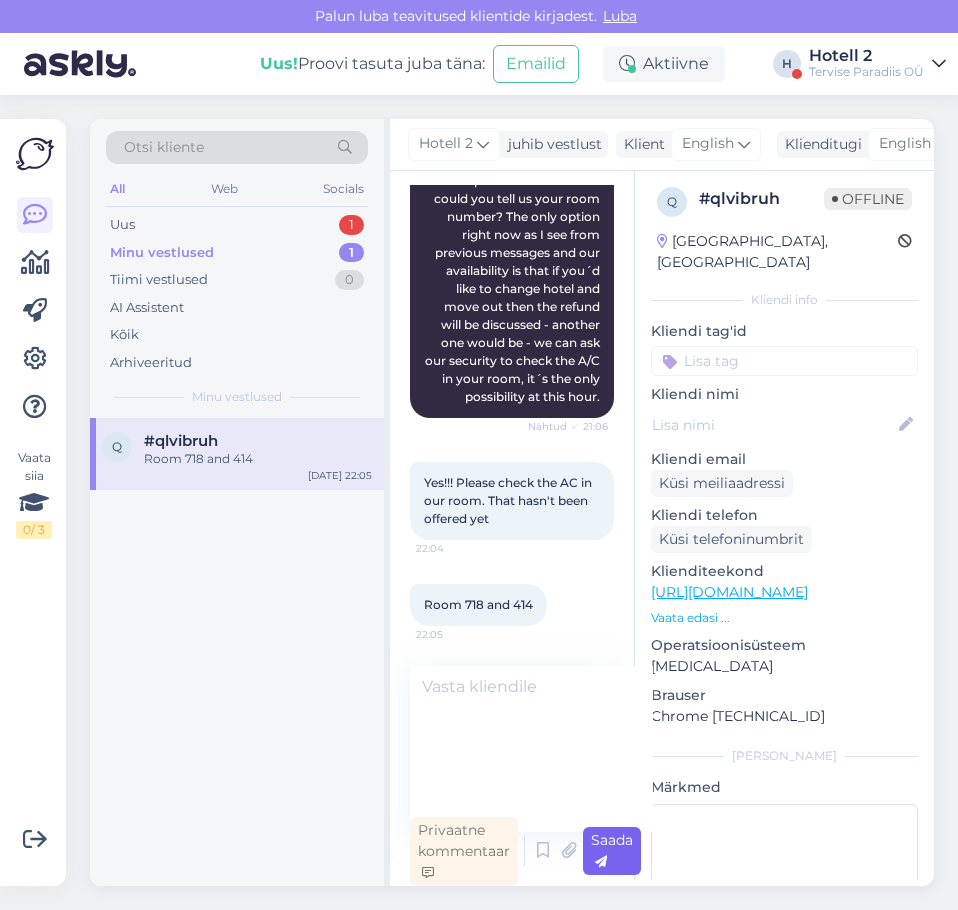 scroll, scrollTop: 2625, scrollLeft: 0, axis: vertical 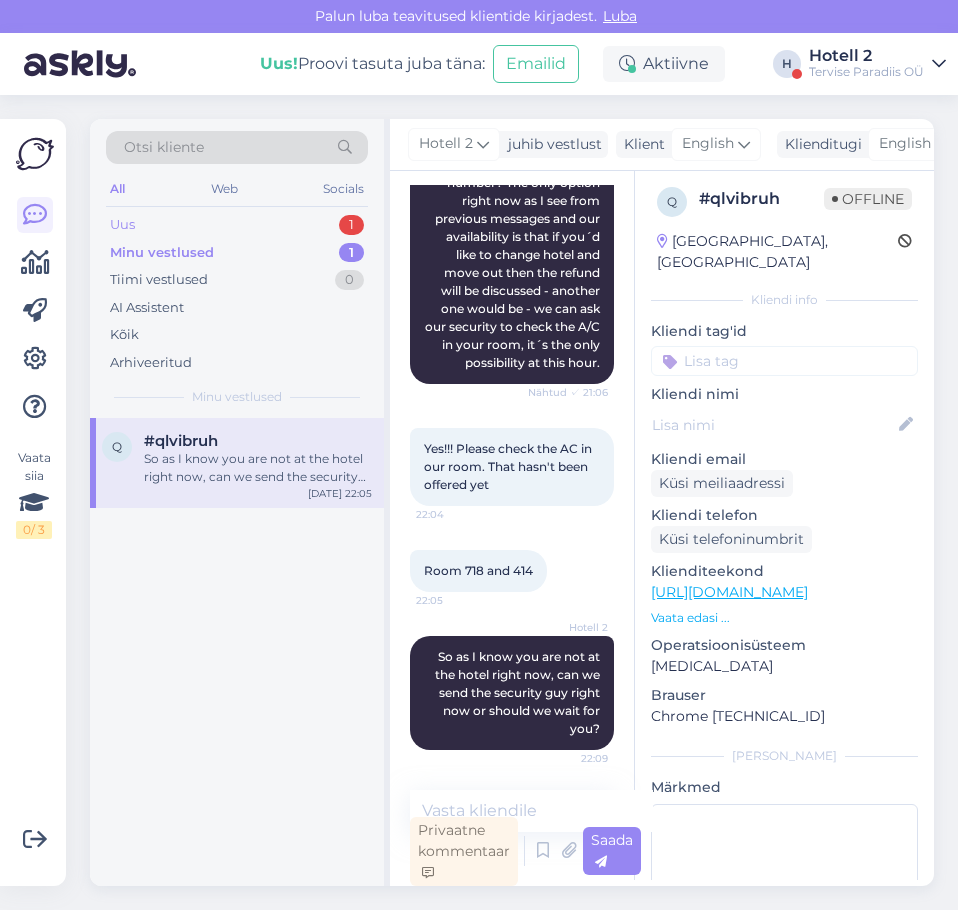 click on "Uus 1" at bounding box center [237, 225] 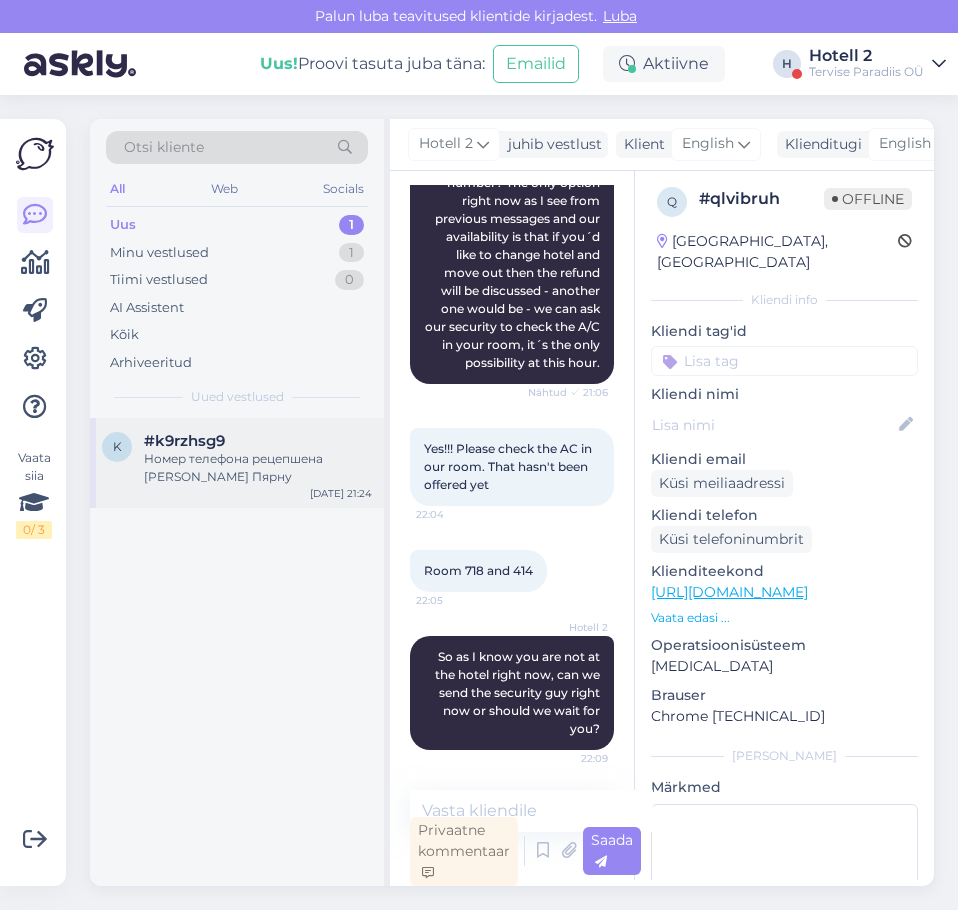 click on "k #k9rzhsg9 Номер телефона рецепшена [PERSON_NAME] Пярну [DATE] 21:24" at bounding box center (237, 463) 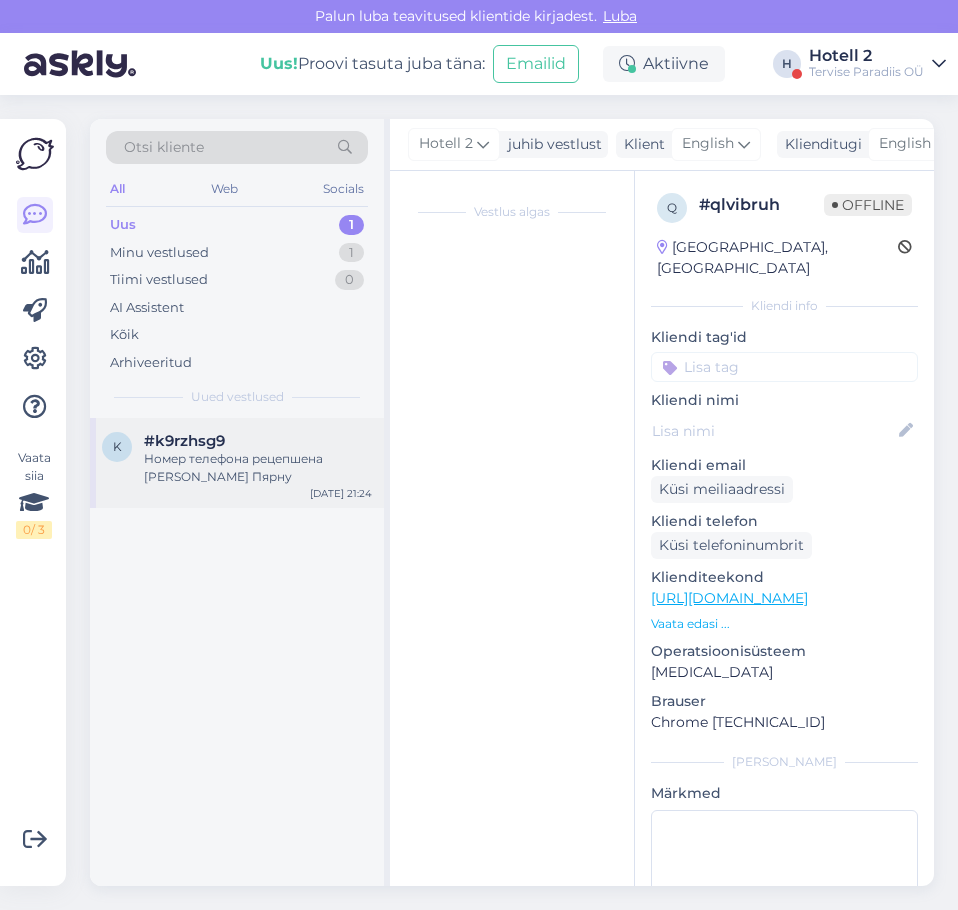 scroll, scrollTop: 0, scrollLeft: 0, axis: both 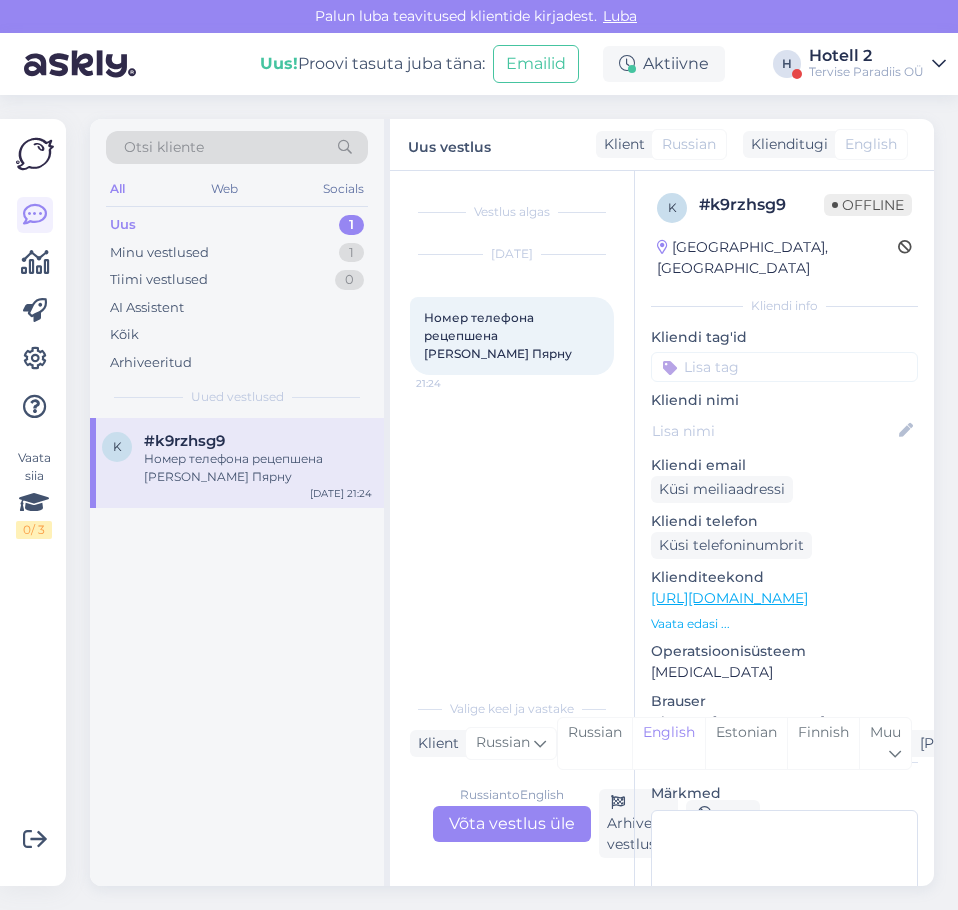 click on "Russian  to  English Võta vestlus üle" at bounding box center (512, 824) 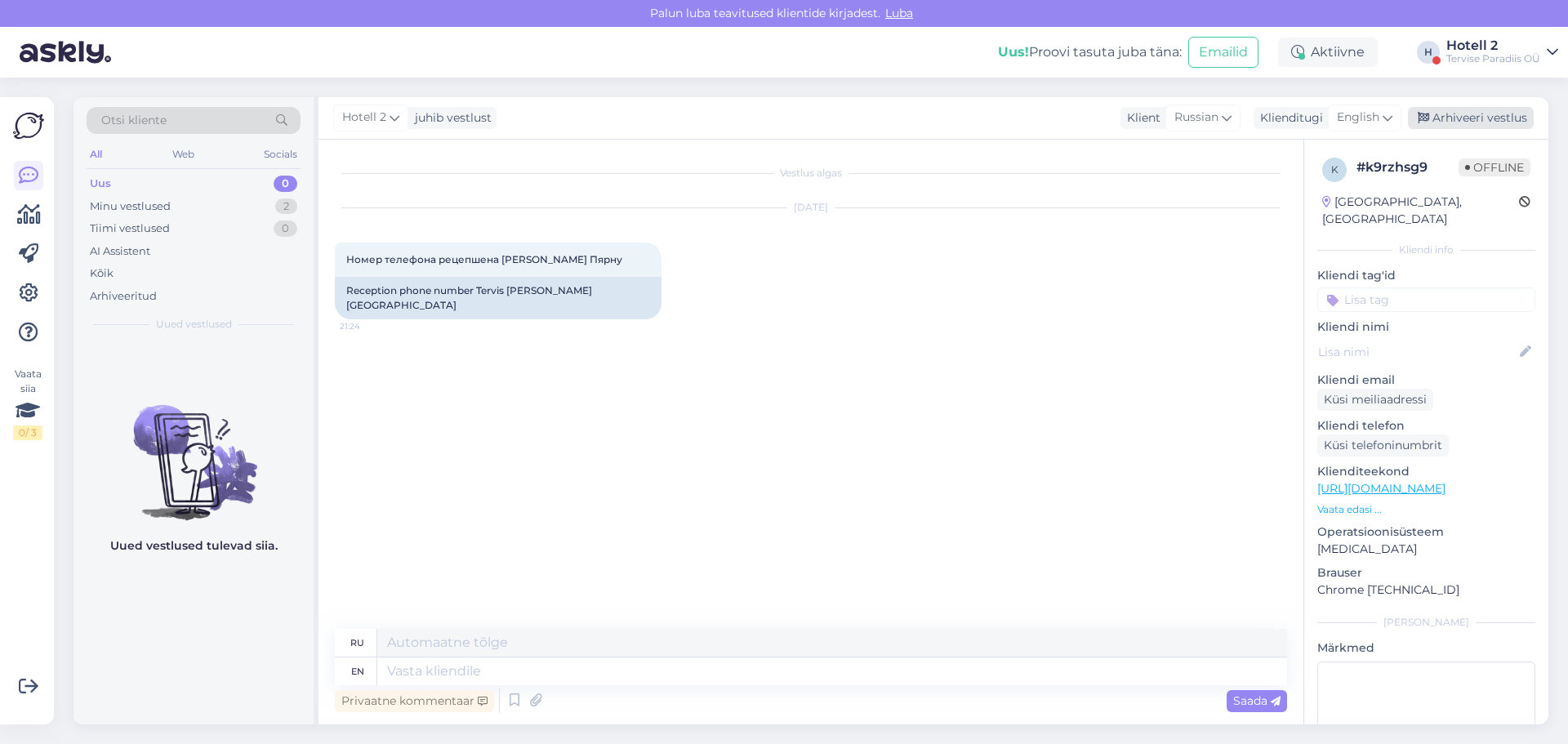 click on "Arhiveeri vestlus" at bounding box center (1471, 118) 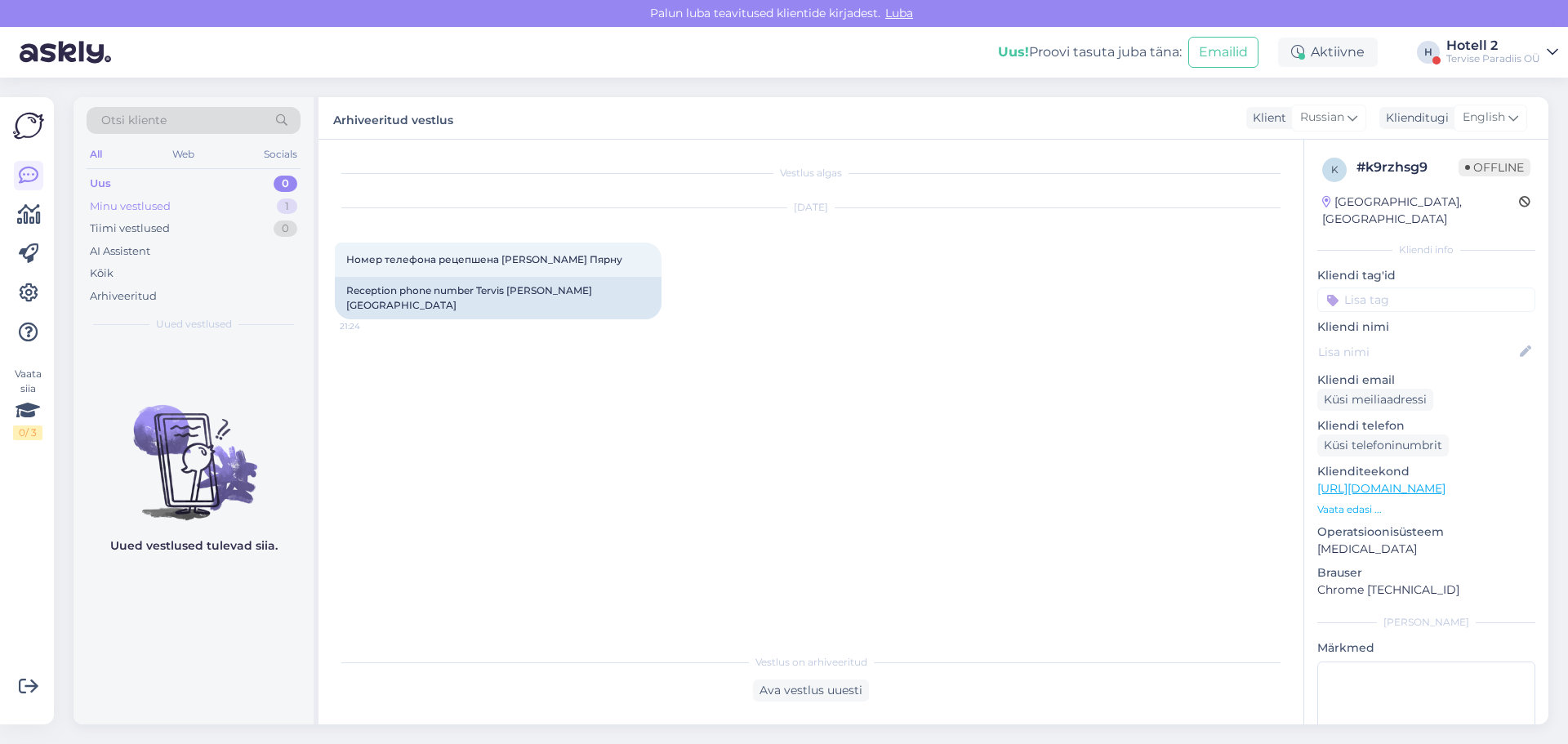 click on "Minu vestlused 1" at bounding box center [194, 207] 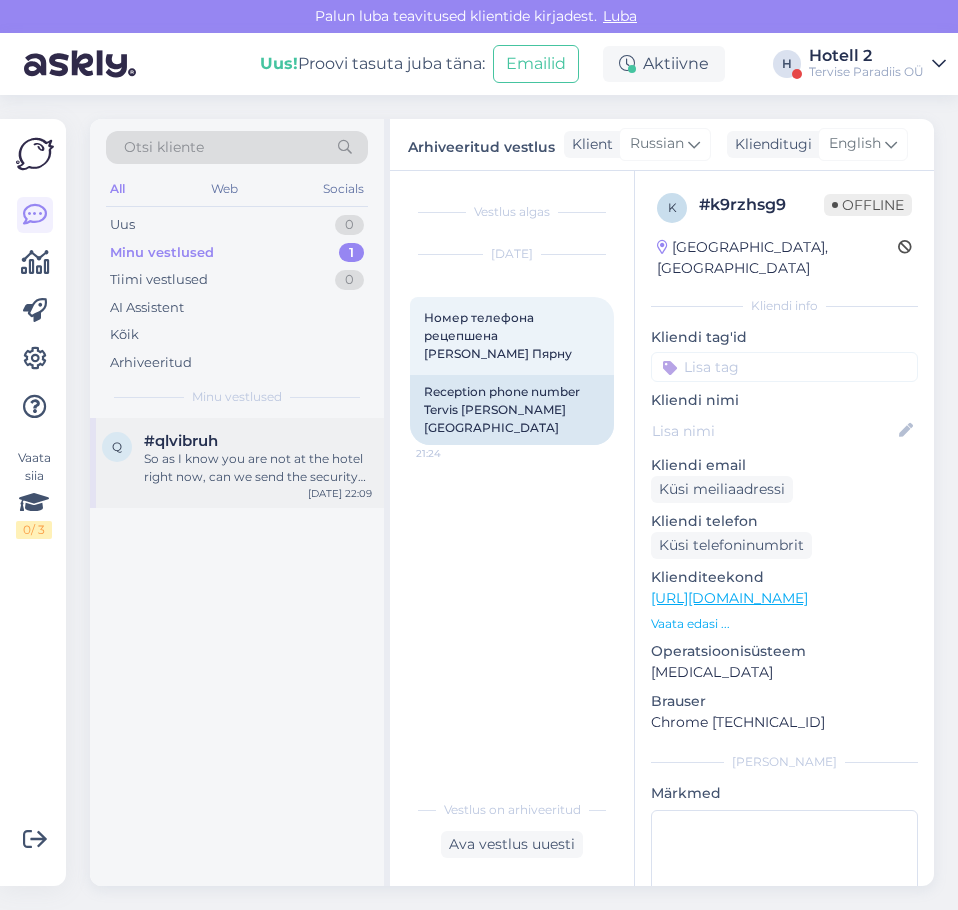 click on "So as I know you are not at the hotel right now, can we send the security guy right now or should we wait for you?" at bounding box center [258, 468] 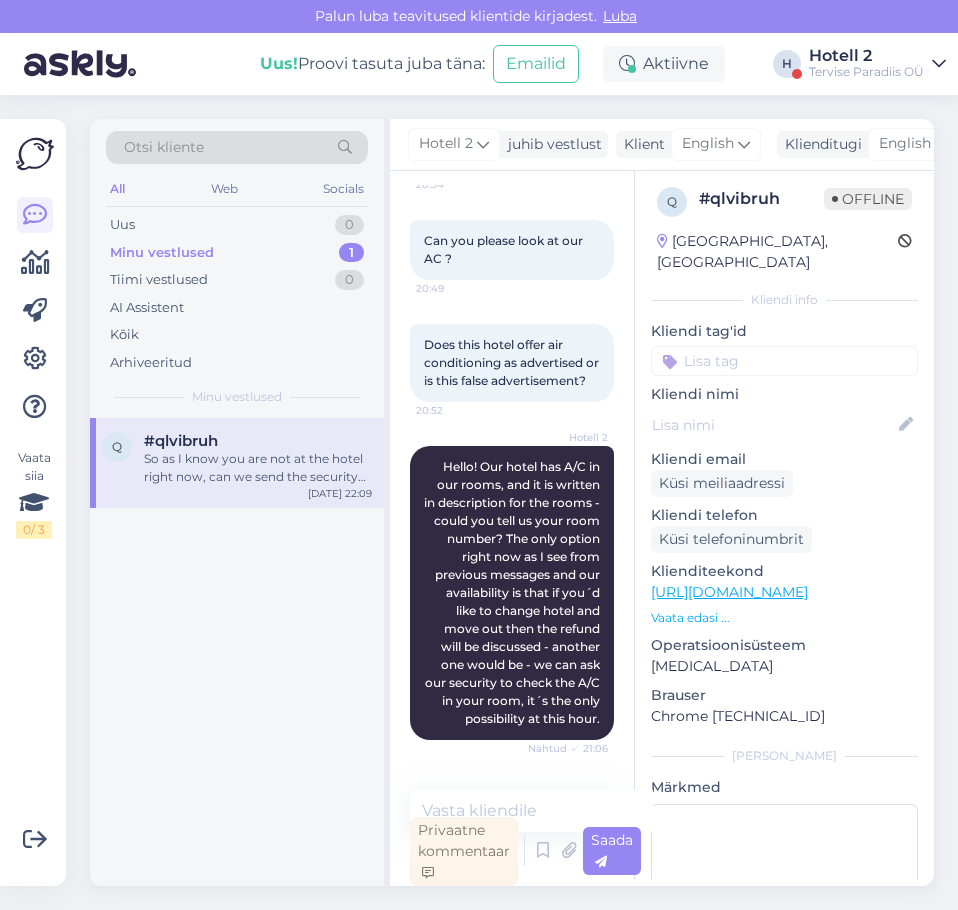 scroll, scrollTop: 2625, scrollLeft: 0, axis: vertical 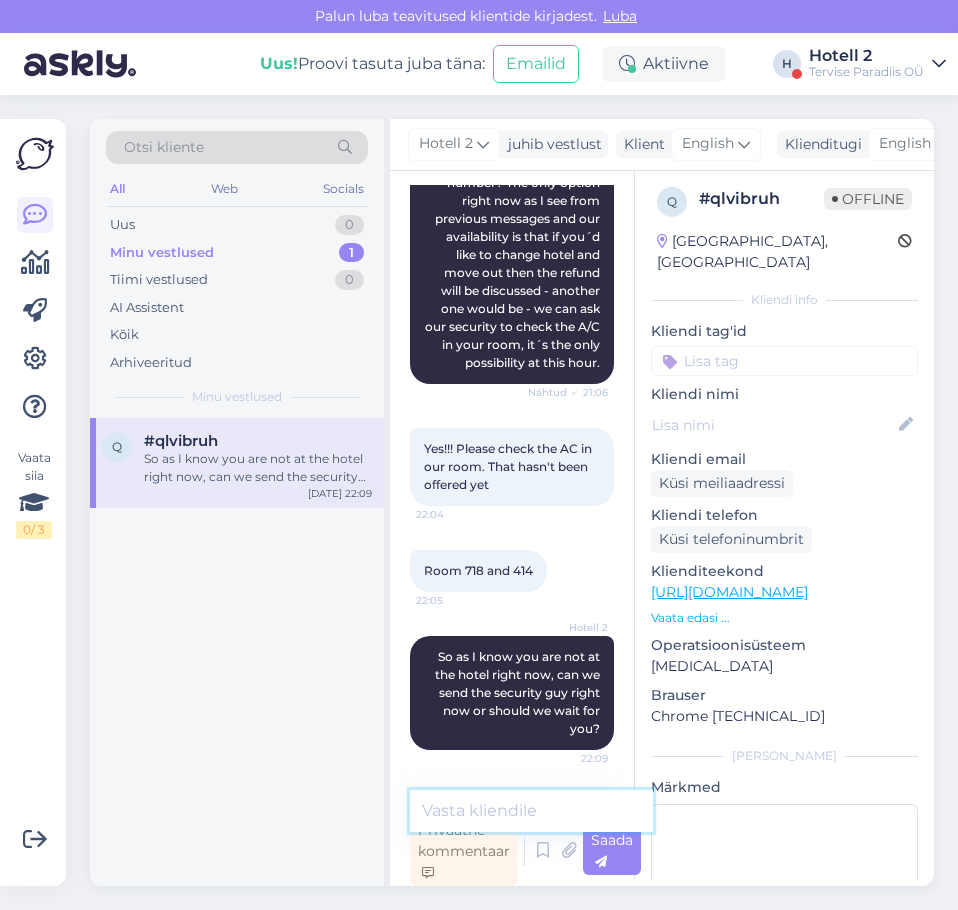 click at bounding box center (531, 811) 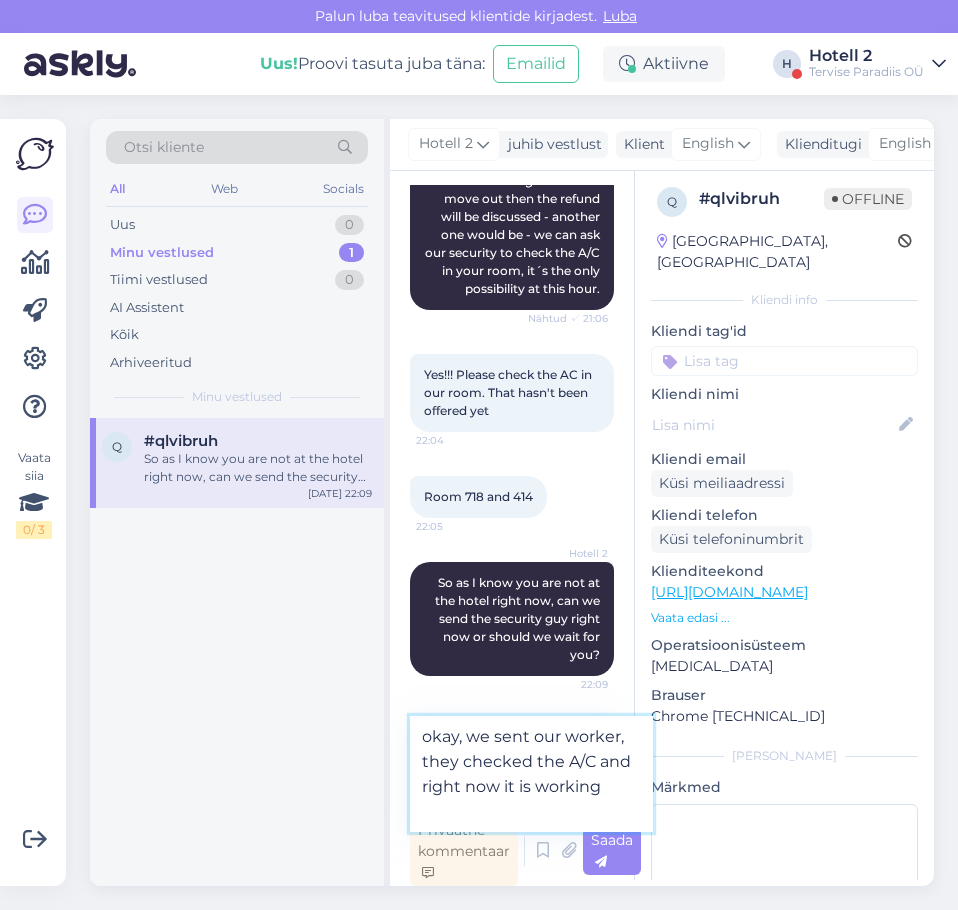 type on "okay, we sent our worker, they checked the A/C and right now it is working." 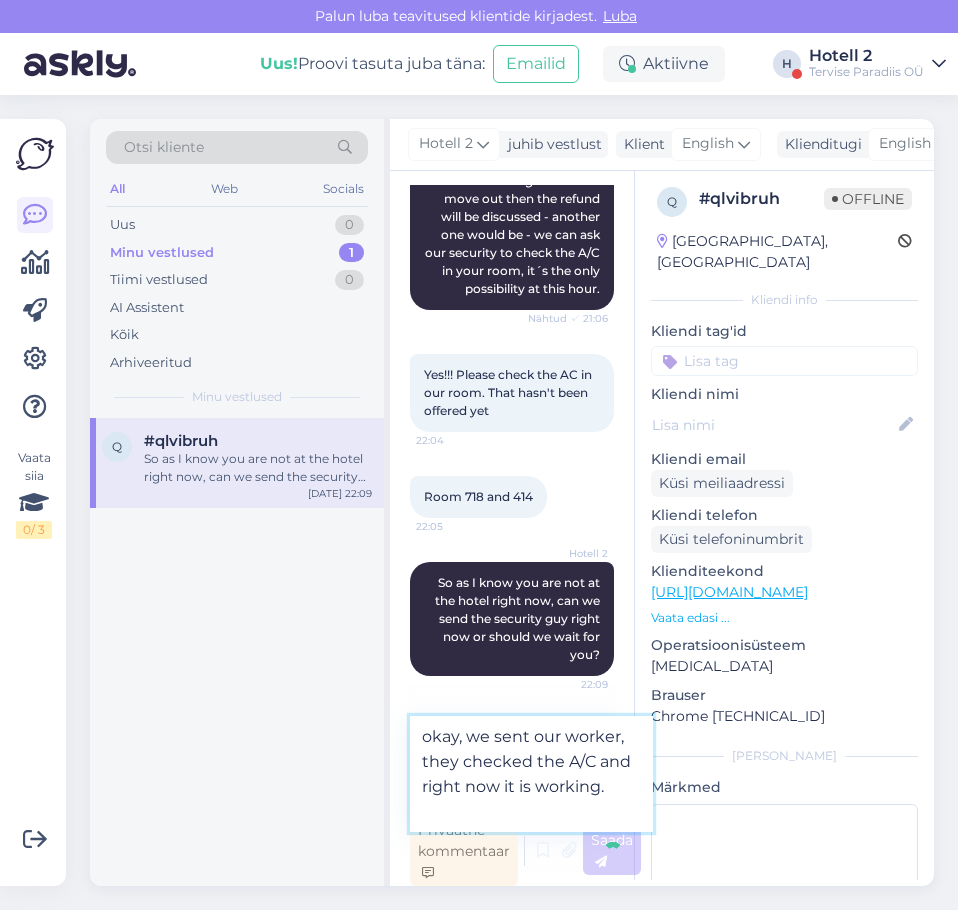 type 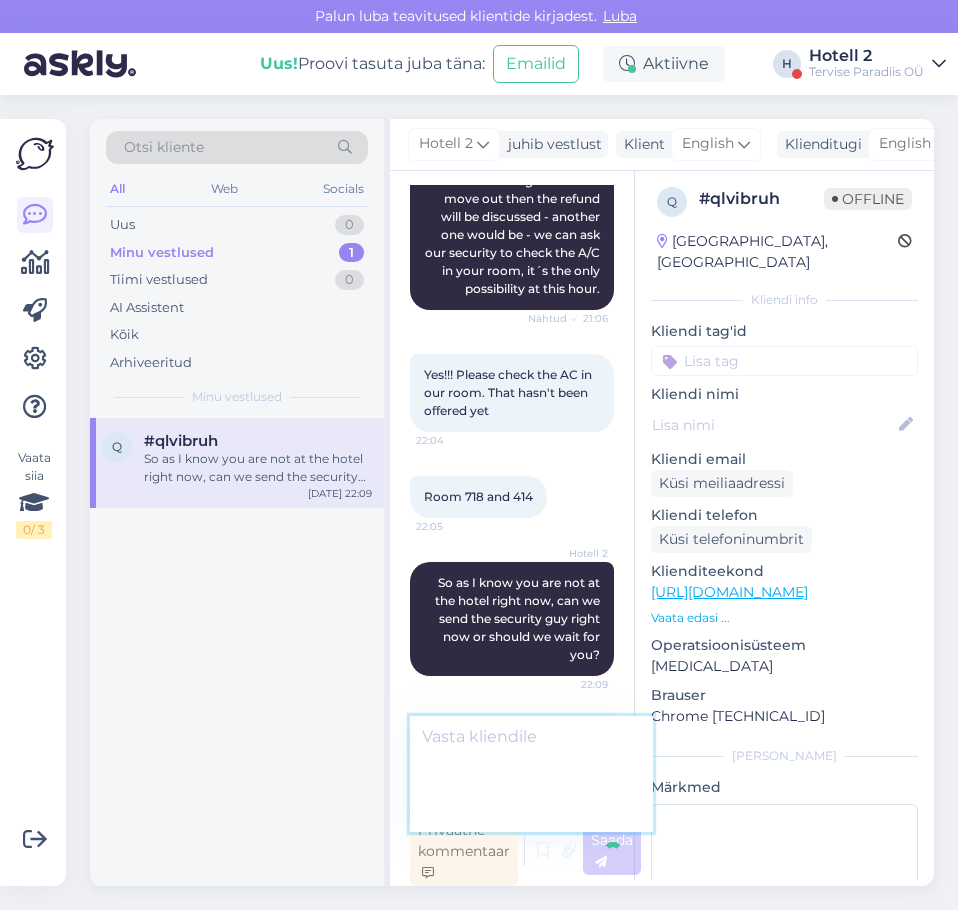 scroll, scrollTop: 2747, scrollLeft: 0, axis: vertical 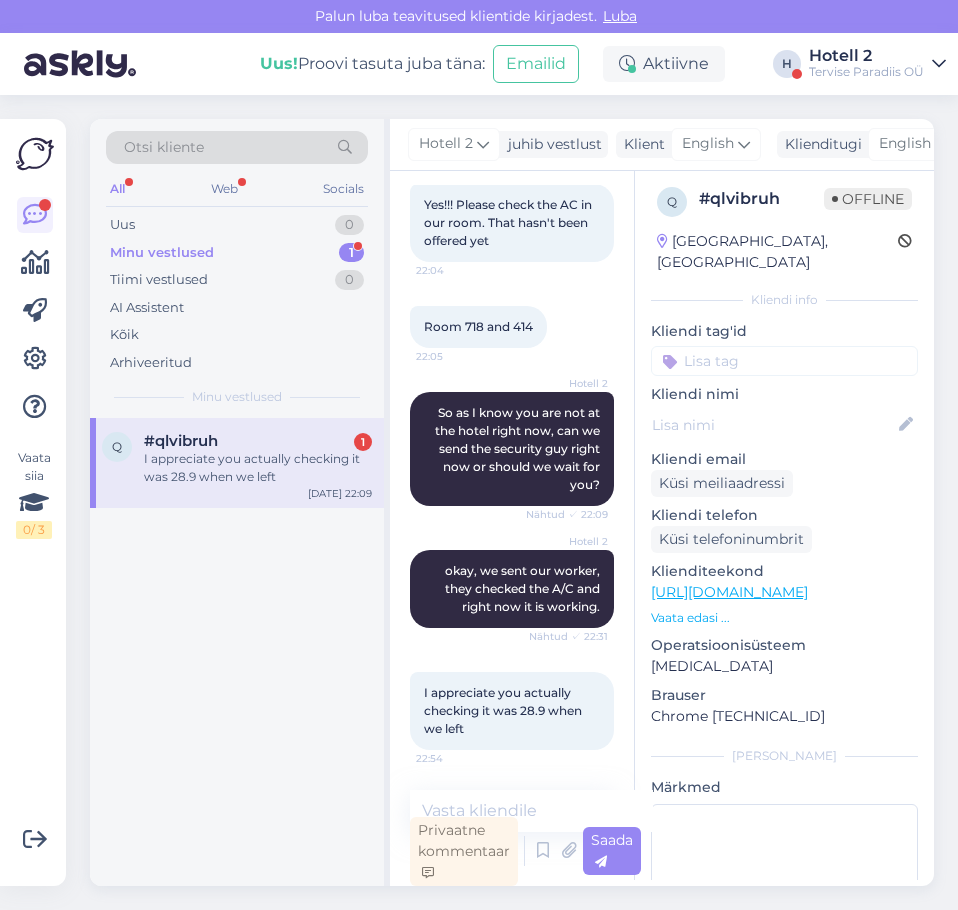 click on "q #qlvibruh 1 I appreciate you actually checking it was 28.9 when we left [DATE] 22:09" at bounding box center (237, 463) 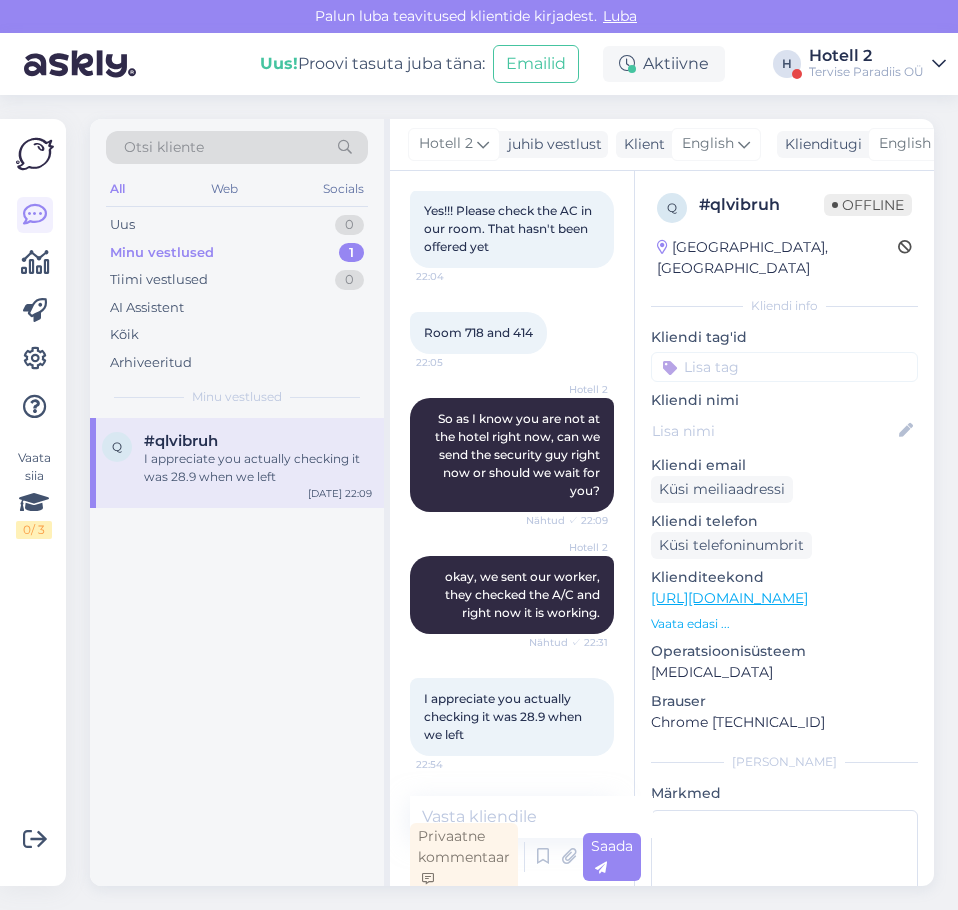 scroll, scrollTop: 2869, scrollLeft: 0, axis: vertical 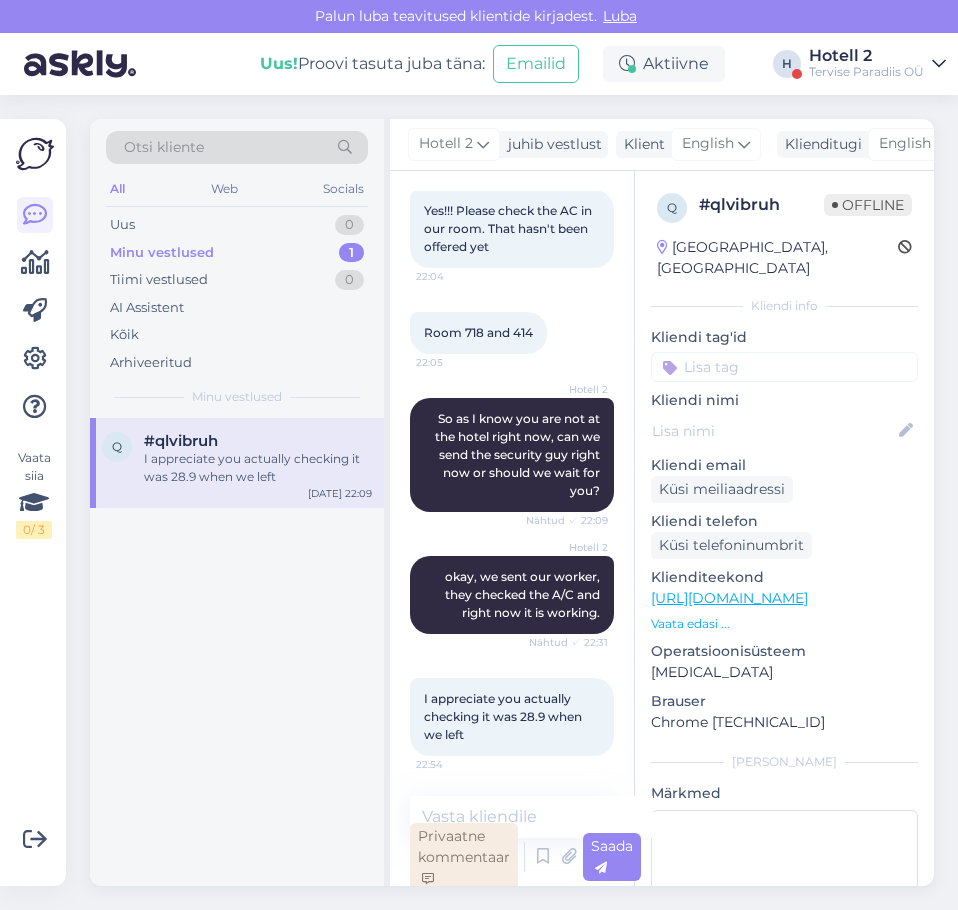 click on "Privaatne kommentaar" at bounding box center [464, 857] 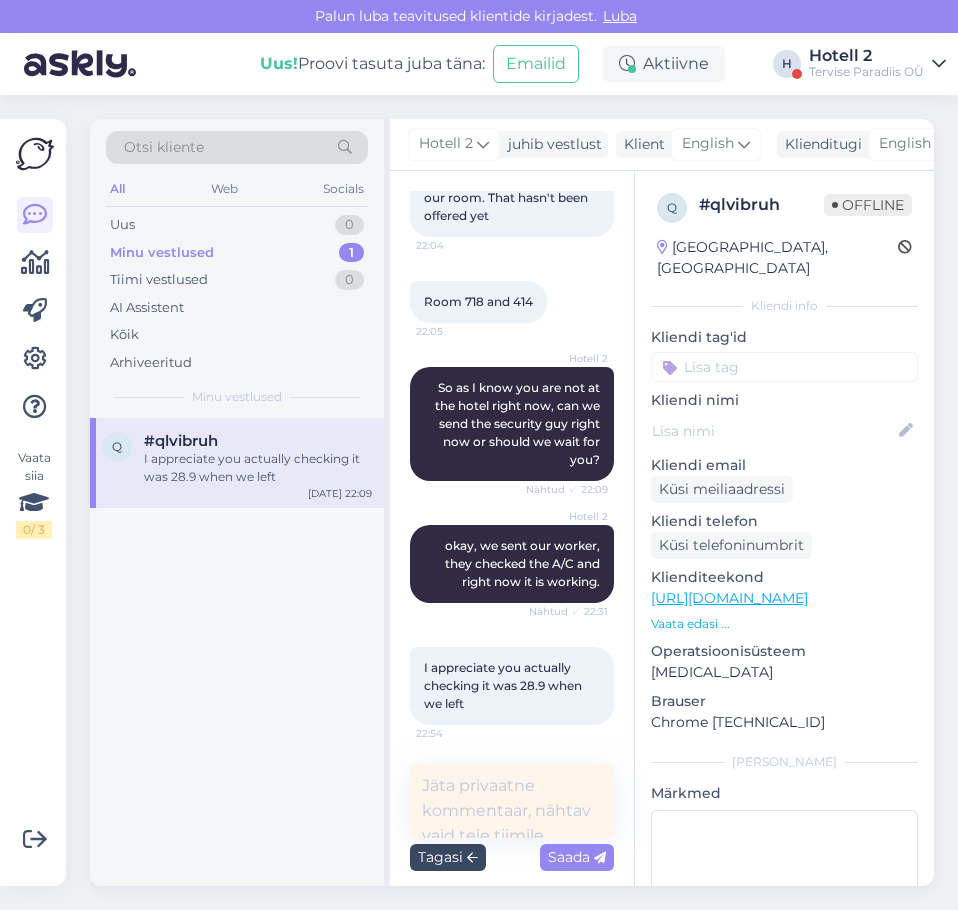 click on "Tagasi" at bounding box center (448, 857) 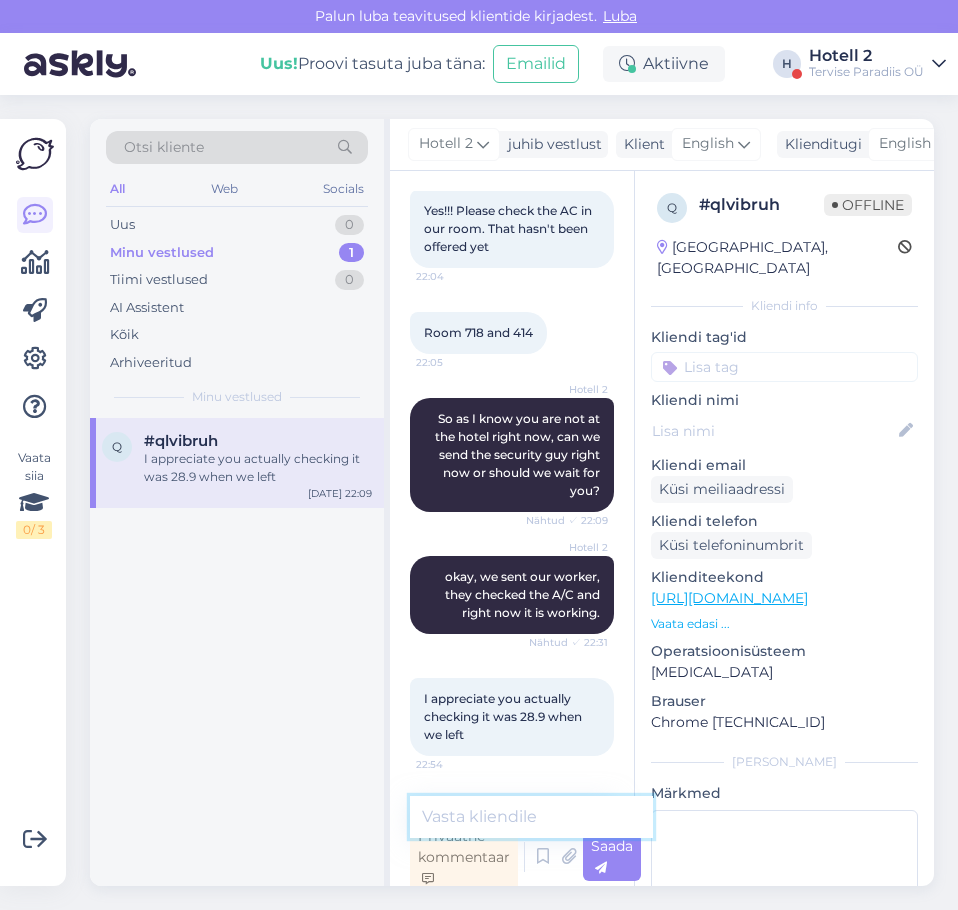 click at bounding box center [531, 817] 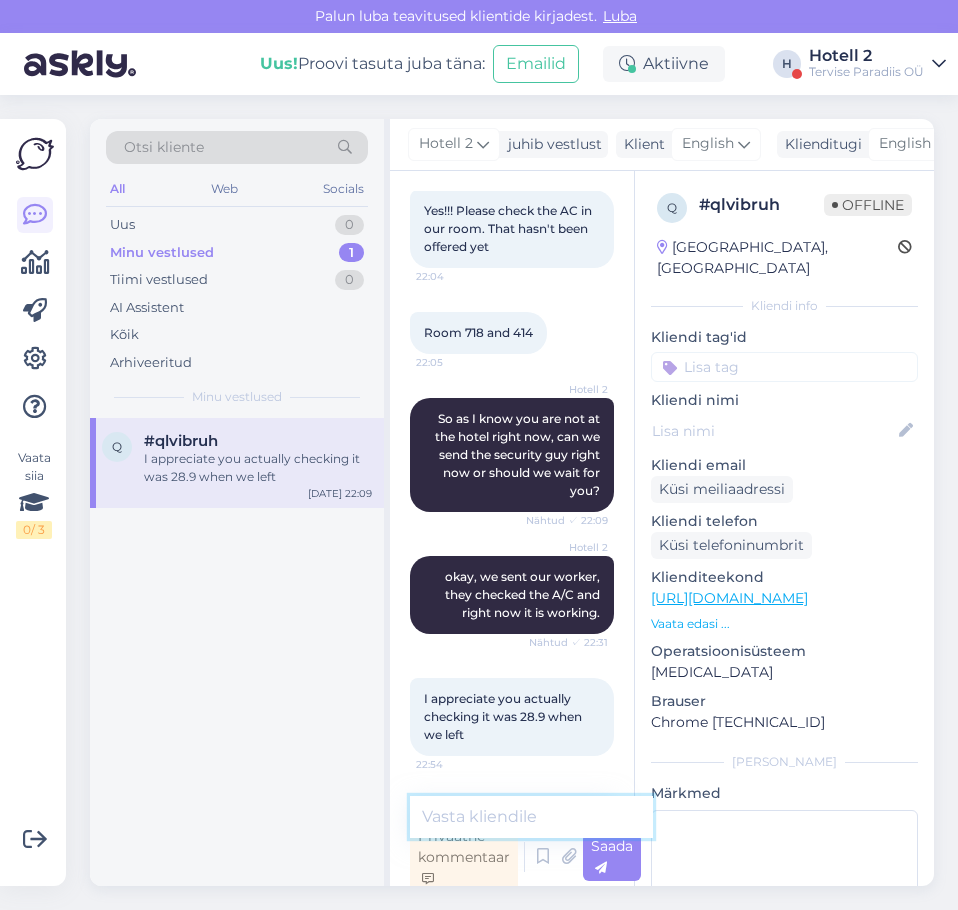 type on "T" 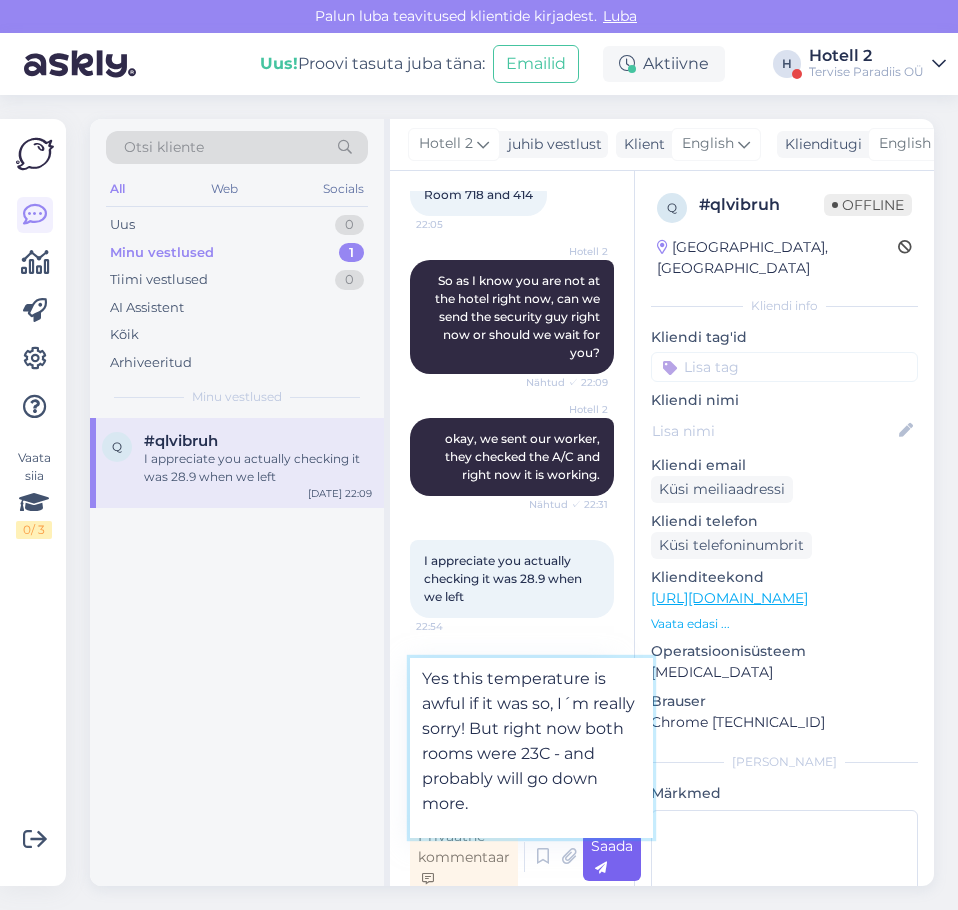 type on "Yes this temperature is awful if it was so, I´m really sorry! But right now both rooms were 23C - and probably will go down more." 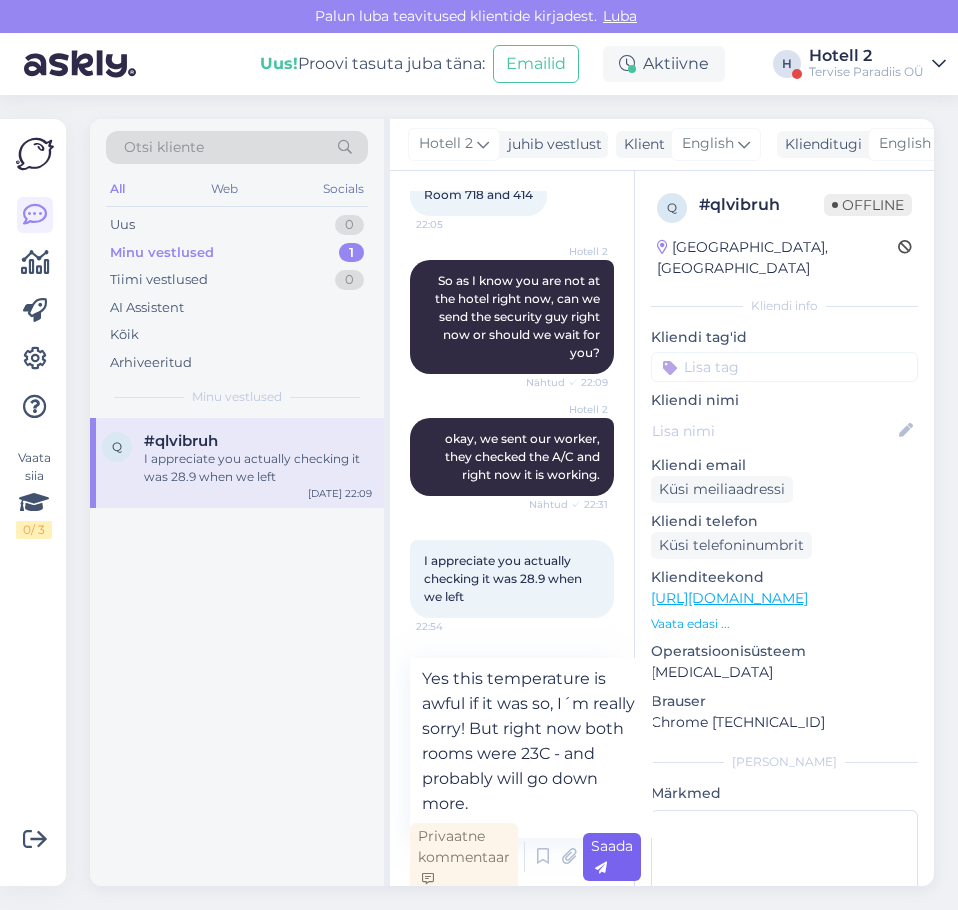 click at bounding box center (601, 868) 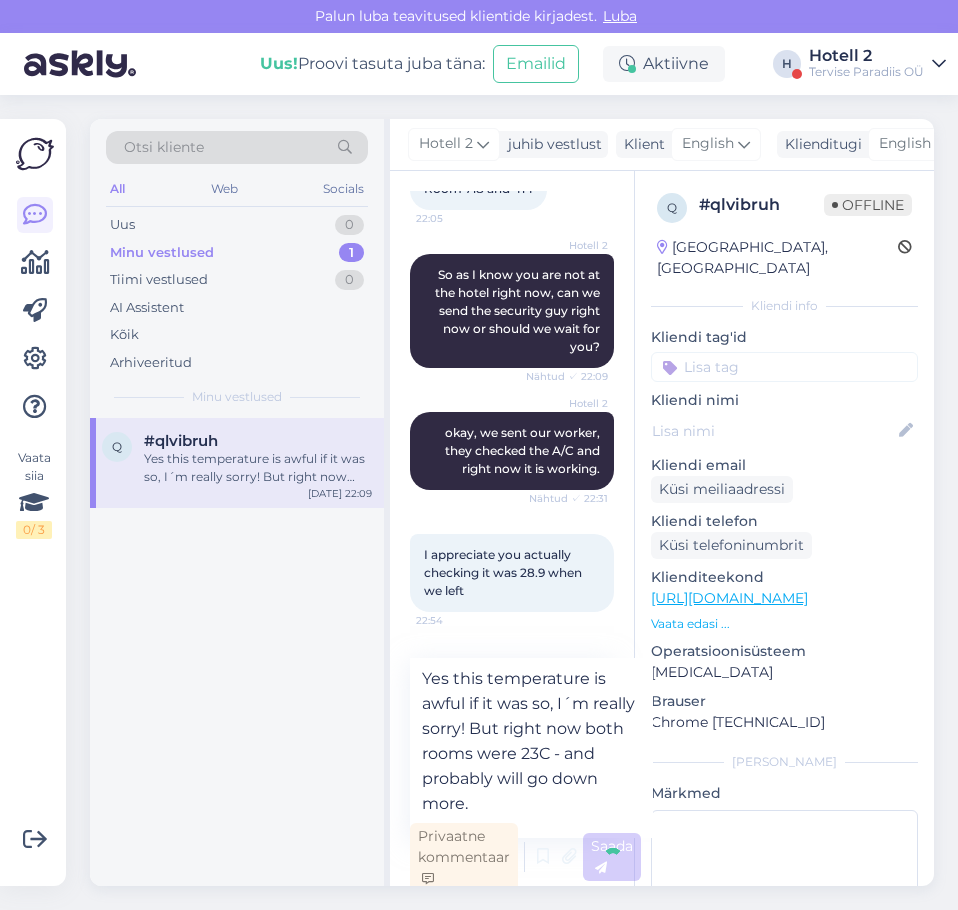 type 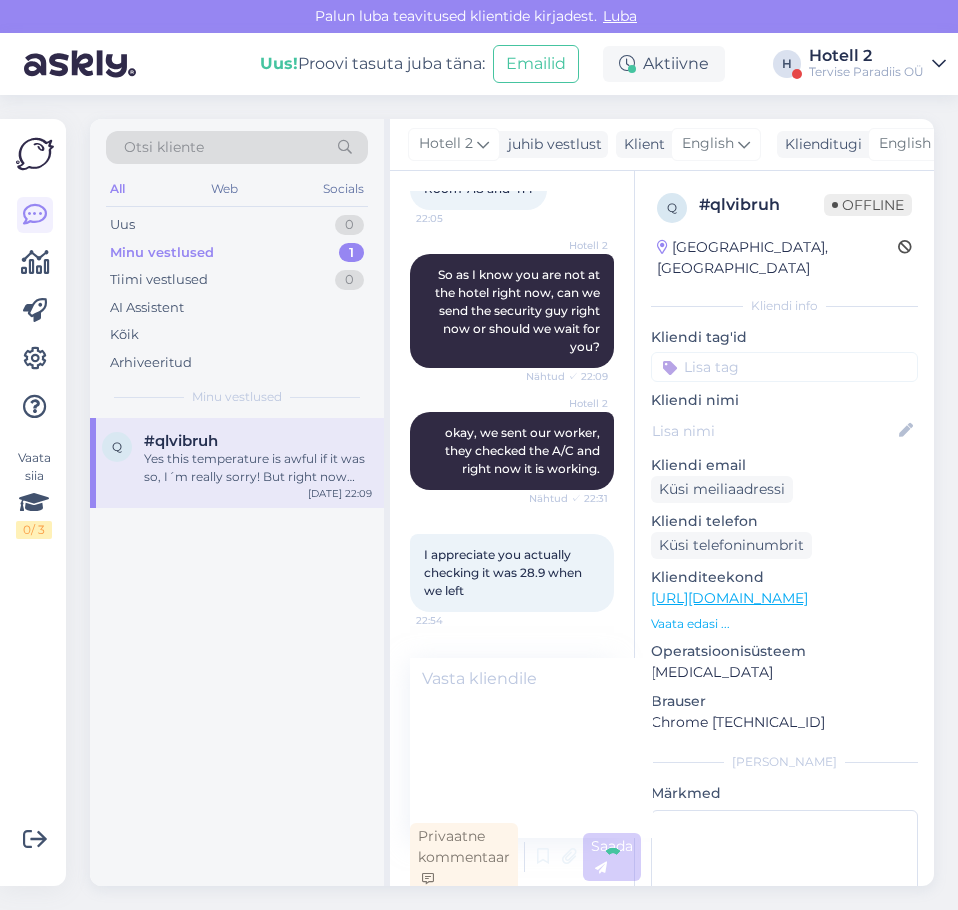 scroll, scrollTop: 3045, scrollLeft: 0, axis: vertical 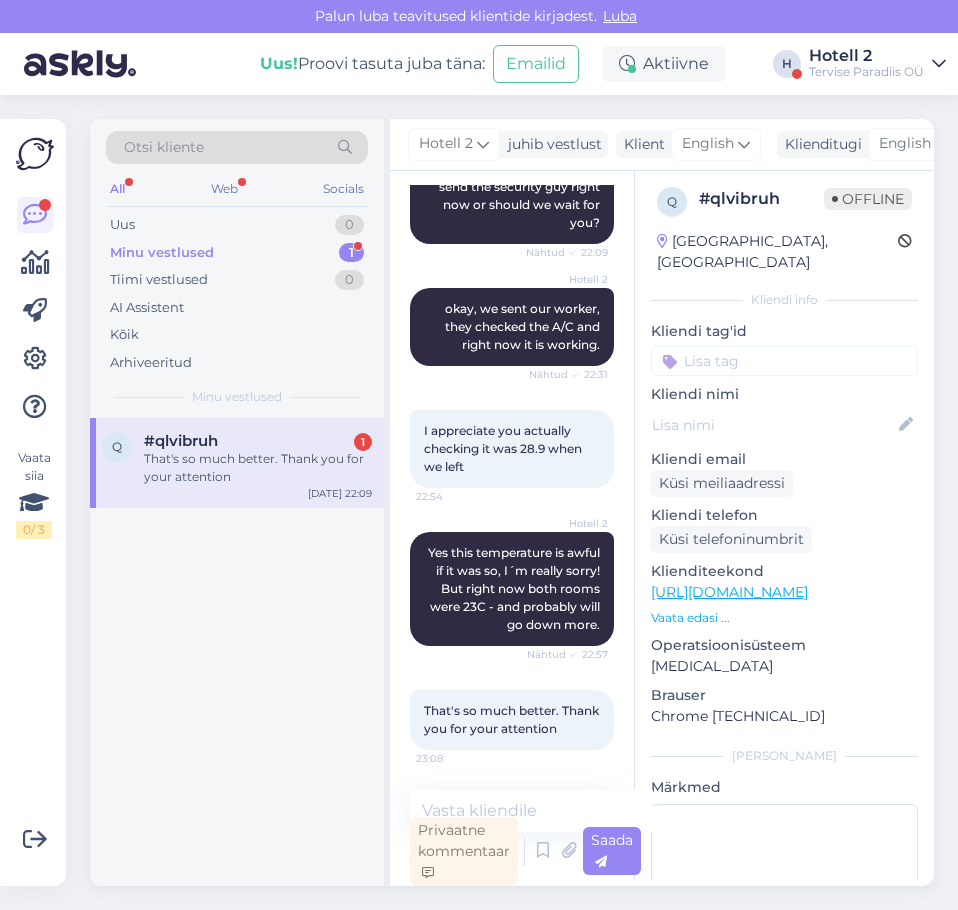 click on "That's so much better. Thank you for your attention" at bounding box center (258, 468) 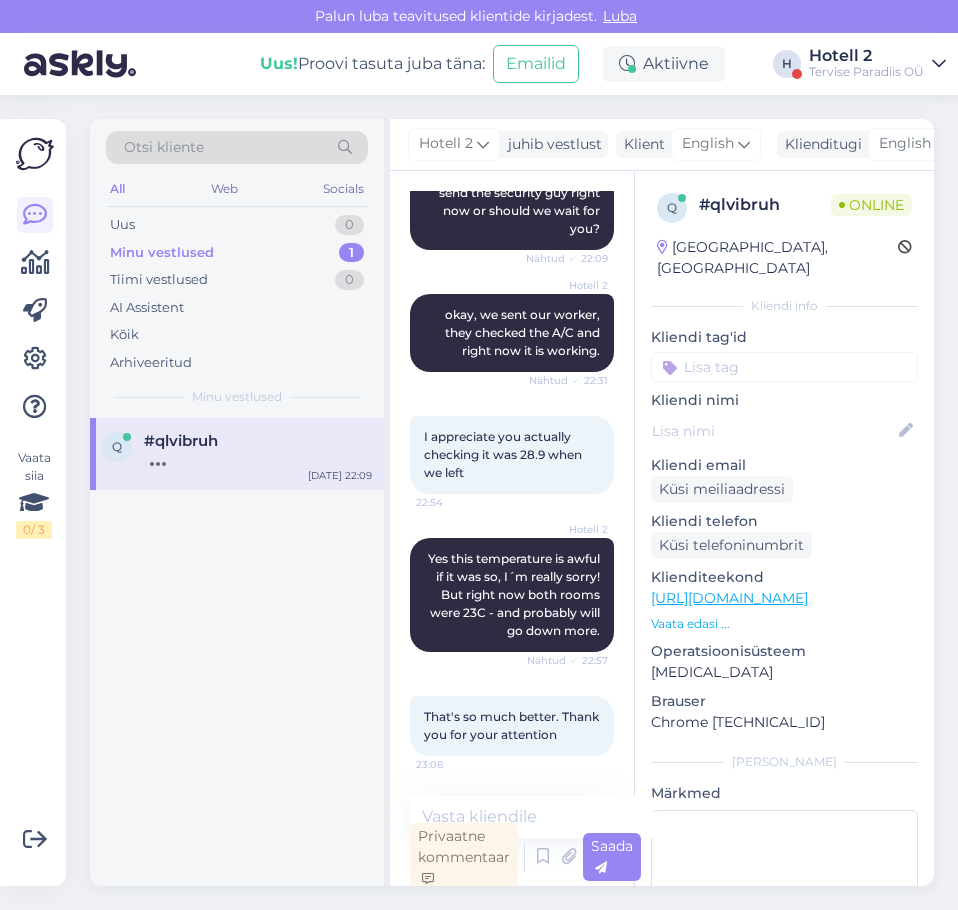 scroll, scrollTop: 3289, scrollLeft: 0, axis: vertical 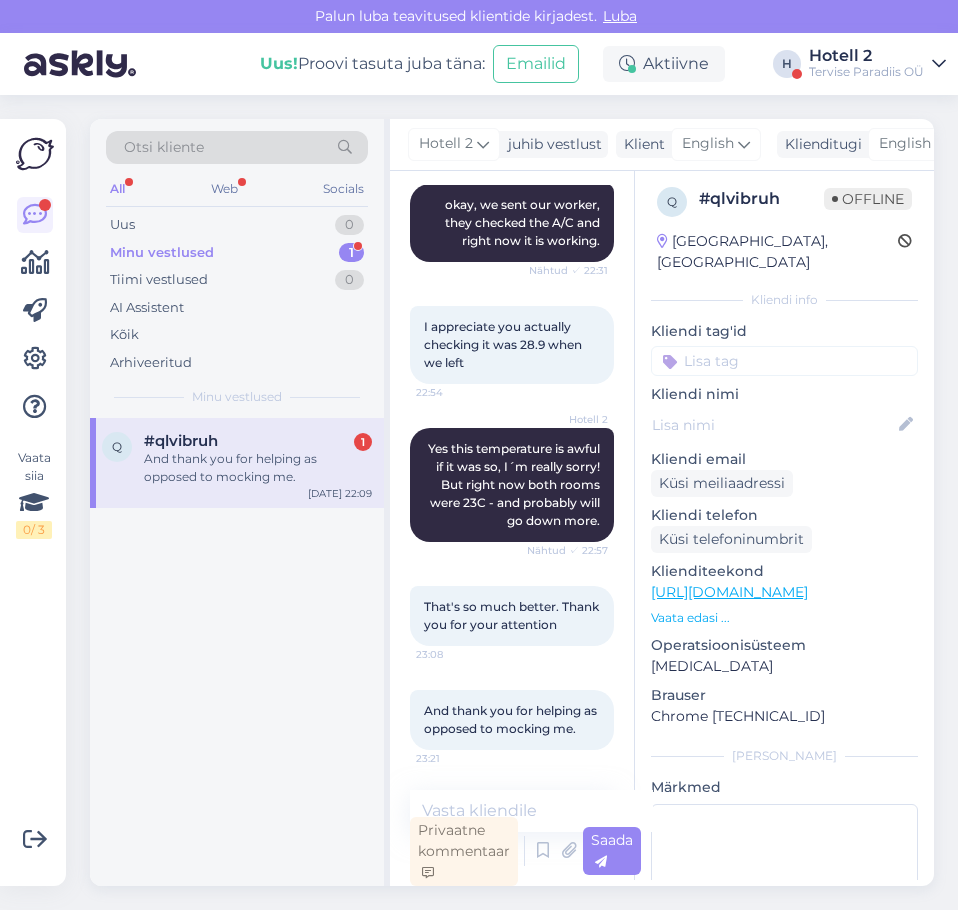 click on "q #qlvibruh 1 And thank you for helping as opposed to mocking me. [DATE] 22:09" at bounding box center (237, 463) 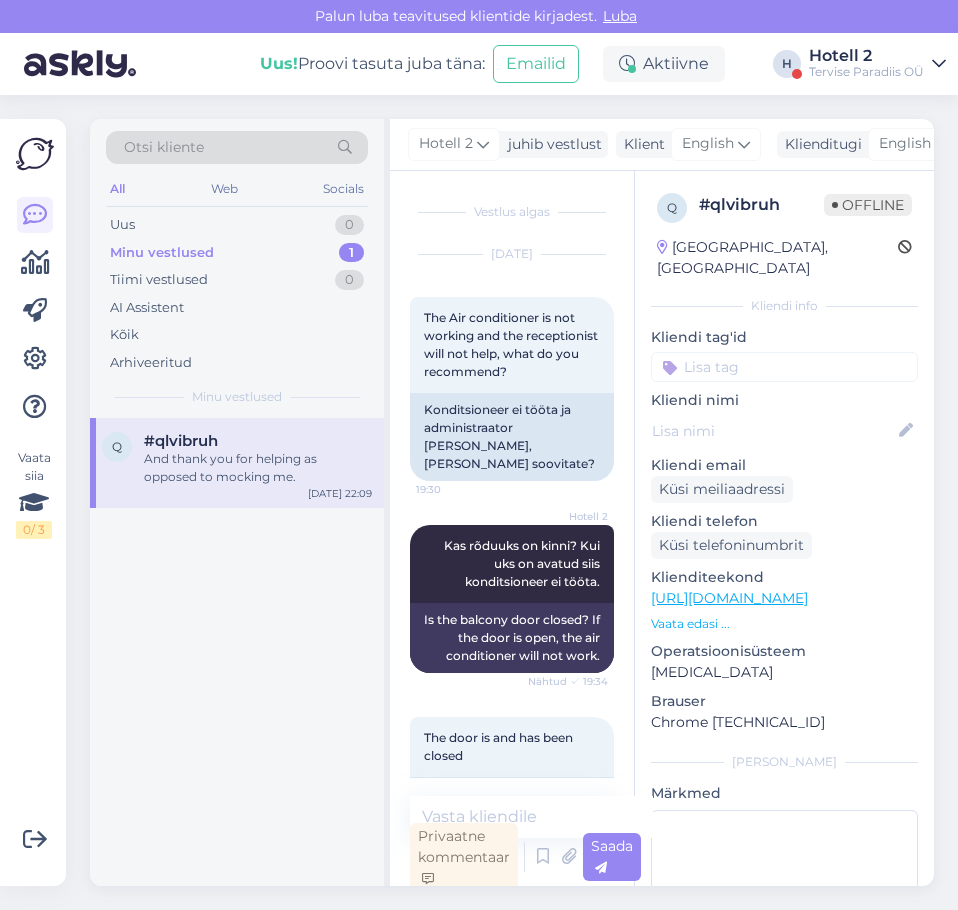 click on "And thank you for helping as opposed to mocking me." at bounding box center [258, 468] 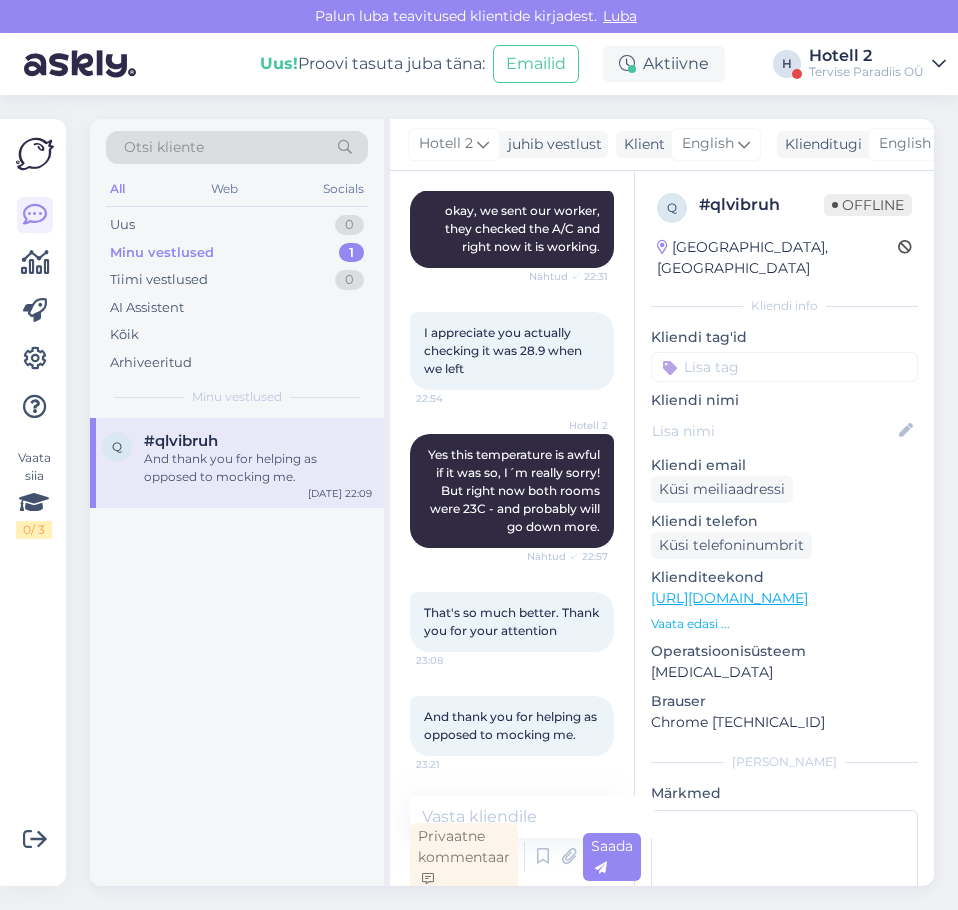 scroll, scrollTop: 3289, scrollLeft: 0, axis: vertical 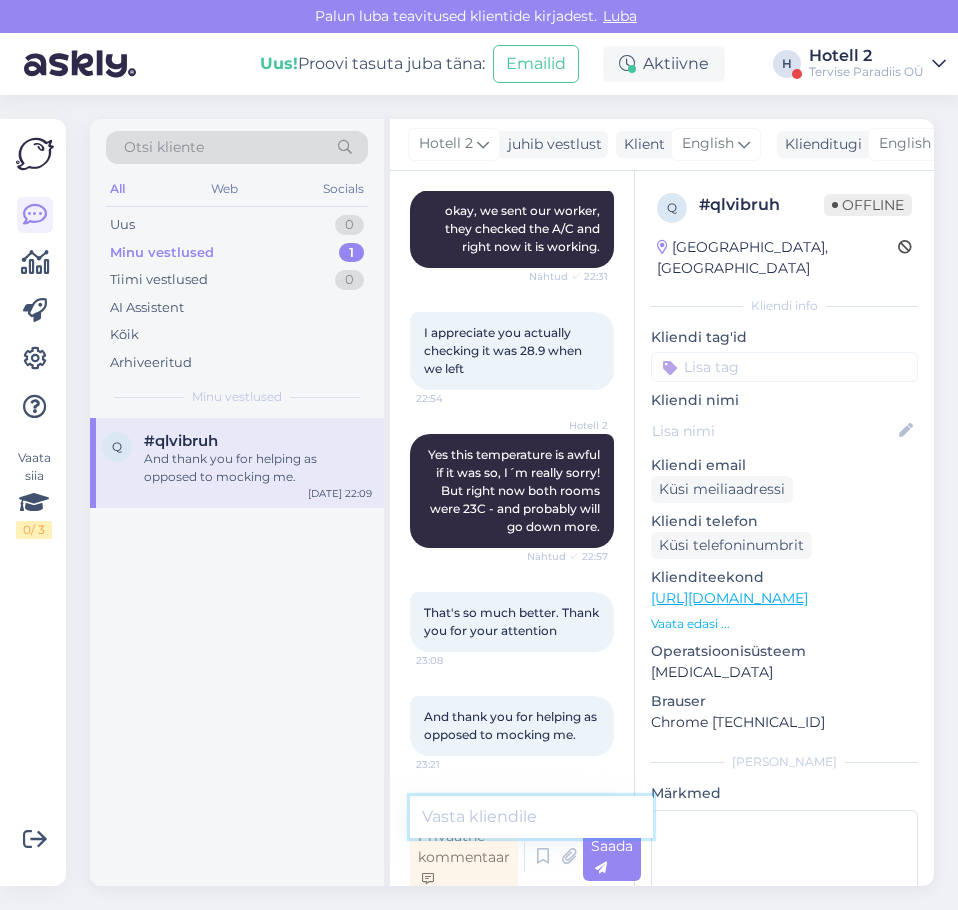click at bounding box center [531, 817] 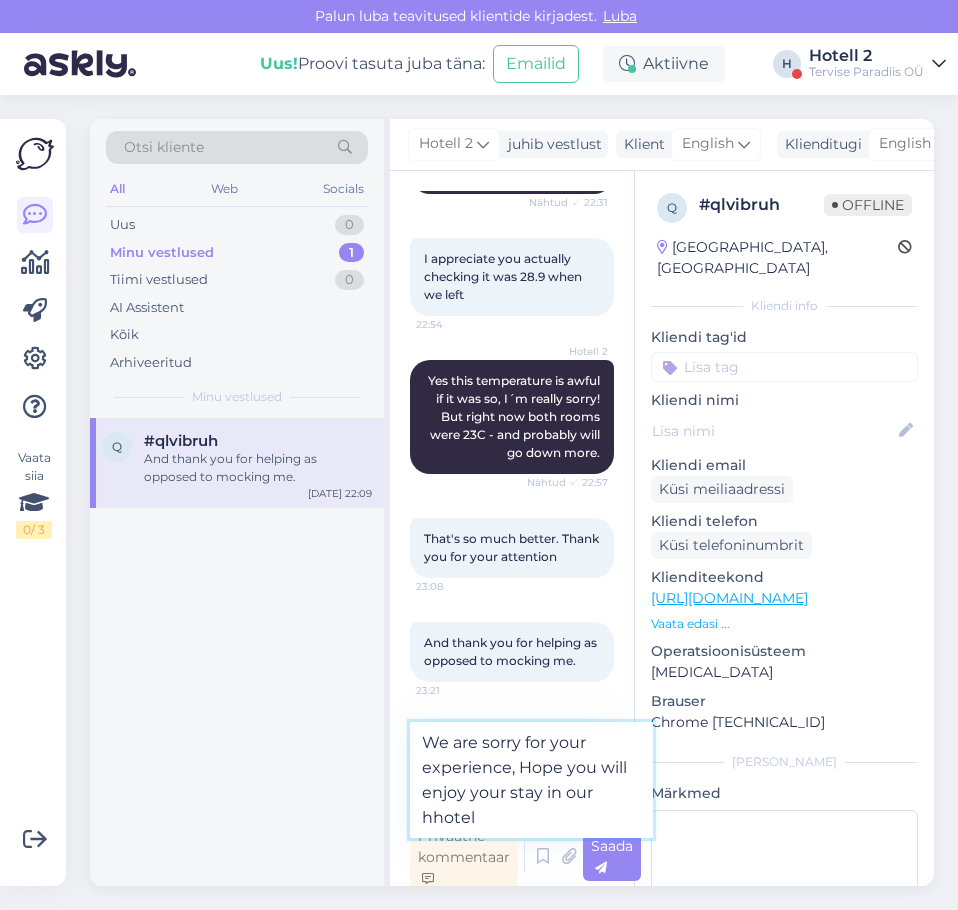 click on "We are sorry for your experience, Hope you will enjoy your stay in our hhotel" at bounding box center [531, 780] 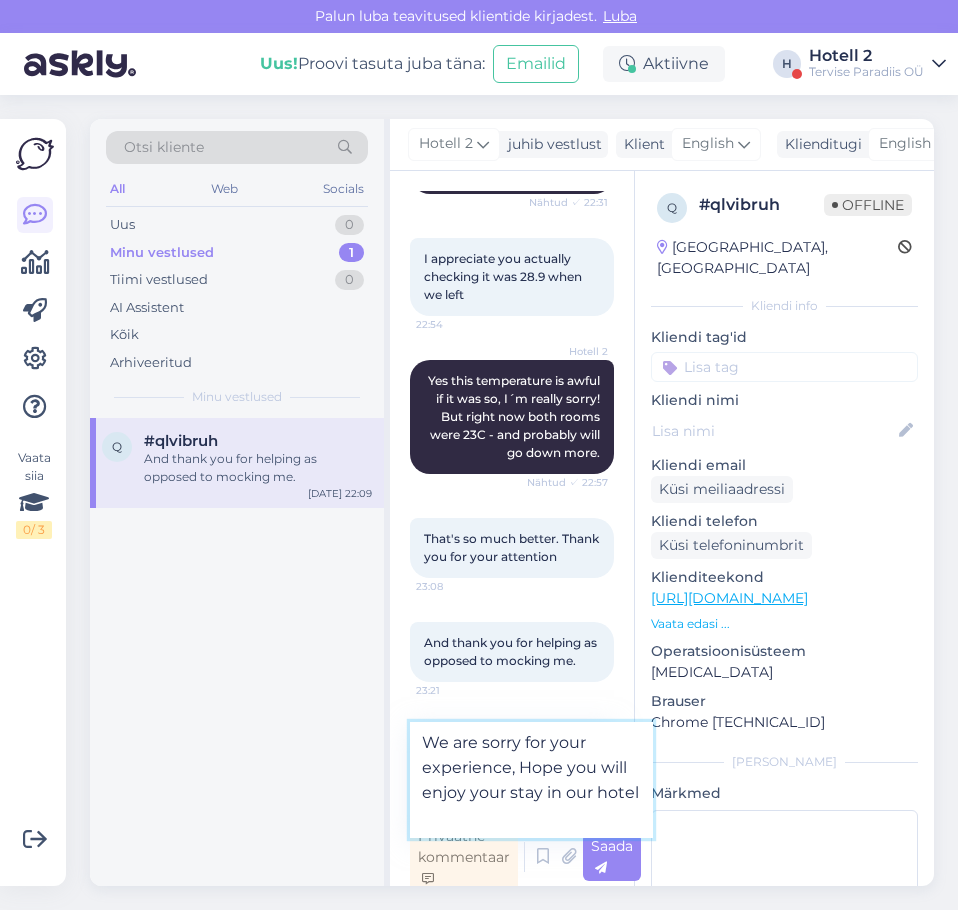 click on "We are sorry for your experience, Hope you will enjoy your stay in our hotel" at bounding box center (531, 780) 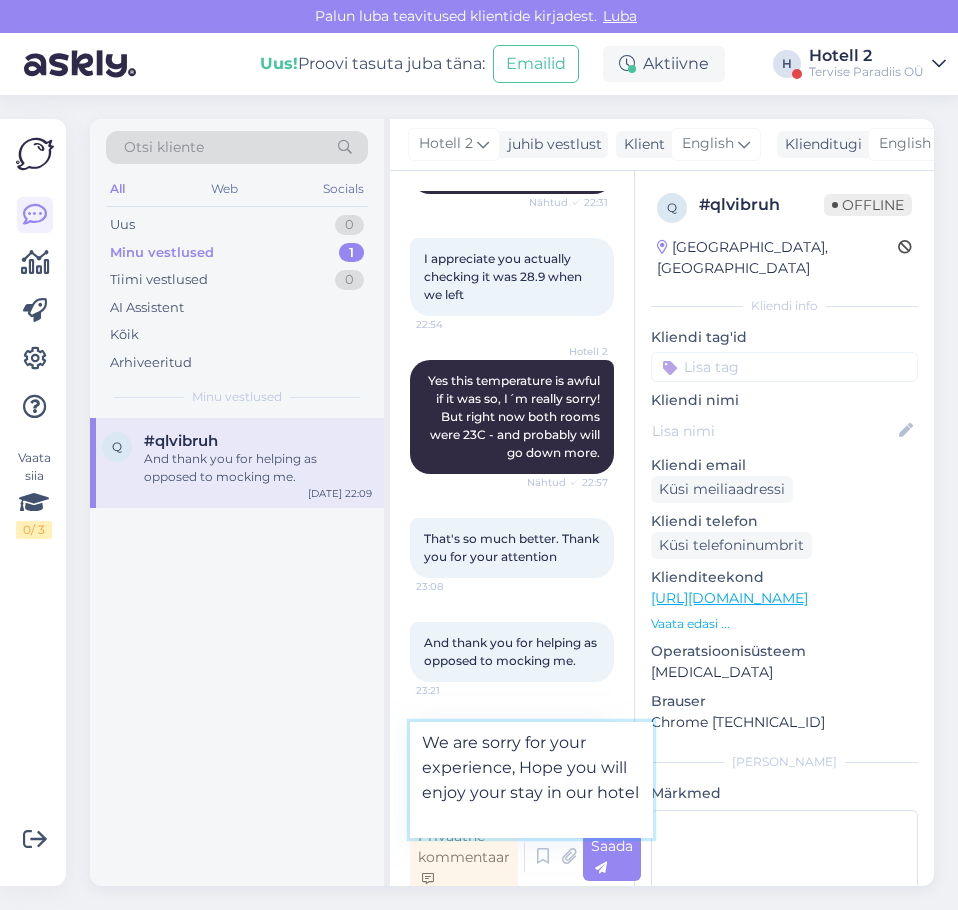 scroll, scrollTop: 3363, scrollLeft: 0, axis: vertical 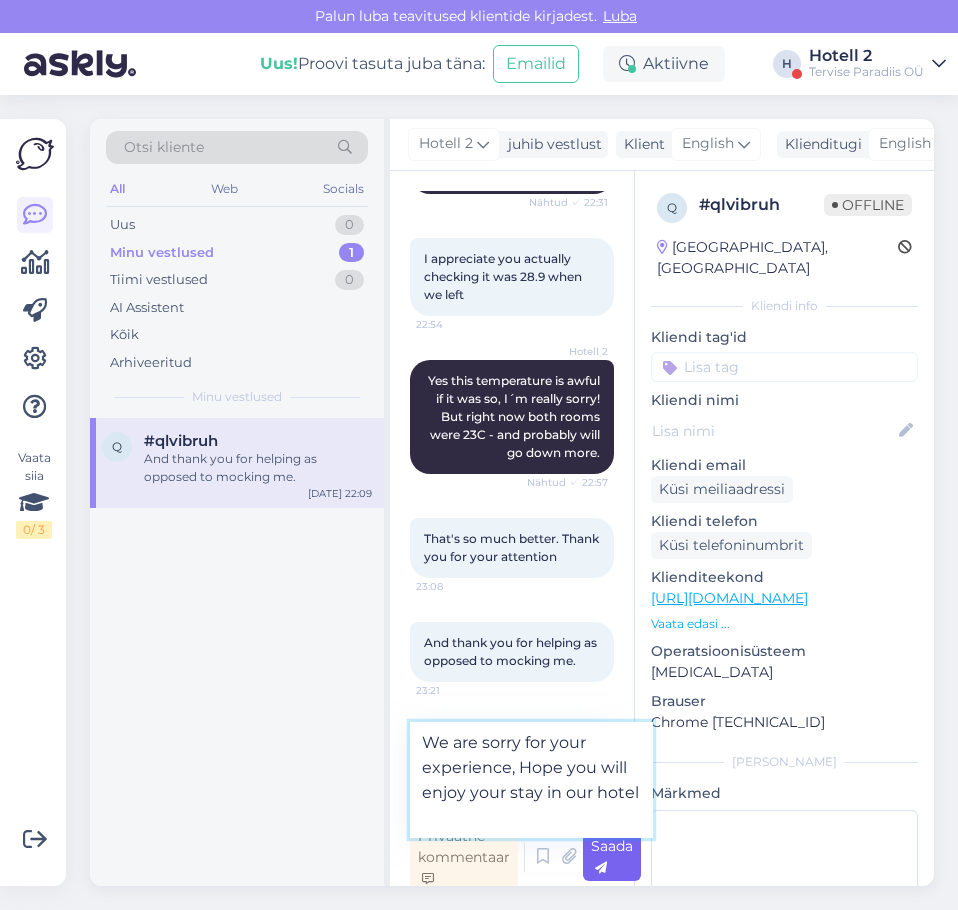 type on "We are sorry for your experience, Hope you will enjoy your stay in our hotel" 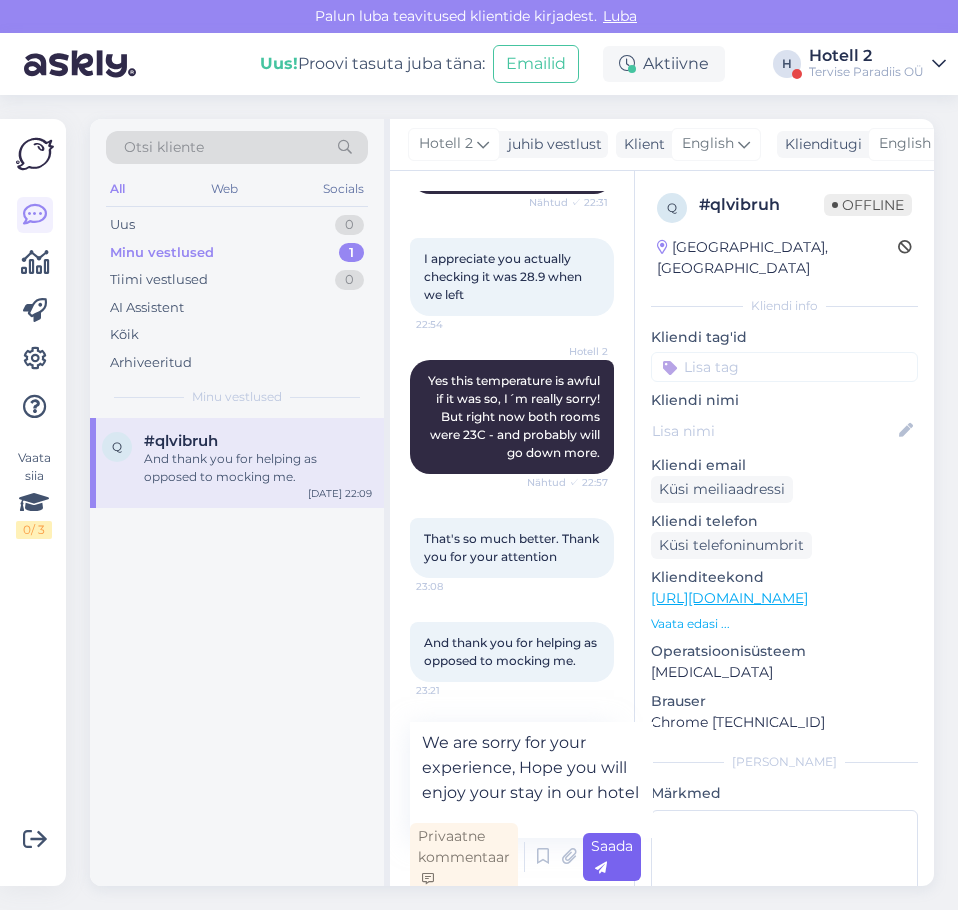 click on "Saada" at bounding box center (612, 857) 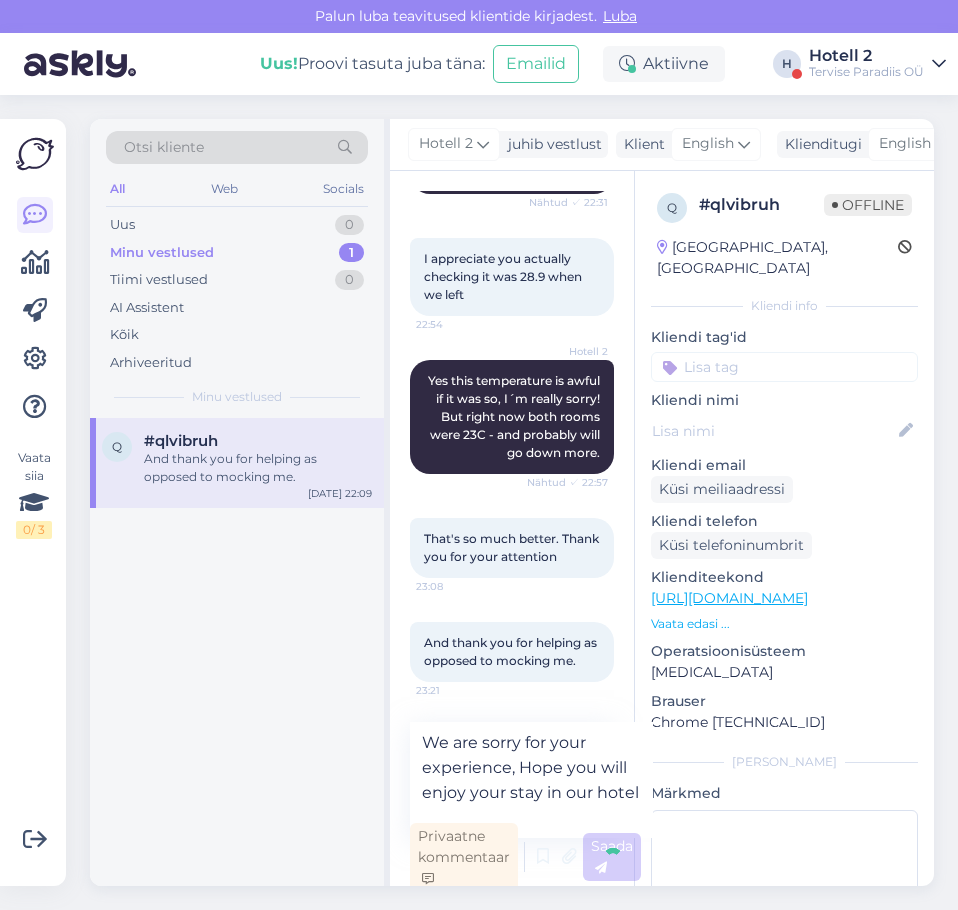 type 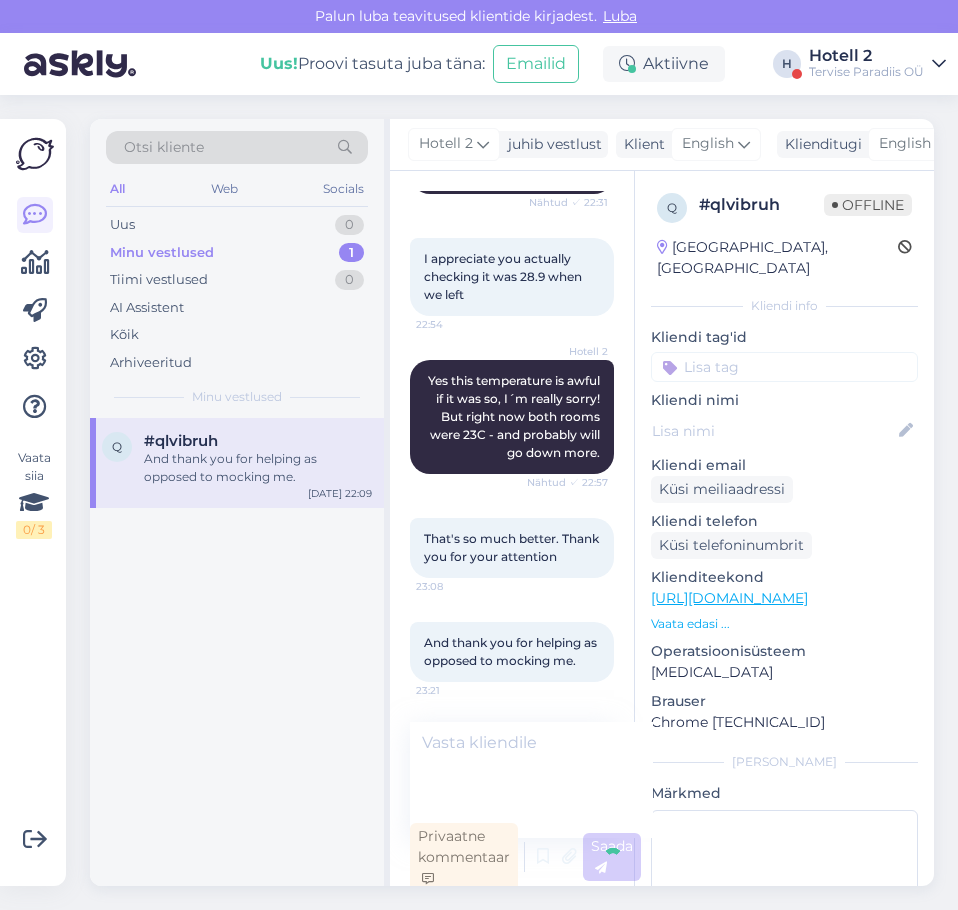 scroll, scrollTop: 3429, scrollLeft: 0, axis: vertical 